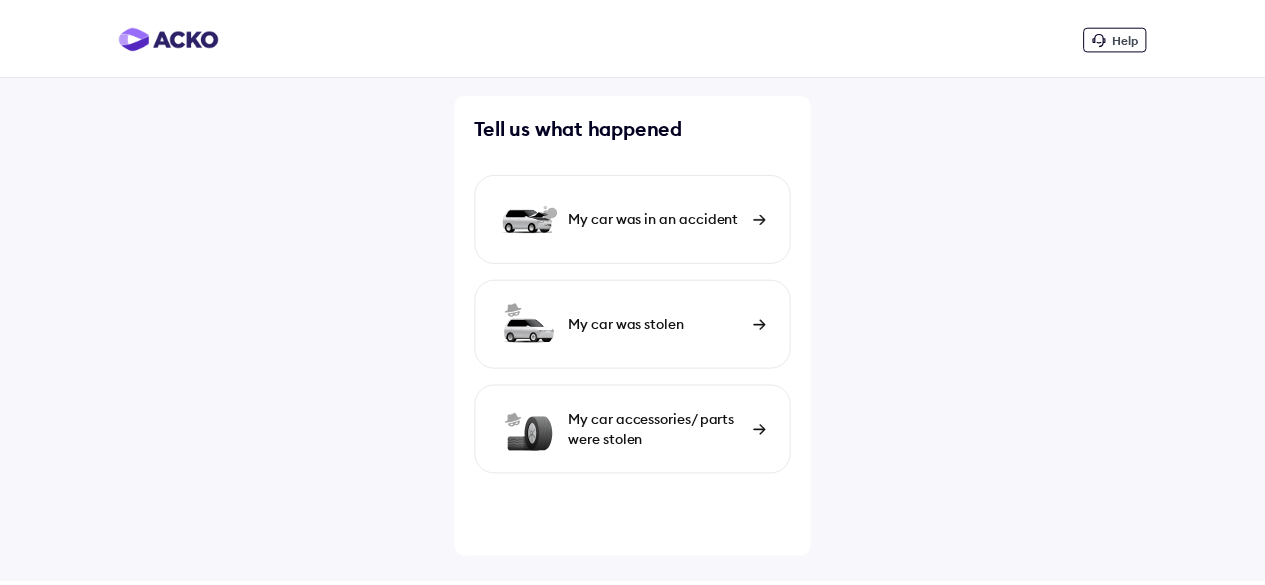 scroll, scrollTop: 0, scrollLeft: 0, axis: both 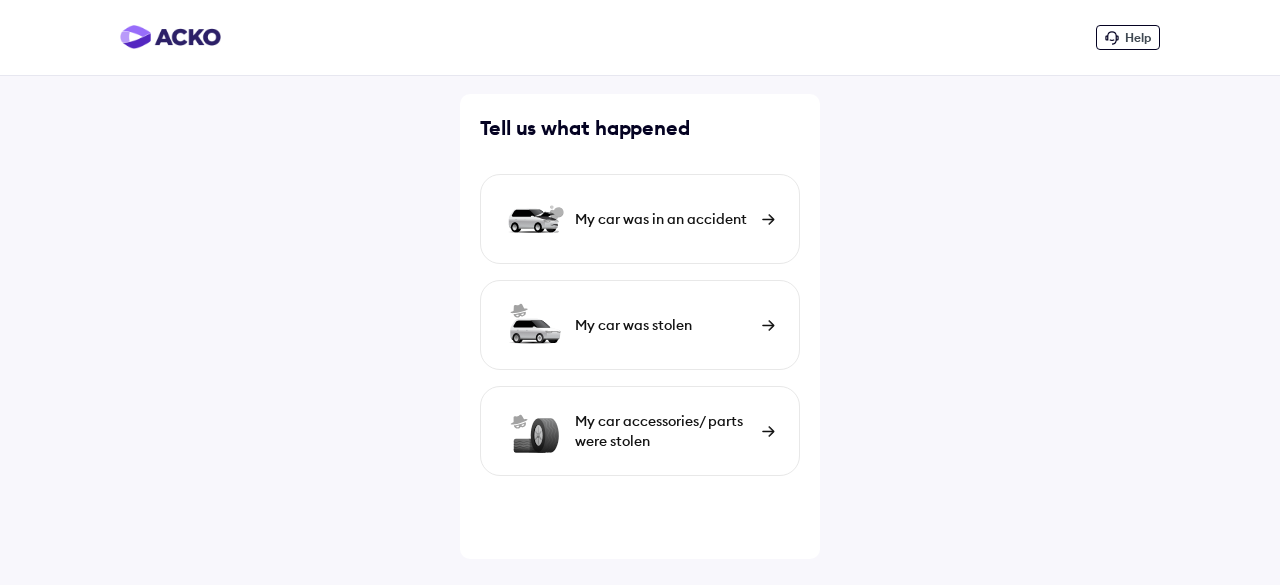 click on "My car was in an accident" at bounding box center (663, 219) 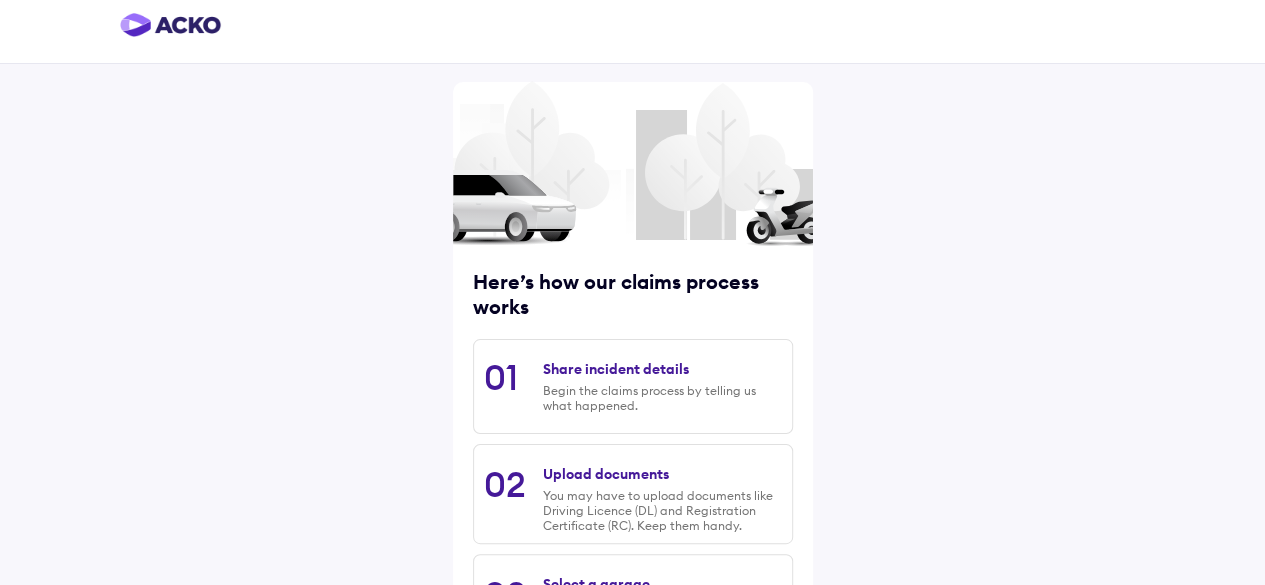 scroll, scrollTop: 312, scrollLeft: 0, axis: vertical 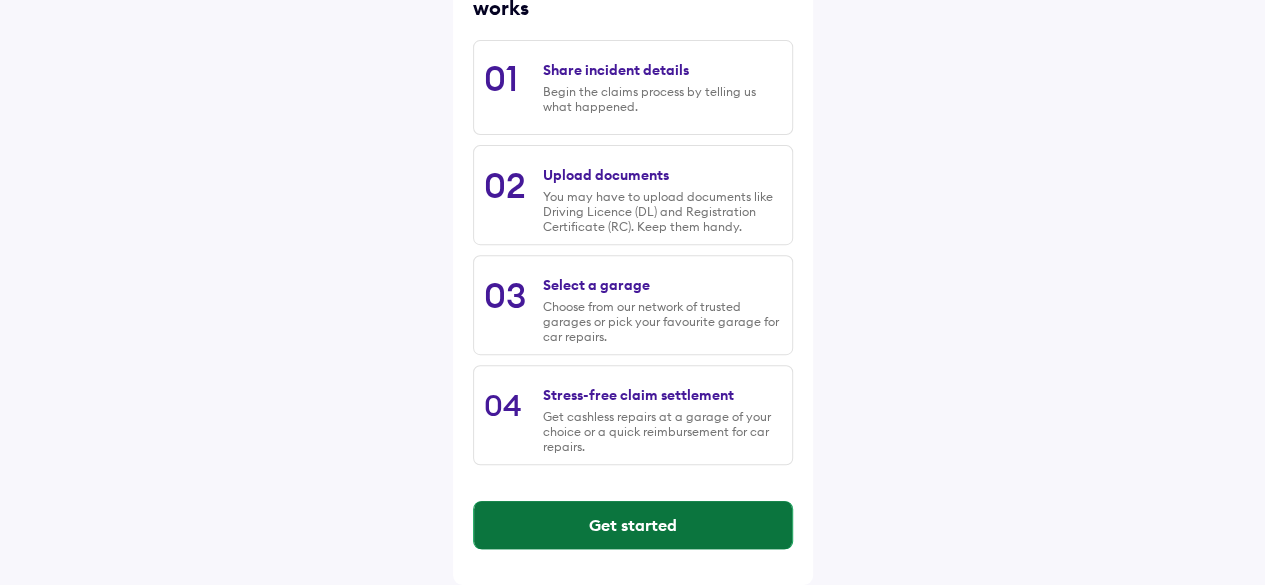 click on "Get started" at bounding box center (633, 525) 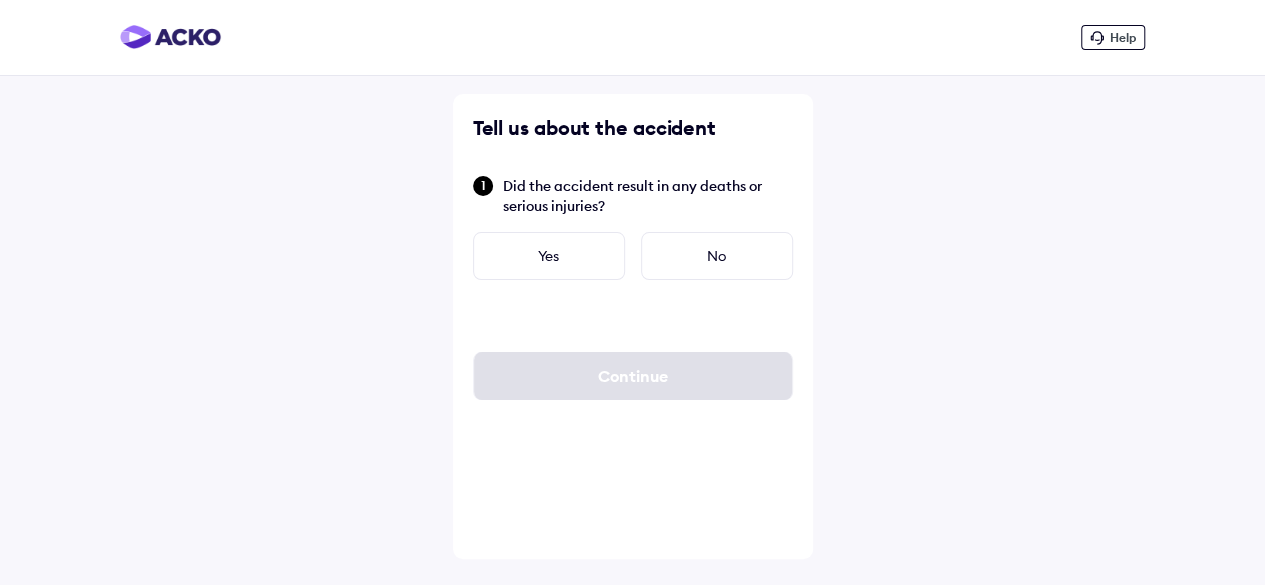scroll, scrollTop: 0, scrollLeft: 0, axis: both 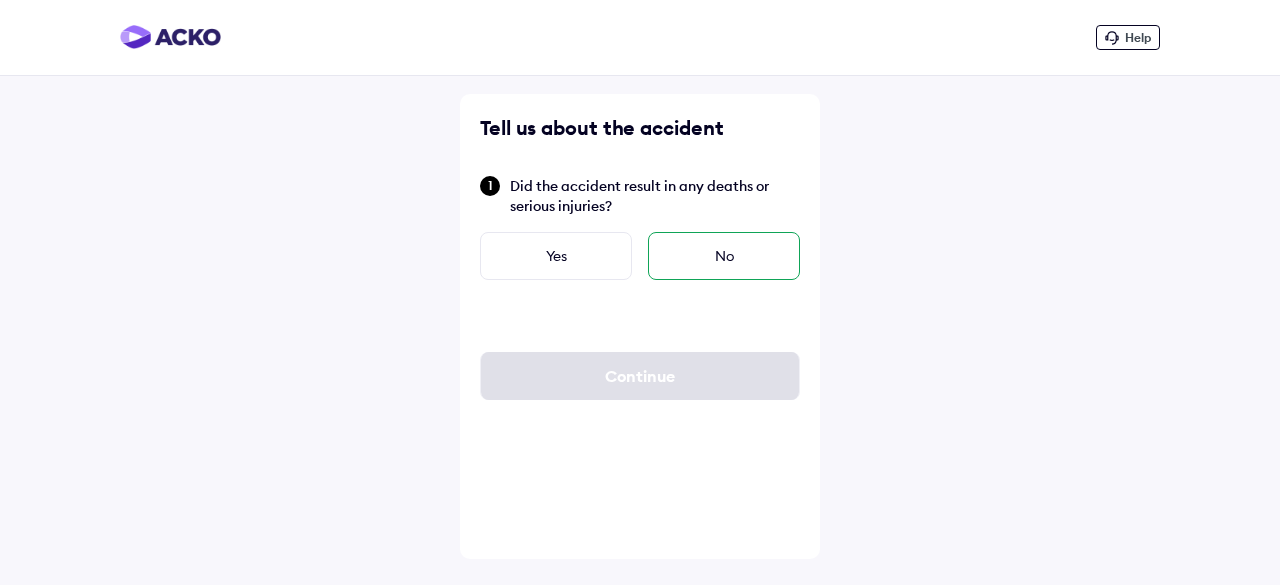 click on "No" at bounding box center (724, 256) 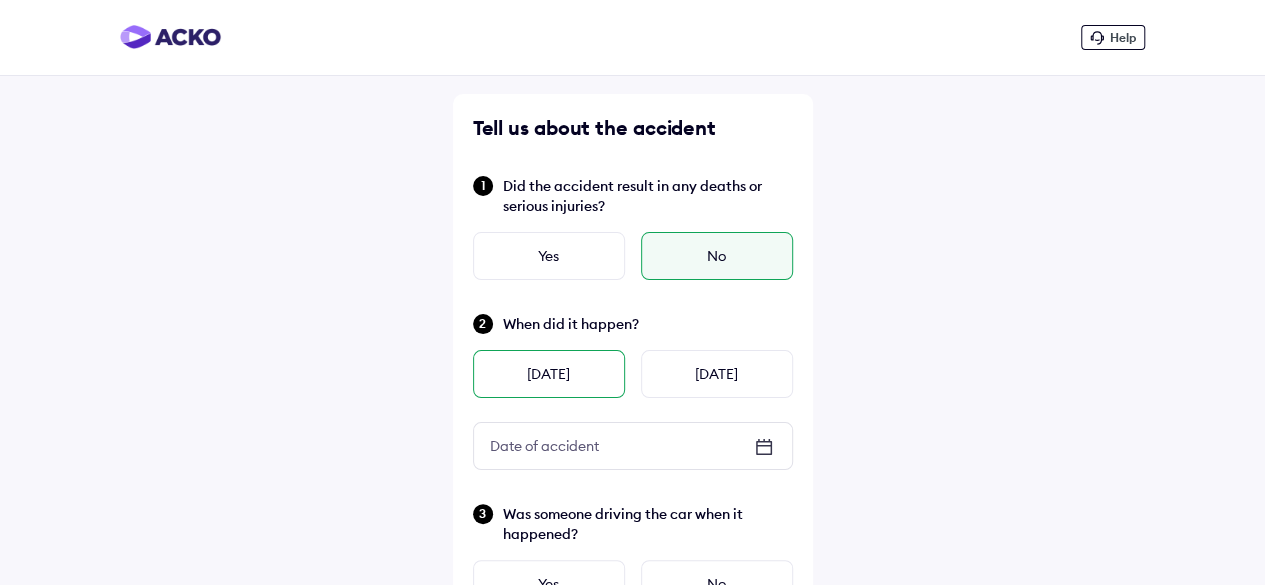 click on "Yesterday" at bounding box center (549, 374) 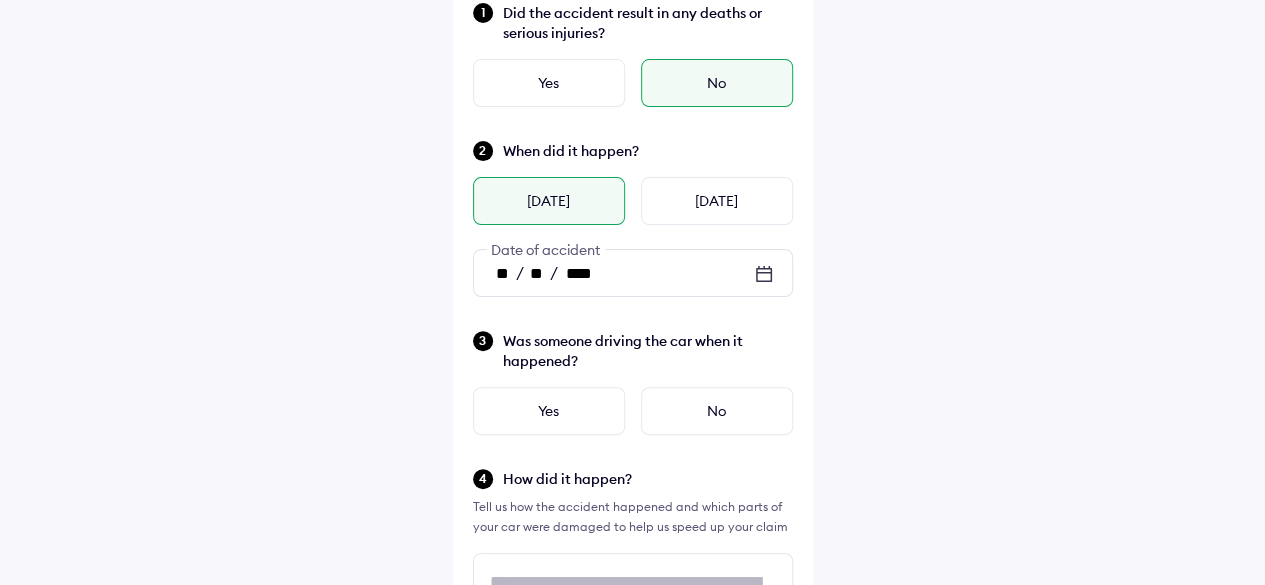 scroll, scrollTop: 200, scrollLeft: 0, axis: vertical 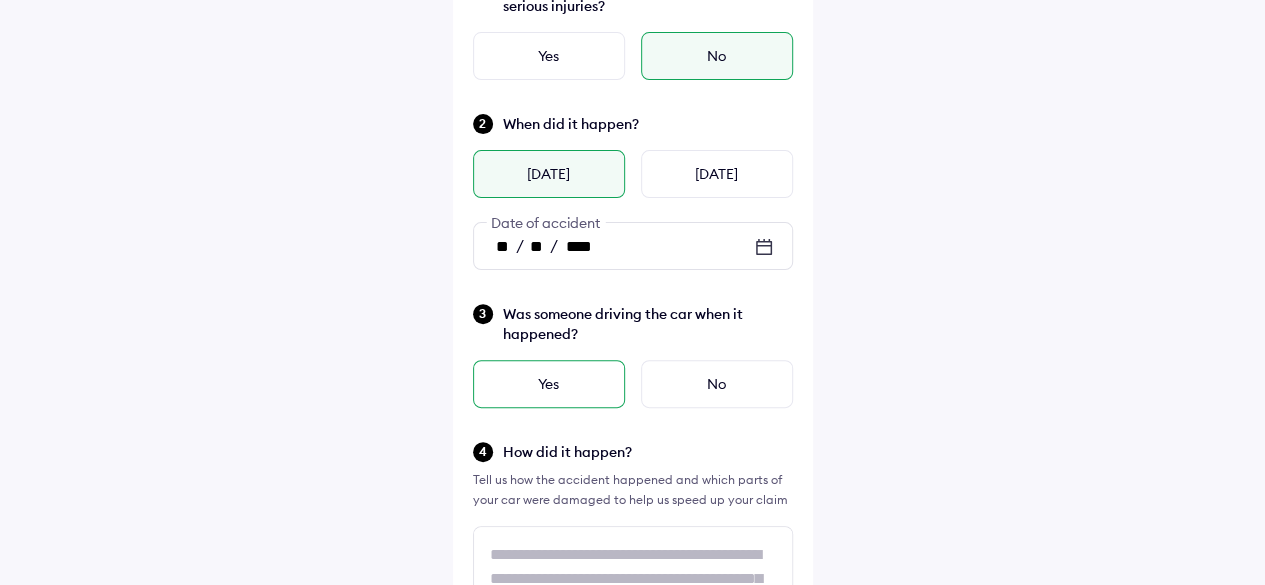 click on "Yes" at bounding box center (549, 384) 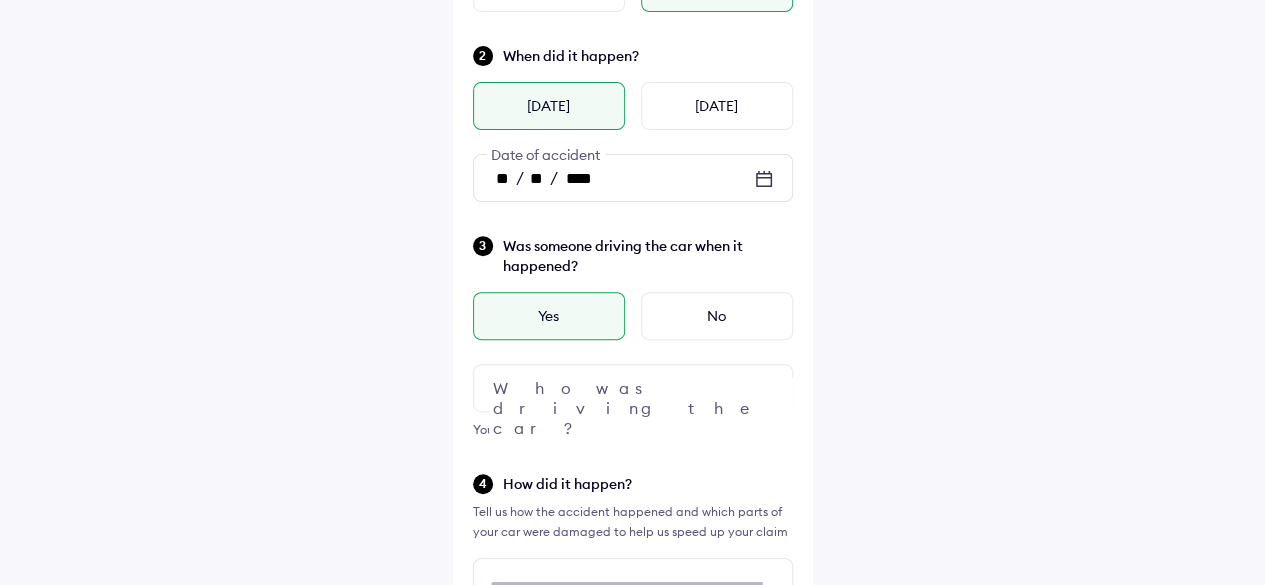 scroll, scrollTop: 300, scrollLeft: 0, axis: vertical 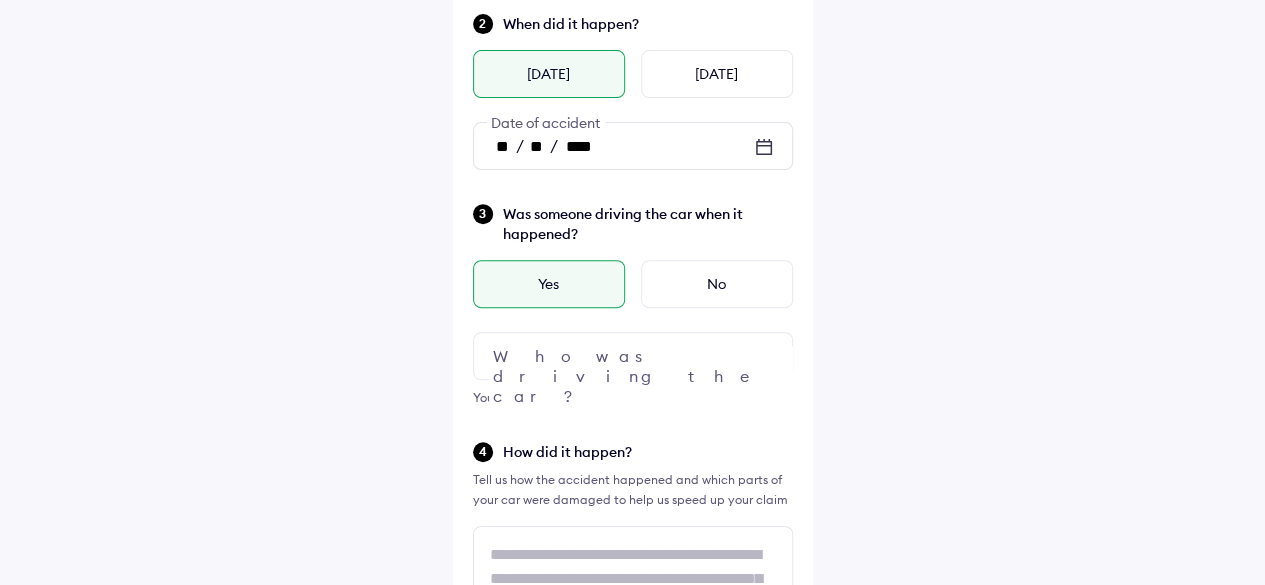 click at bounding box center (633, 356) 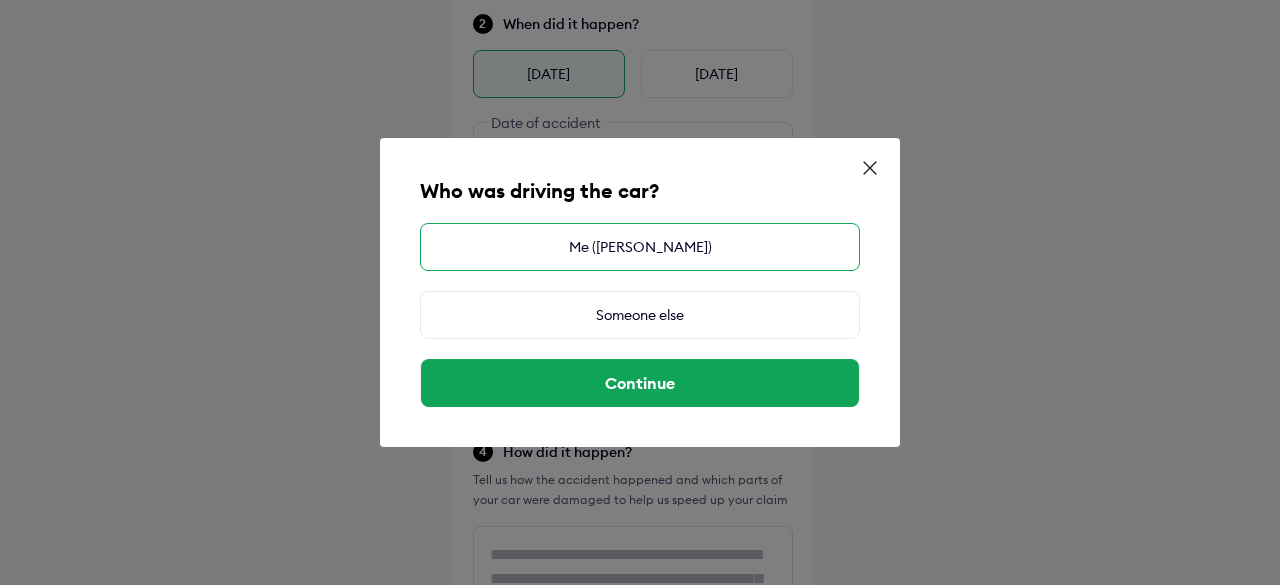 click on "Me (SUNANDO MUKHERJEE)" at bounding box center (640, 247) 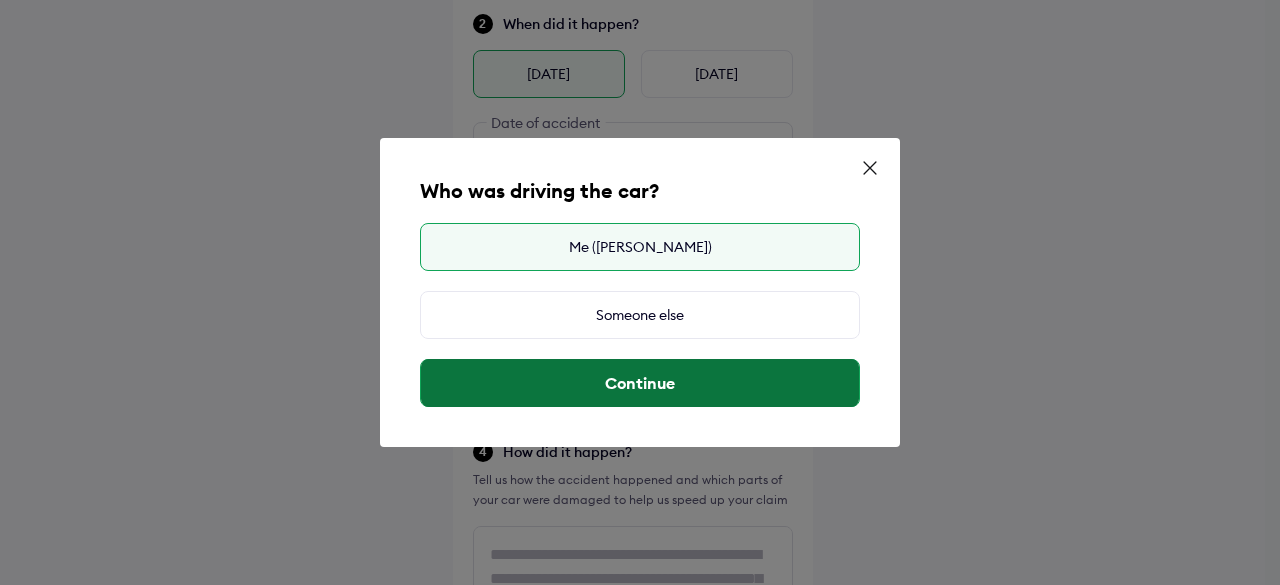 click on "Continue" at bounding box center (640, 383) 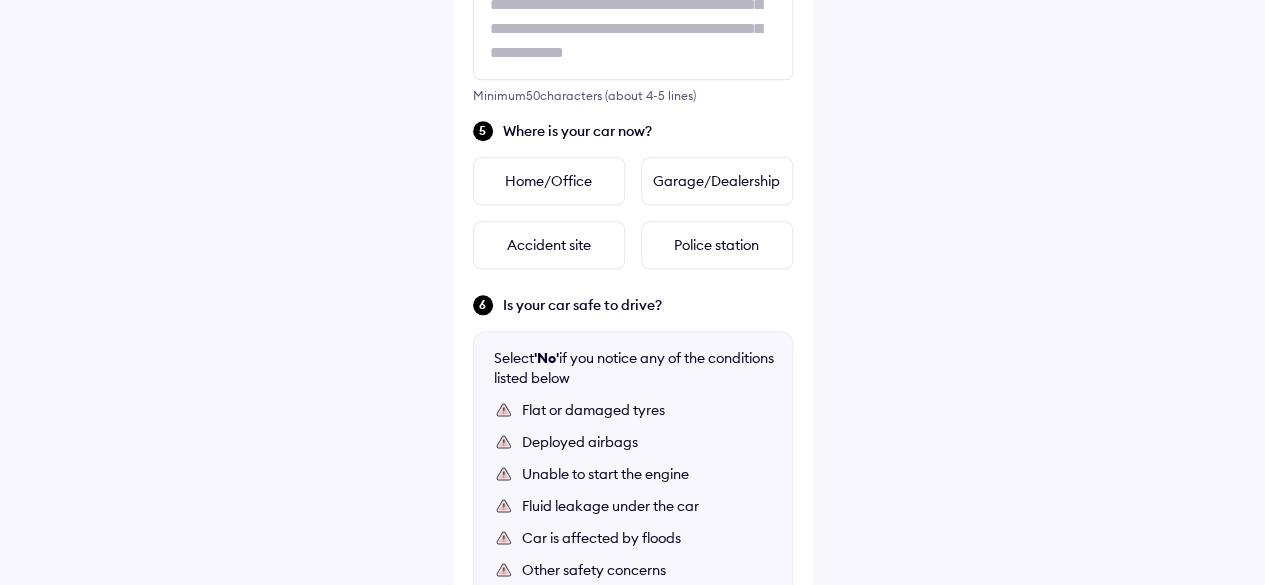 scroll, scrollTop: 900, scrollLeft: 0, axis: vertical 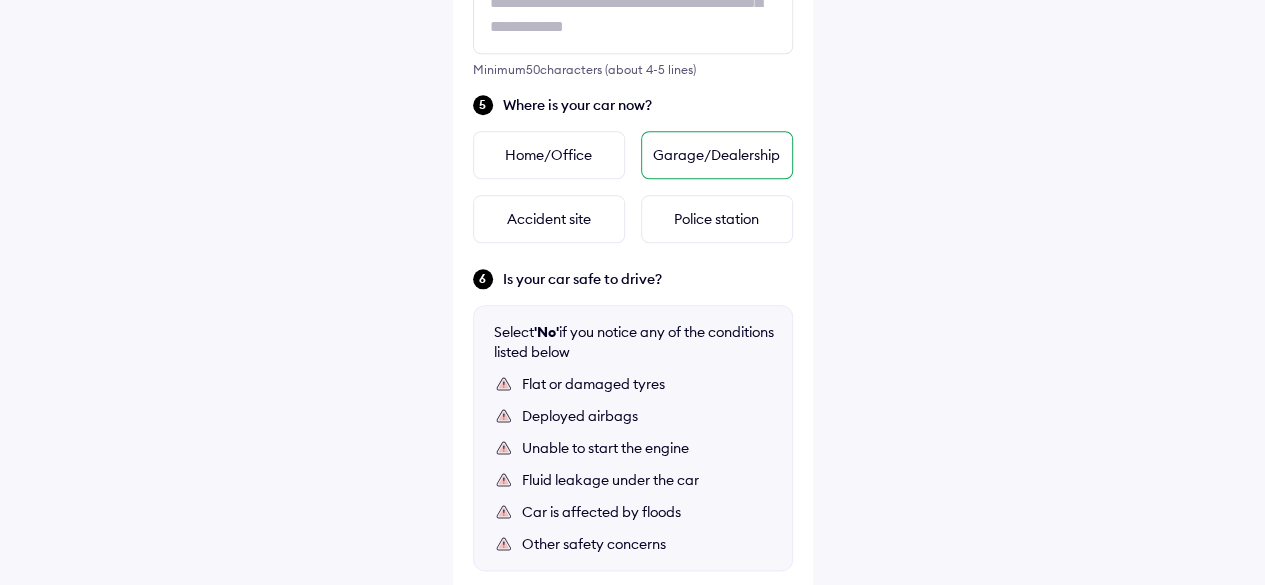 click on "Garage/Dealership" at bounding box center (717, 155) 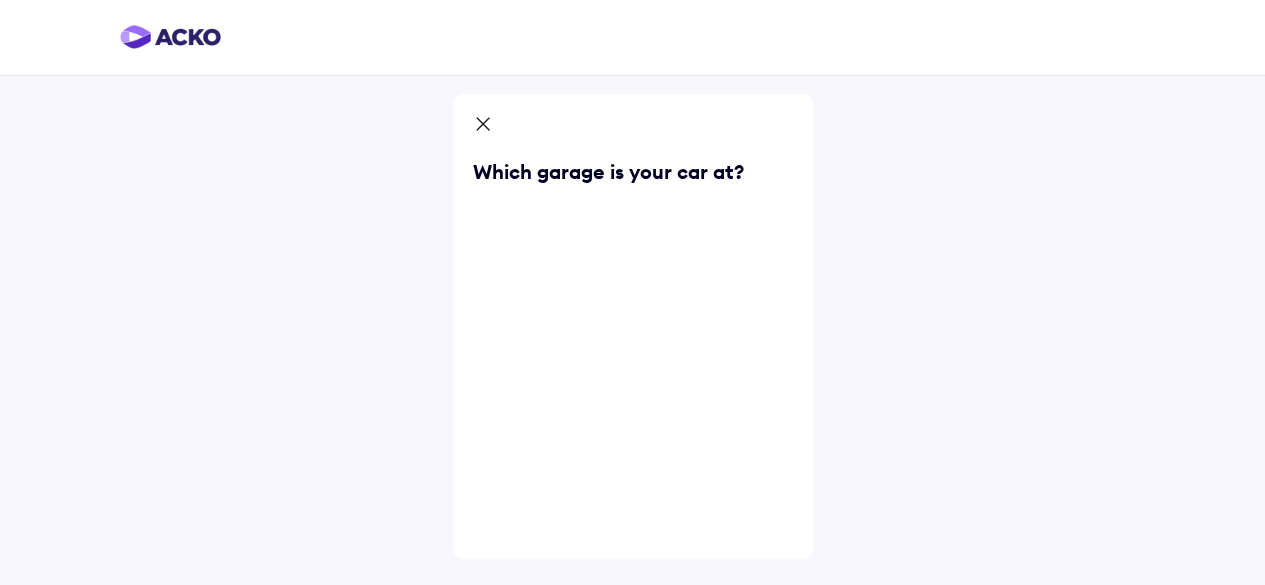 scroll, scrollTop: 0, scrollLeft: 0, axis: both 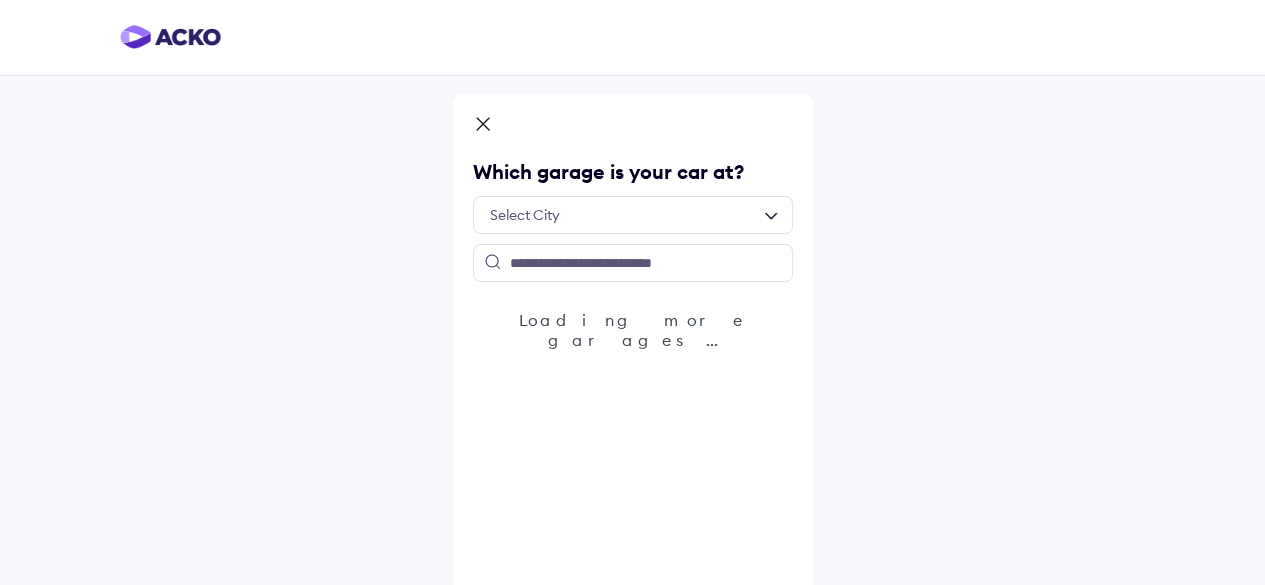 click at bounding box center (633, 215) 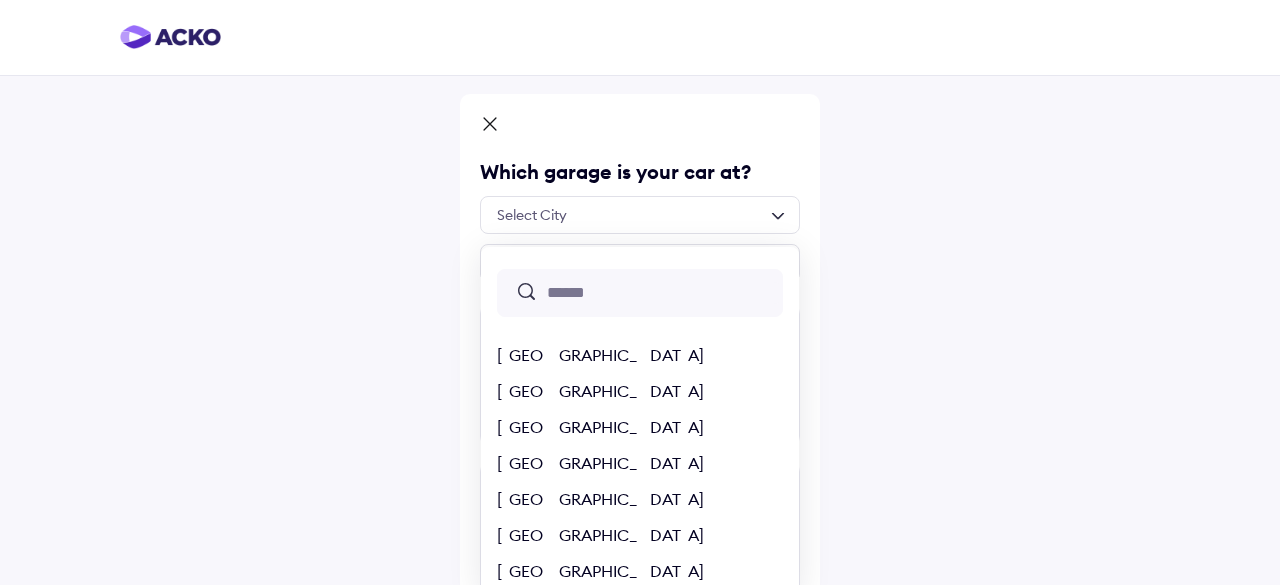 click at bounding box center (640, 293) 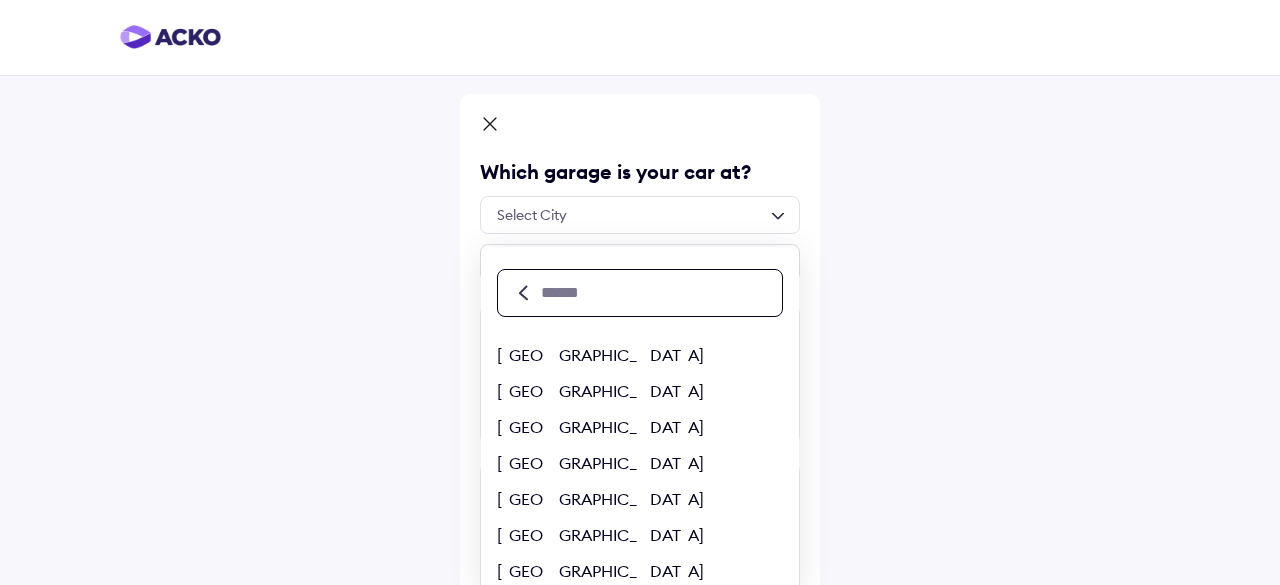 click at bounding box center (660, 293) 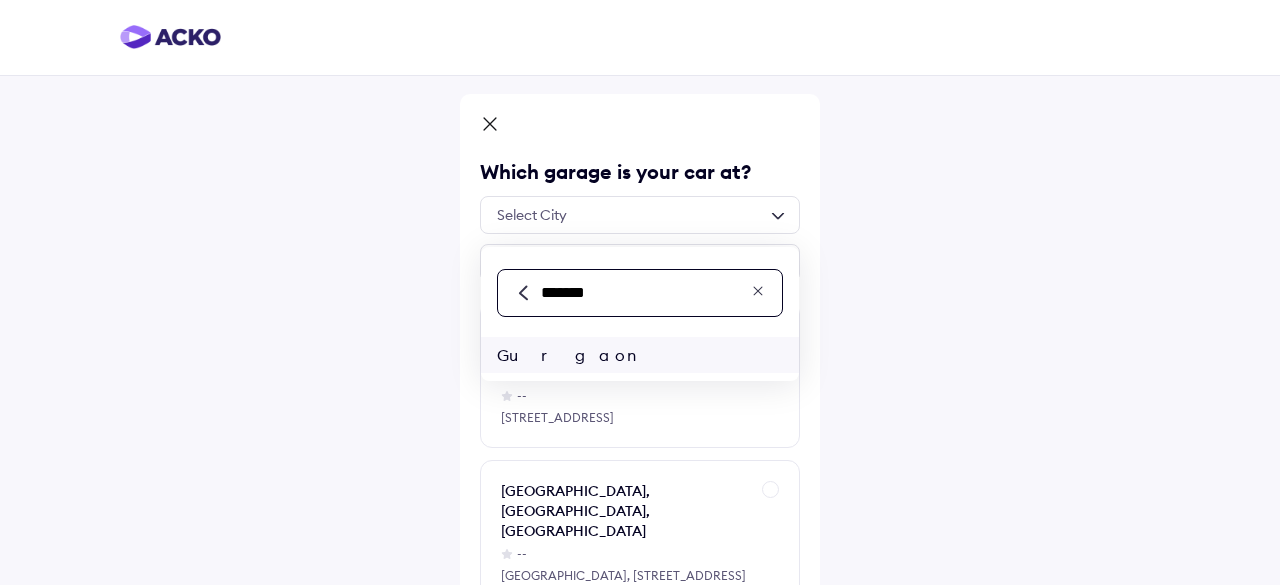type on "*******" 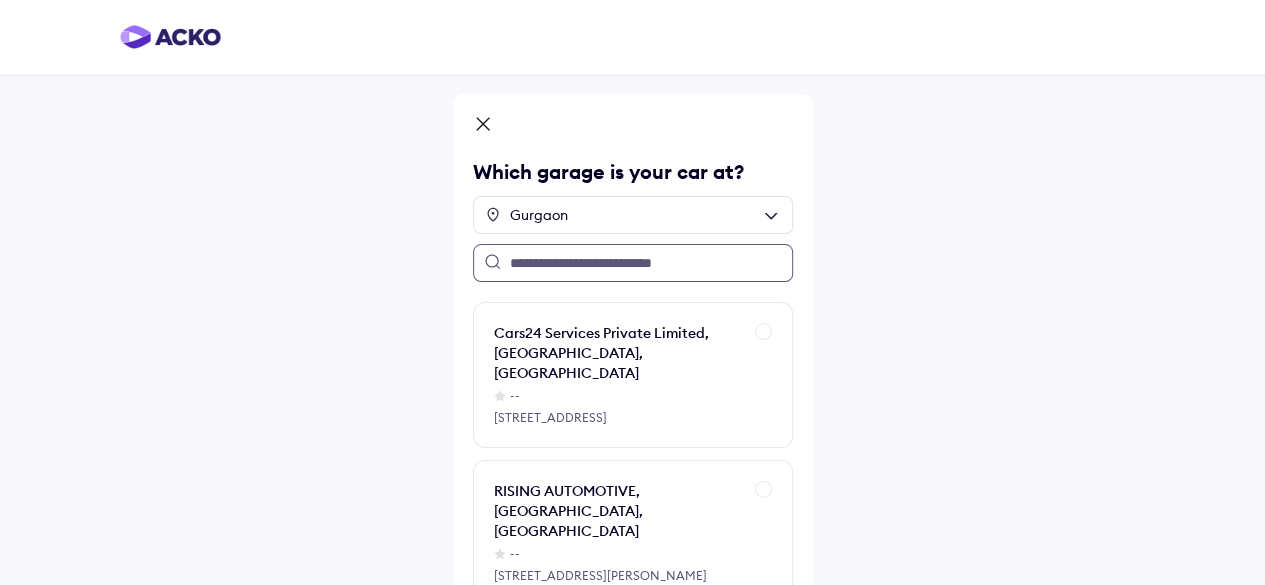 click at bounding box center (633, 263) 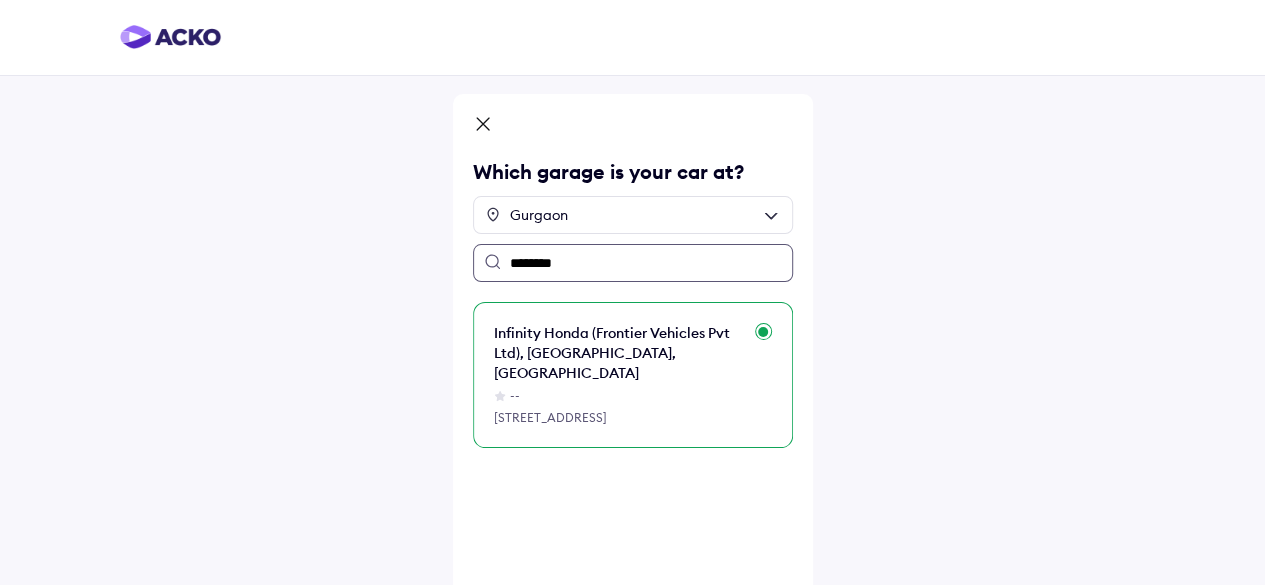 type on "********" 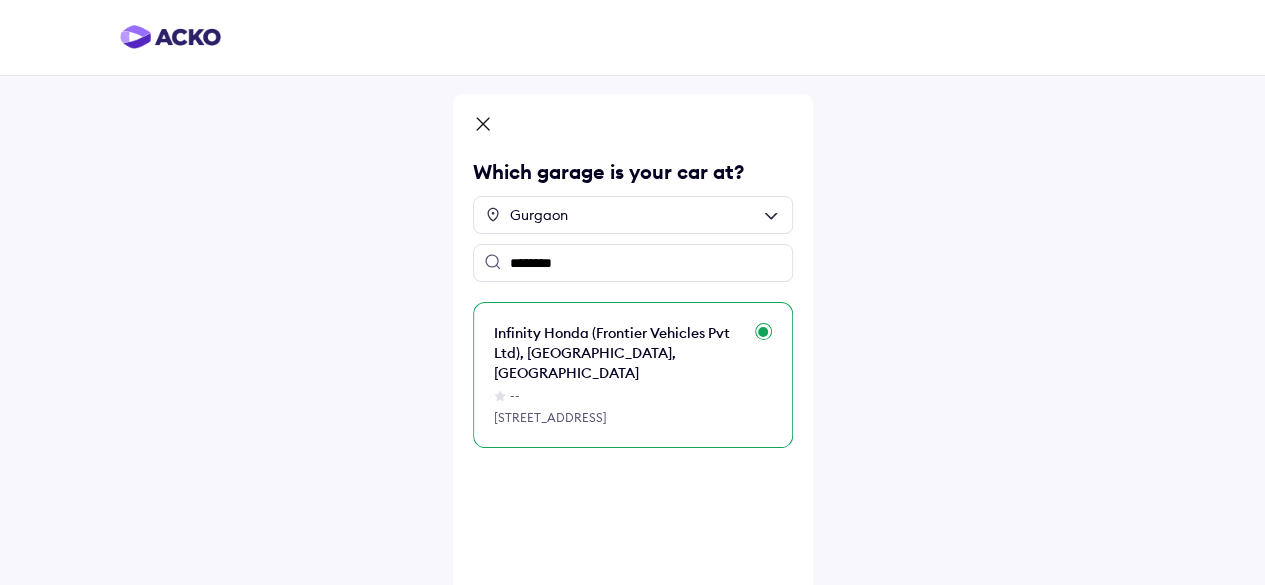 click on "Infinity Honda (Frontier Vehicles Pvt Ltd), Gurgaon, Haryana -- A -16, SECTOR -34, INFOCITY -I, Gurugram Haryana 122001" at bounding box center (633, 375) 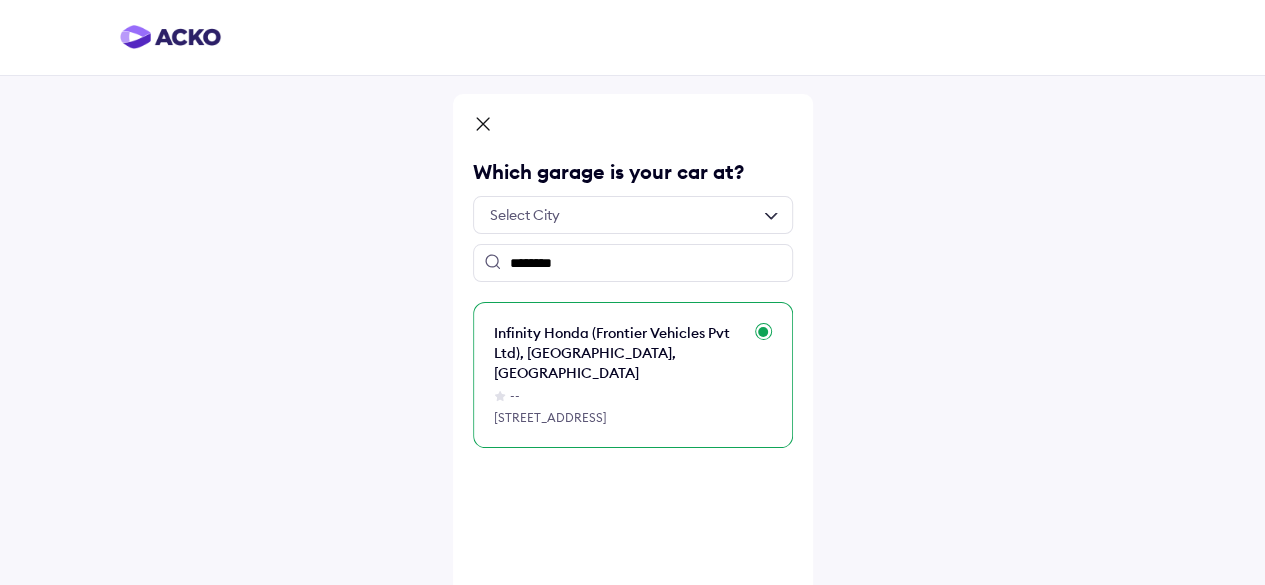click on "Infinity Honda (Frontier Vehicles Pvt Ltd), Gurgaon, Haryana -- A -16, SECTOR -34, INFOCITY -I, Gurugram Haryana 122001" at bounding box center (633, 375) 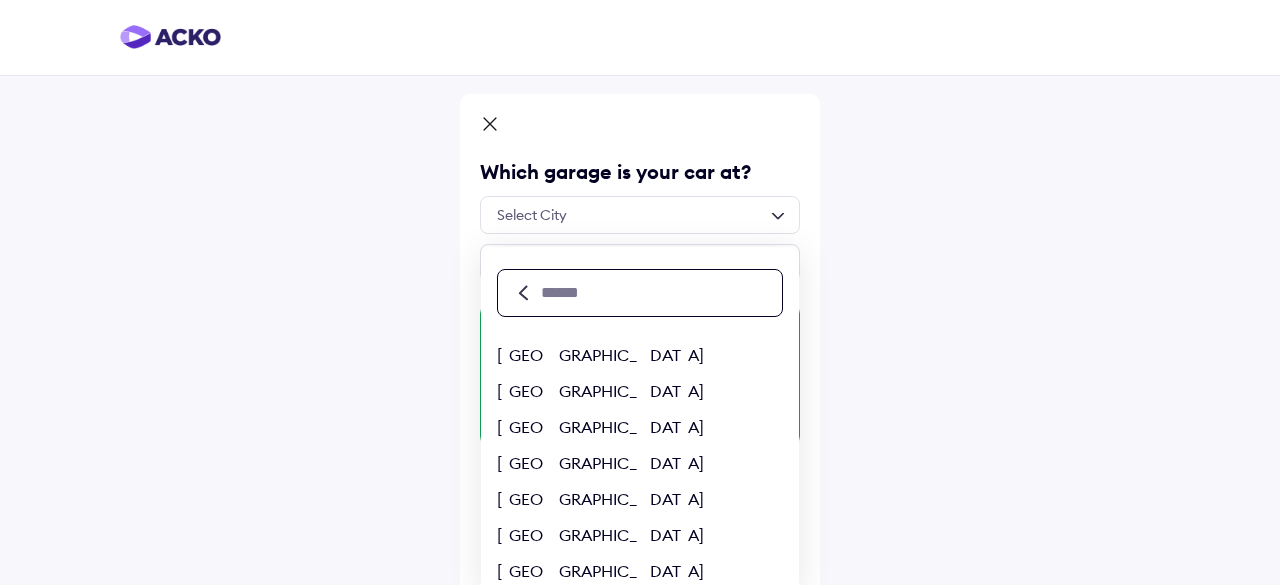 click at bounding box center [660, 293] 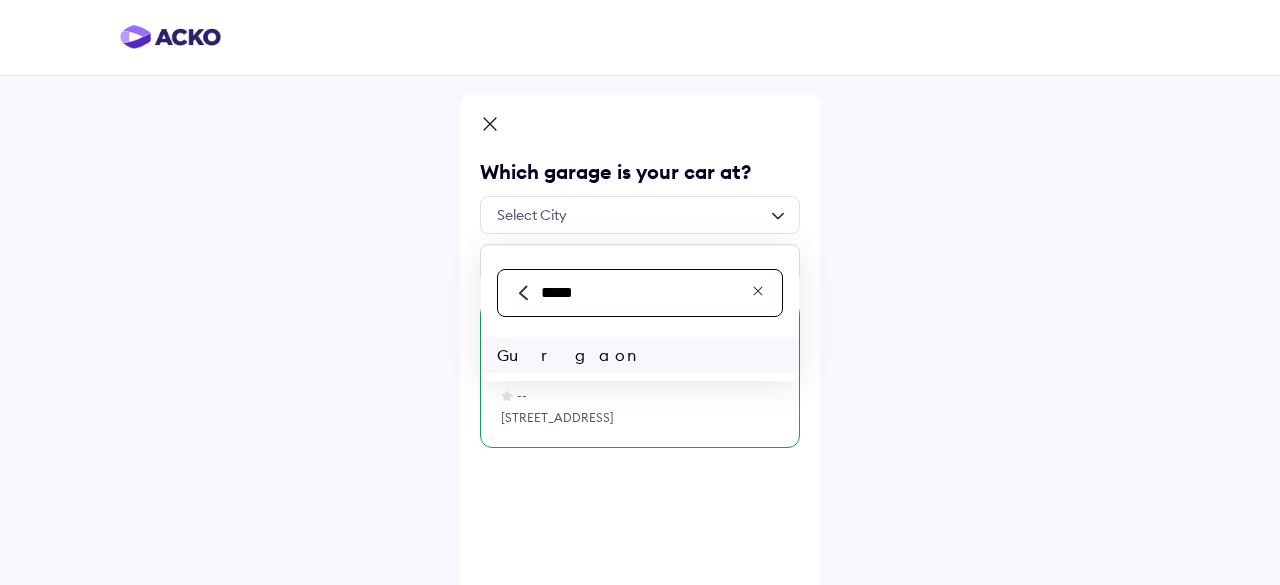 type on "*****" 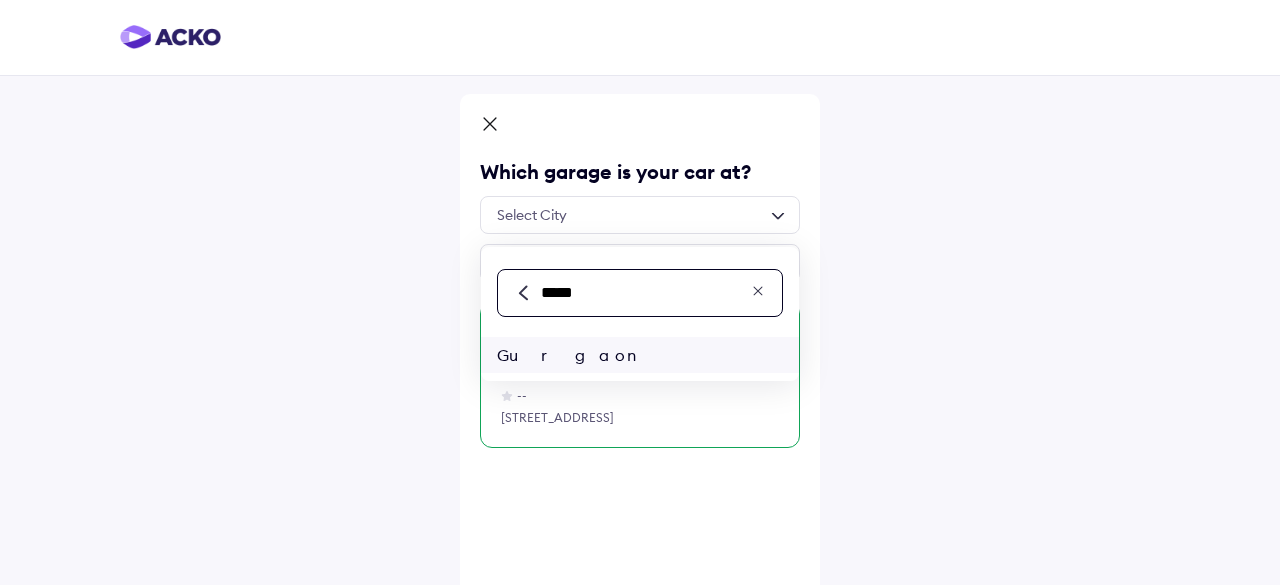 click on "Gurgaon" at bounding box center [640, 355] 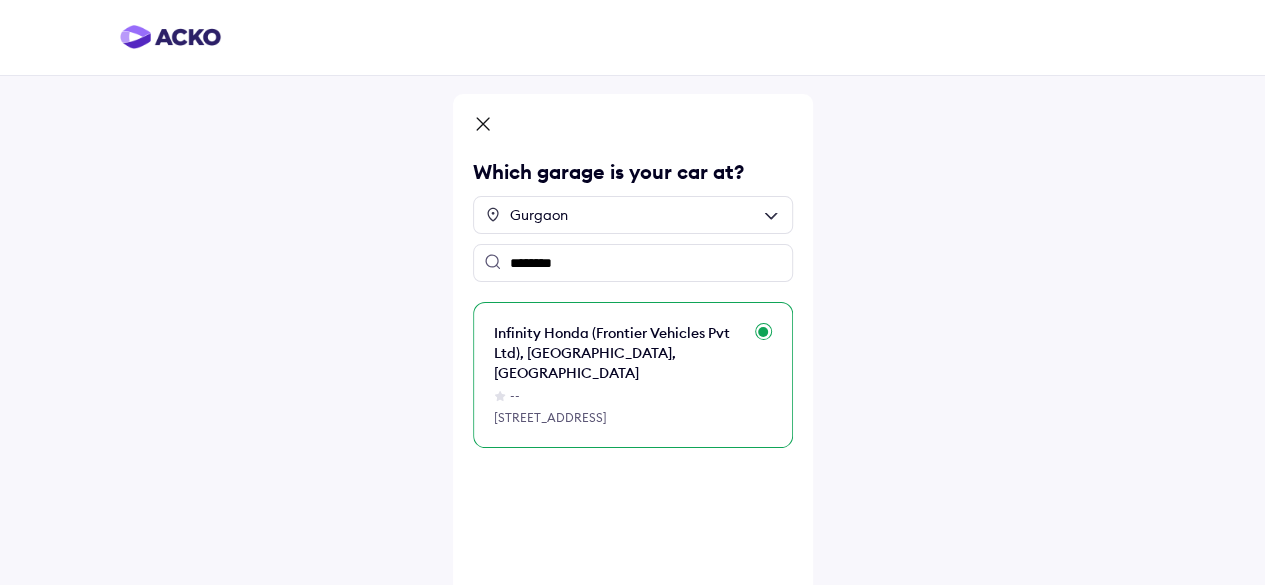 click on "Which garage is your car at? Gurgaon ******** Infinity Honda (Frontier Vehicles Pvt Ltd), Gurgaon, Haryana -- A -16, SECTOR -34, INFOCITY -I, Gurugram Haryana 122001 Can’t find your garage in the list? Add garage Continue" at bounding box center (632, 357) 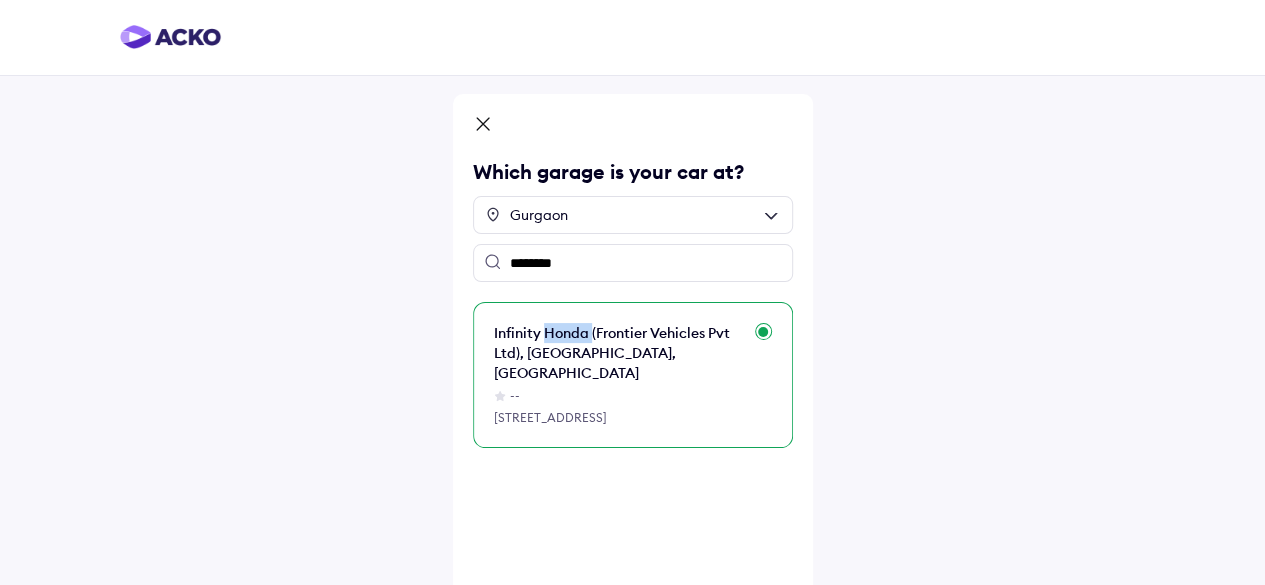 click on "Infinity Honda (Frontier Vehicles Pvt Ltd), Gurgaon, Haryana" at bounding box center [618, 353] 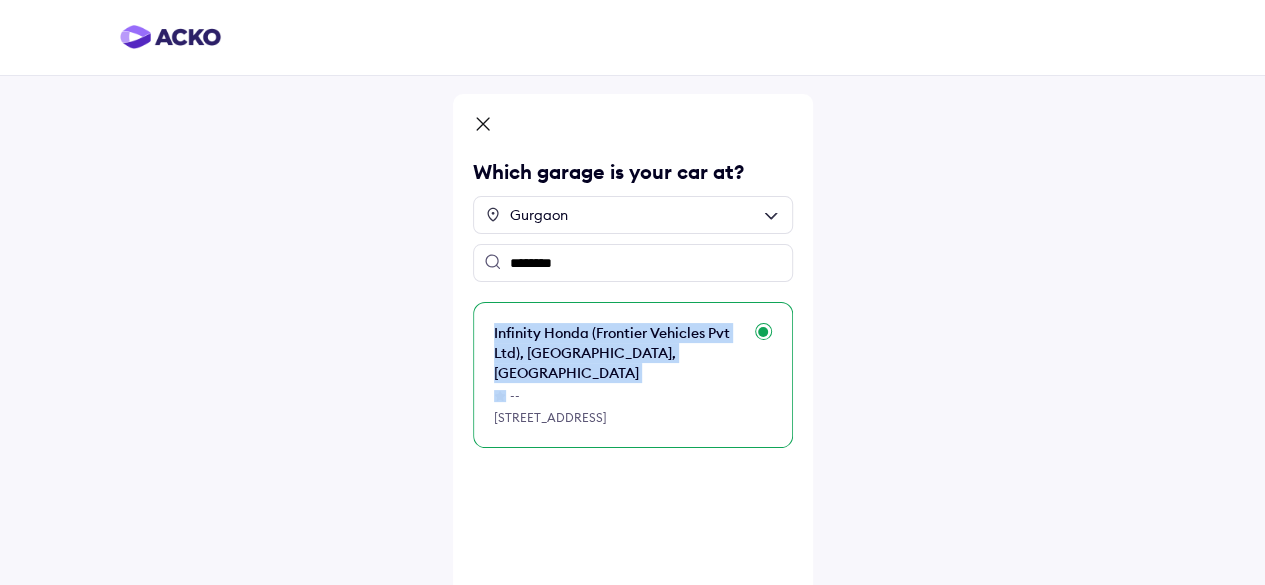 click on "Infinity Honda (Frontier Vehicles Pvt Ltd), Gurgaon, Haryana" at bounding box center [618, 353] 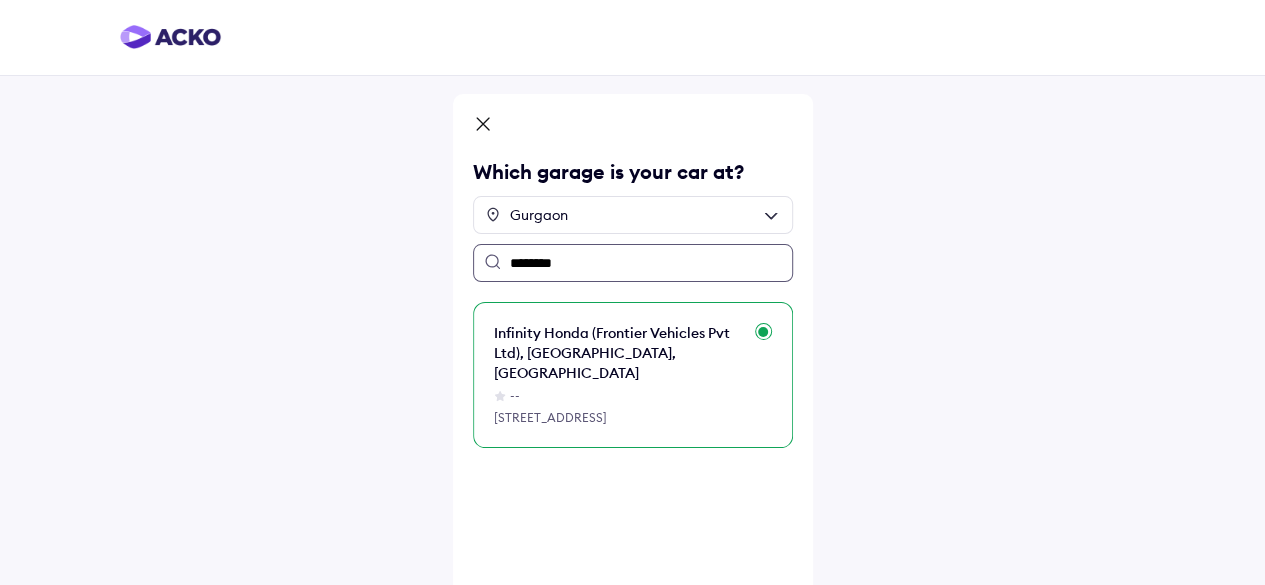 drag, startPoint x: 588, startPoint y: 266, endPoint x: 560, endPoint y: 266, distance: 28 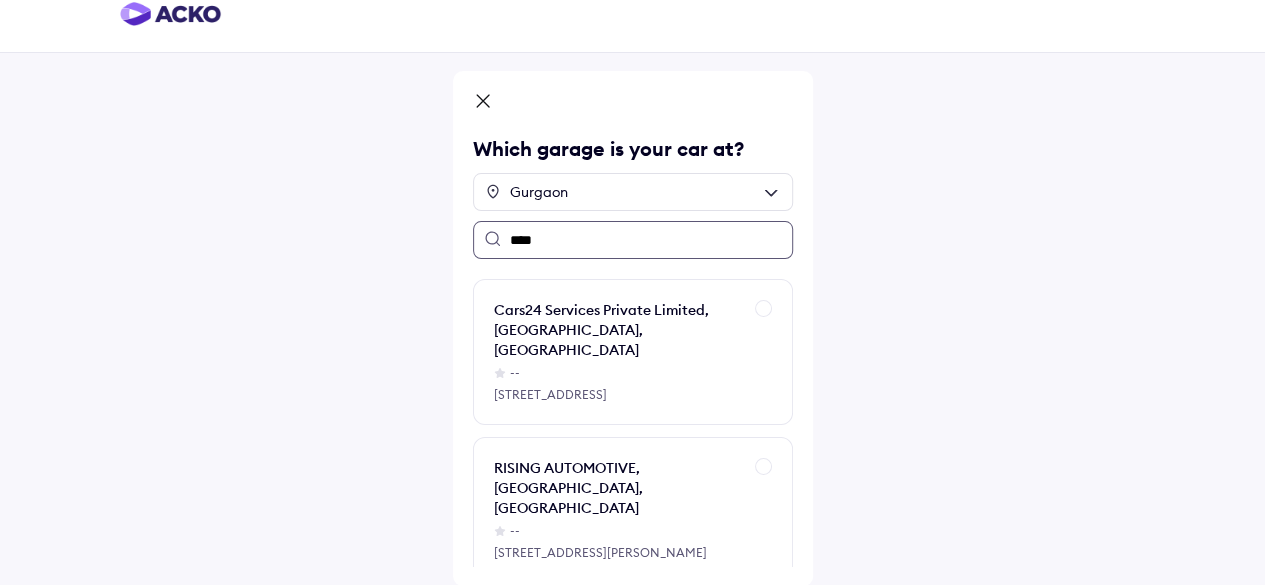scroll, scrollTop: 28, scrollLeft: 0, axis: vertical 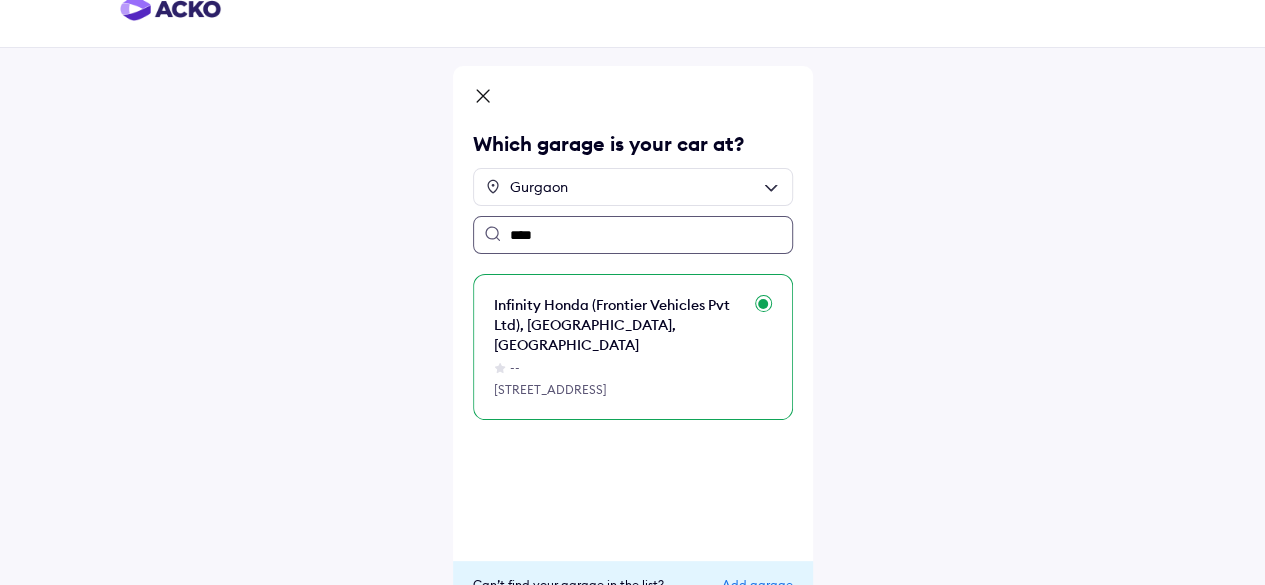 type on "****" 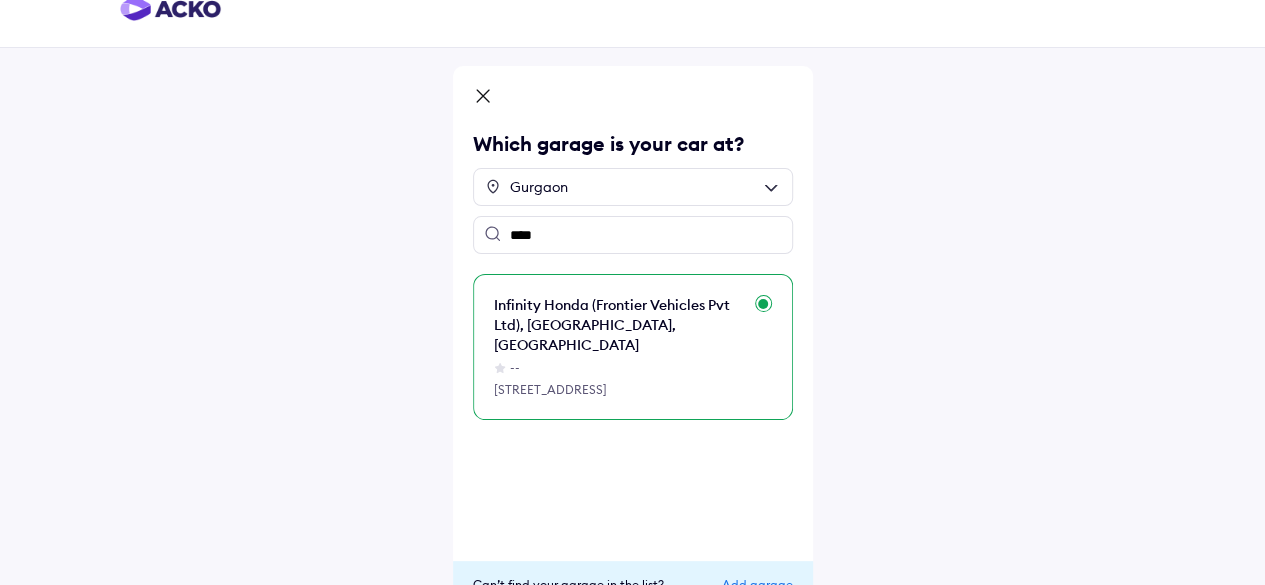 click on "--" at bounding box center (618, 368) 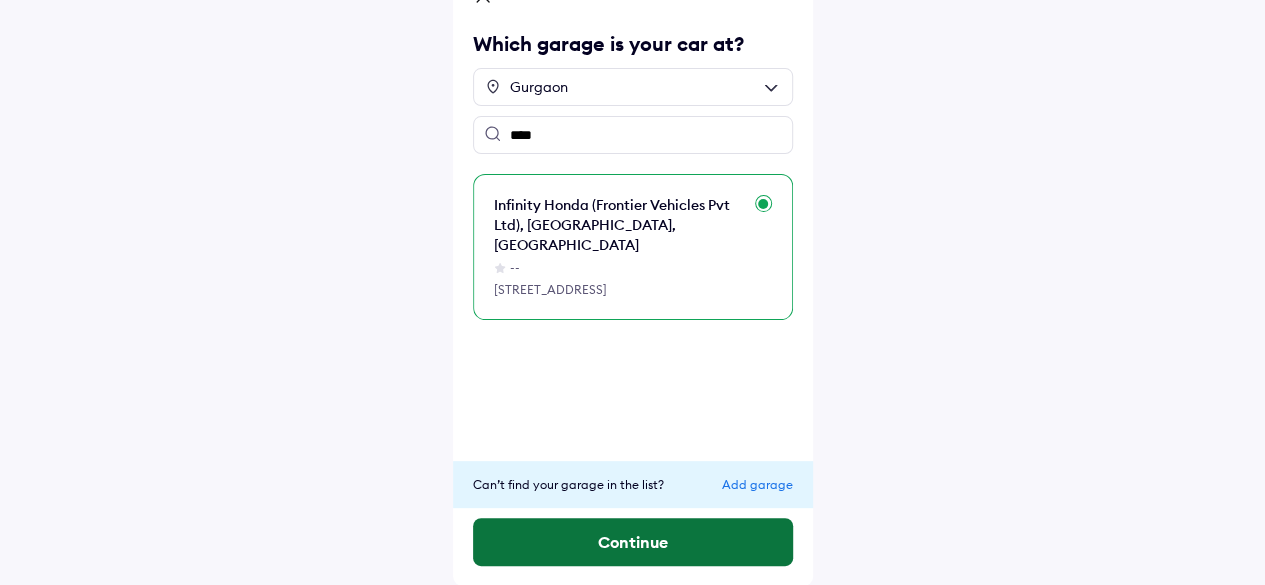click on "Continue" at bounding box center (633, 542) 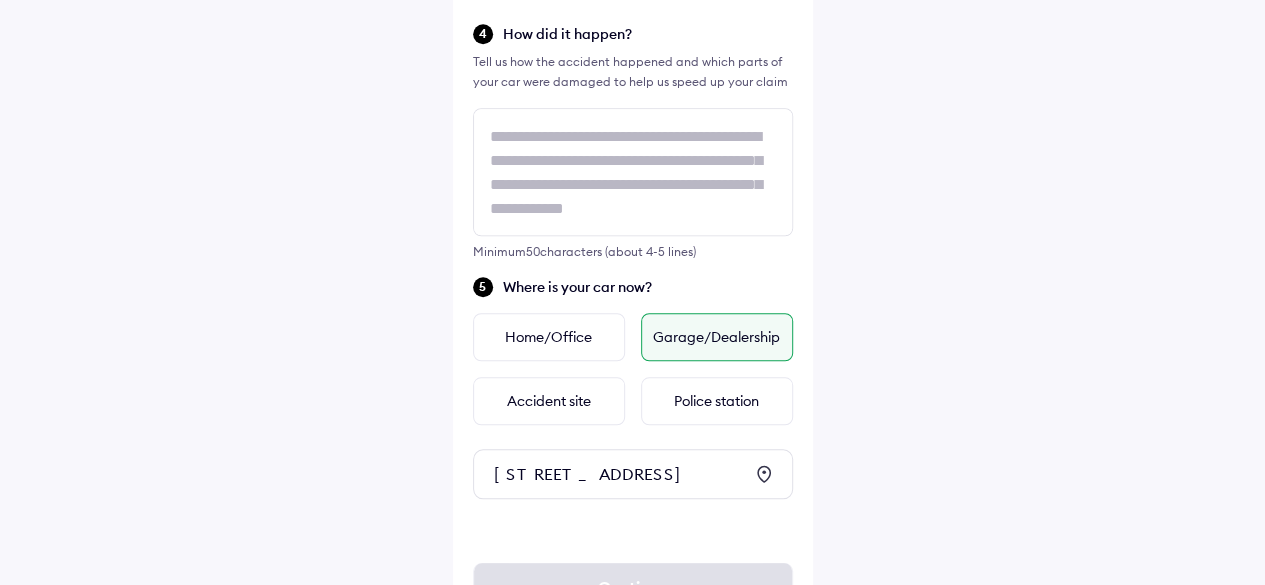 scroll, scrollTop: 719, scrollLeft: 0, axis: vertical 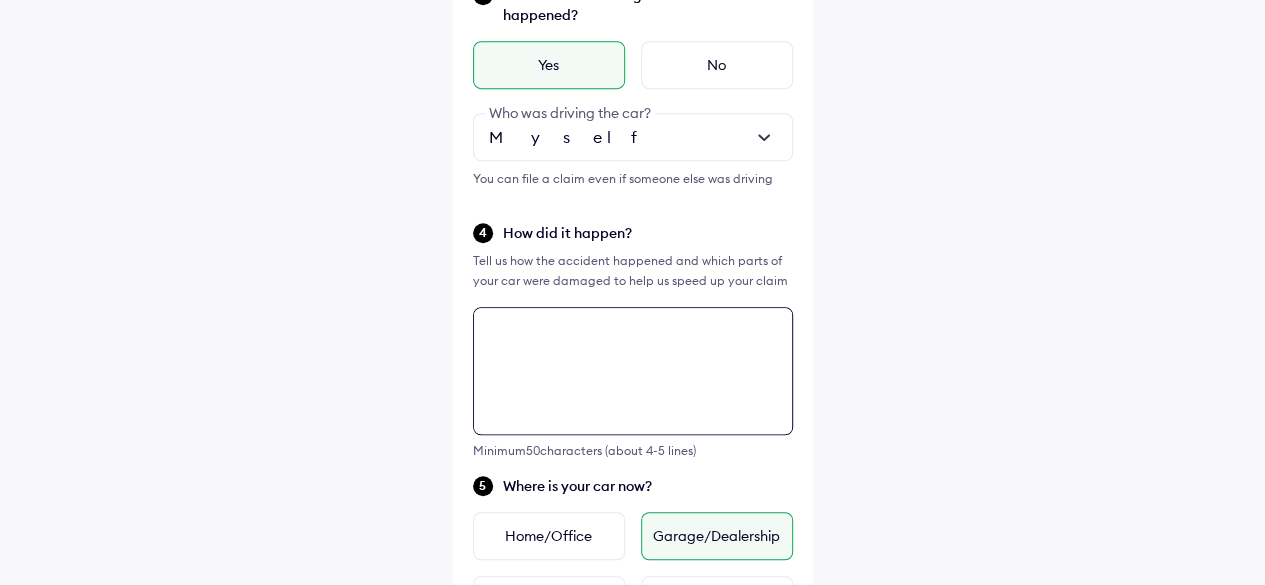 click at bounding box center (633, 371) 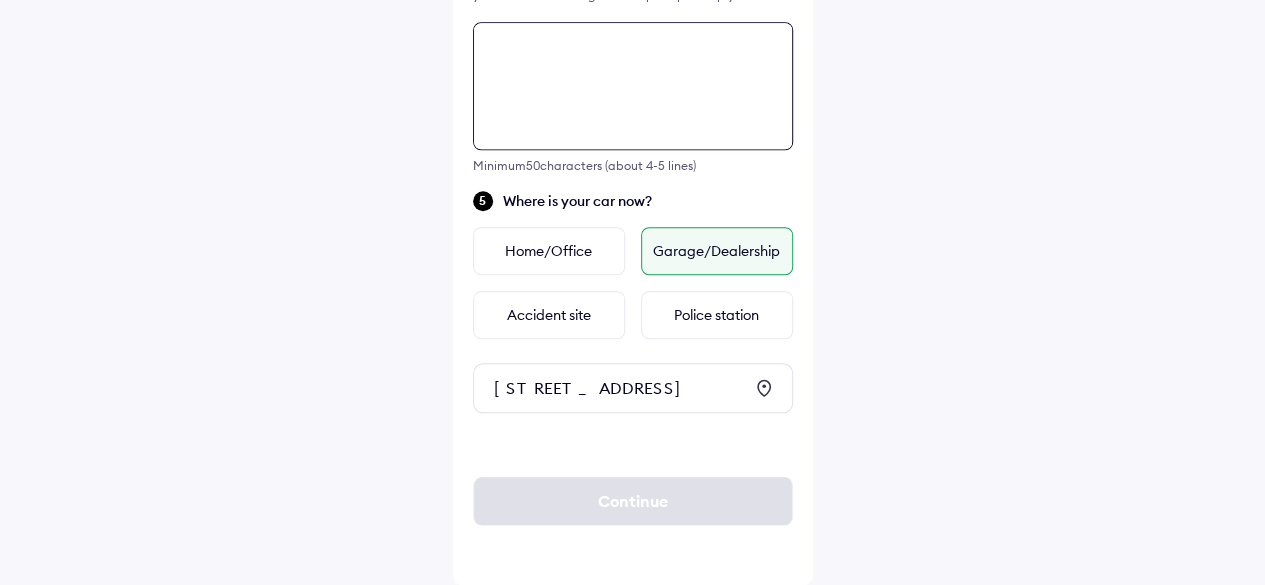 scroll, scrollTop: 819, scrollLeft: 0, axis: vertical 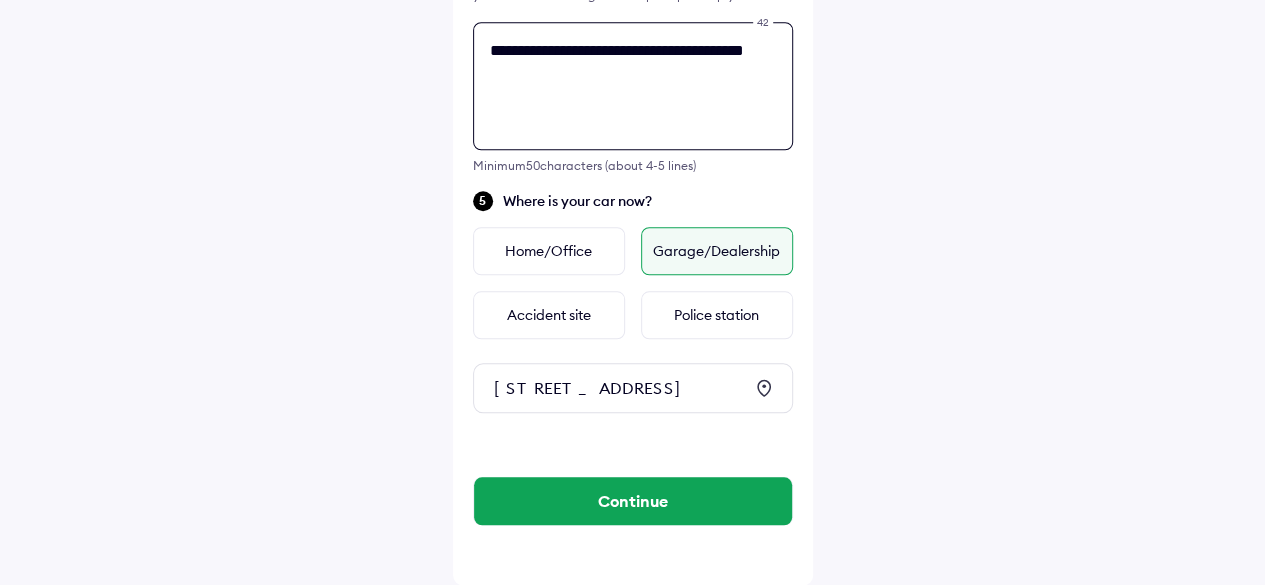 click on "**********" at bounding box center (633, 86) 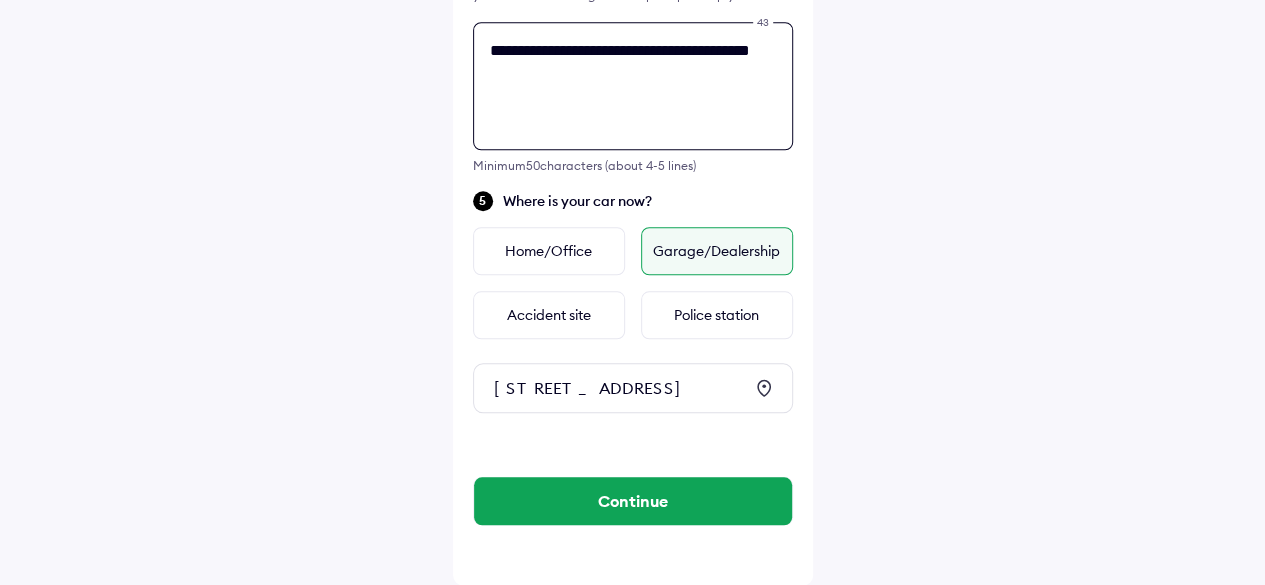 click on "**********" at bounding box center [633, 86] 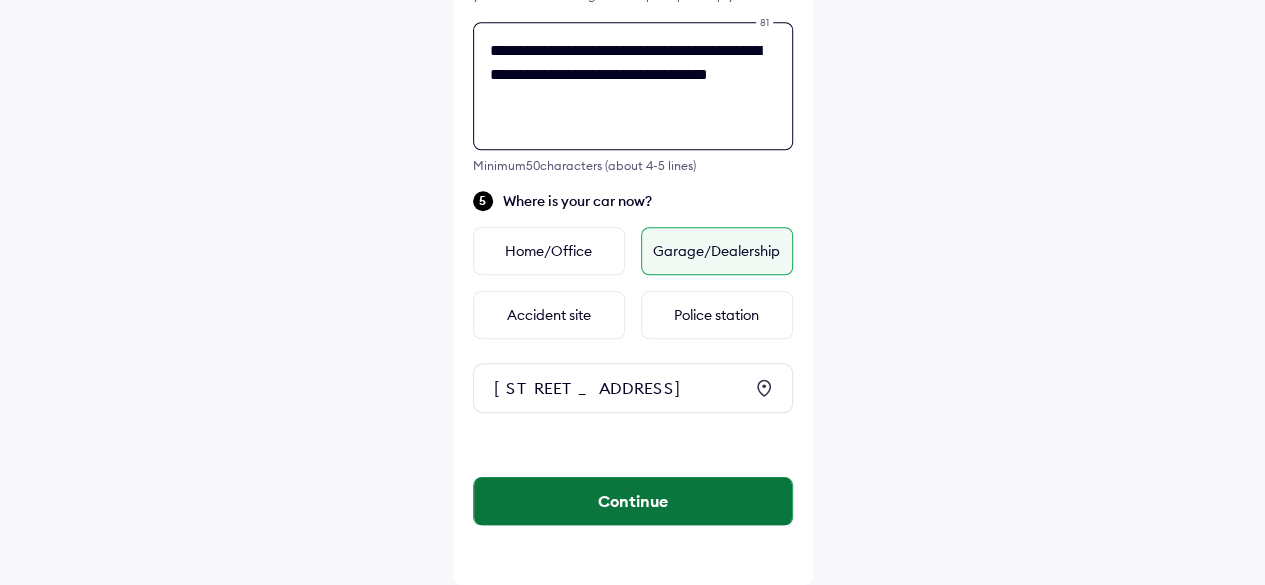 type on "**********" 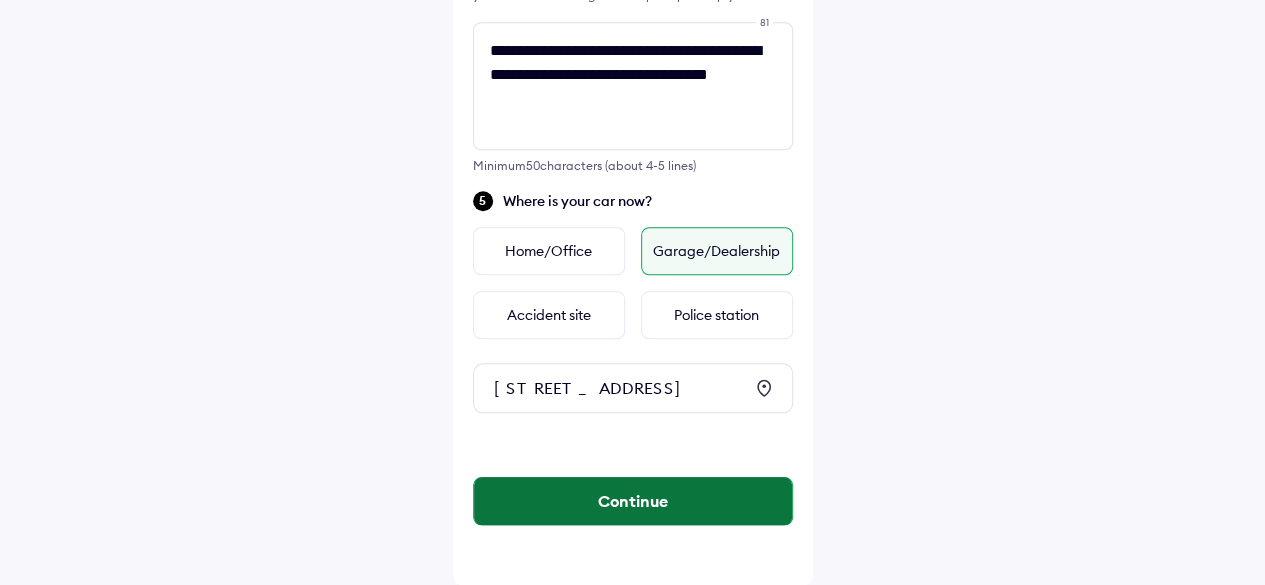 click on "Continue" at bounding box center [633, 501] 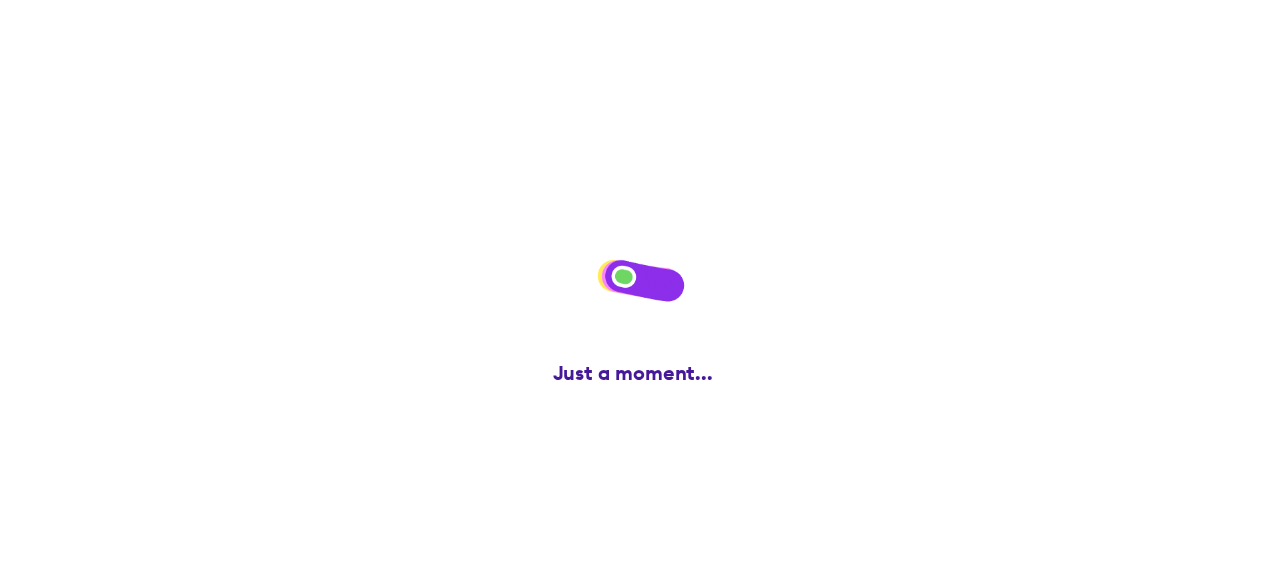 scroll, scrollTop: 0, scrollLeft: 0, axis: both 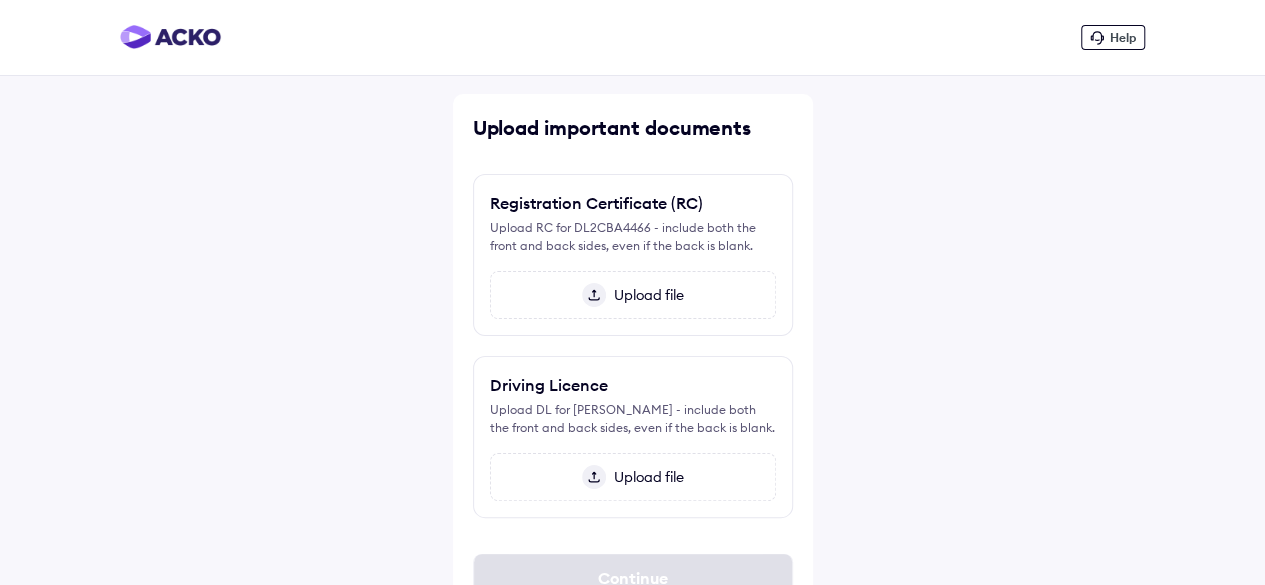 click on "Upload file" at bounding box center [645, 295] 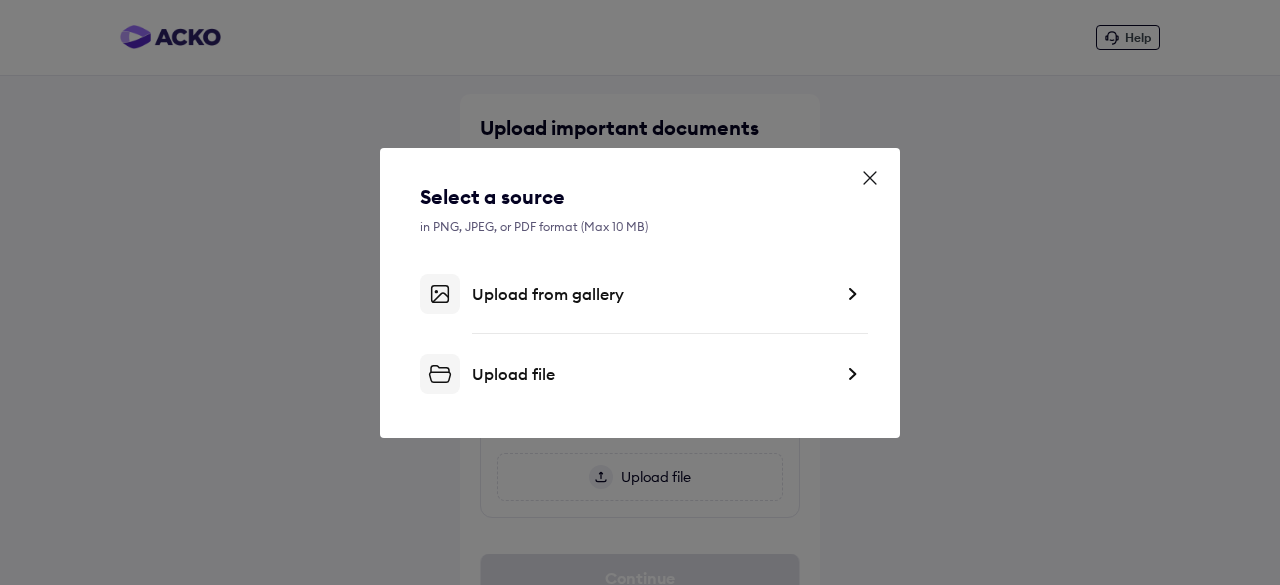 click 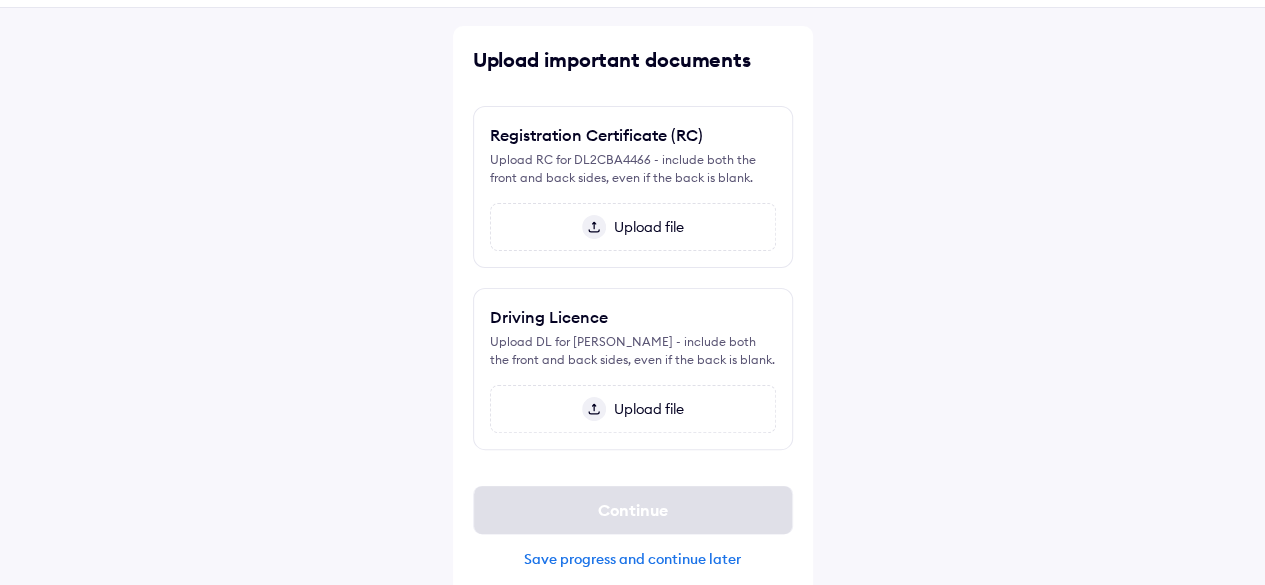 scroll, scrollTop: 100, scrollLeft: 0, axis: vertical 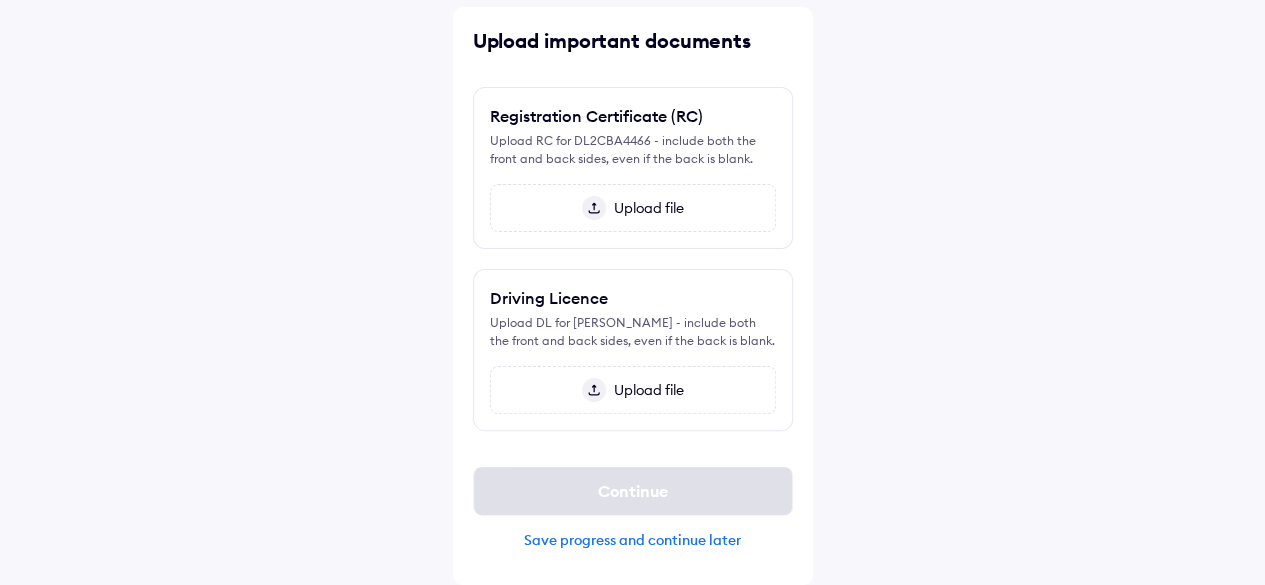 click on "Upload file" at bounding box center (645, 390) 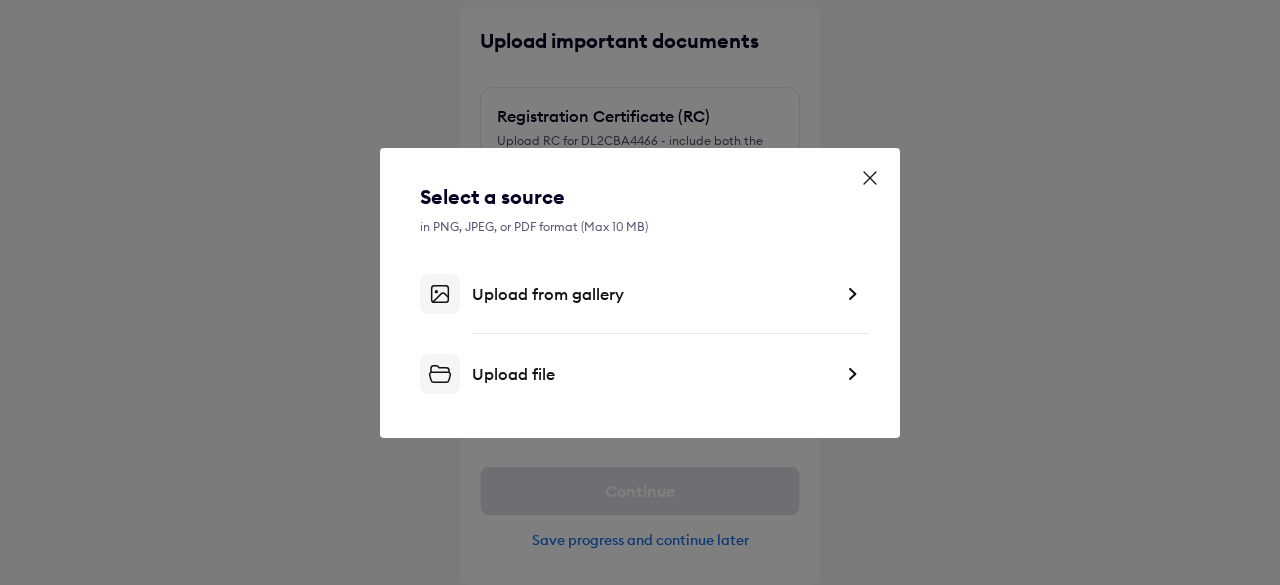click on "Upload file" at bounding box center (652, 374) 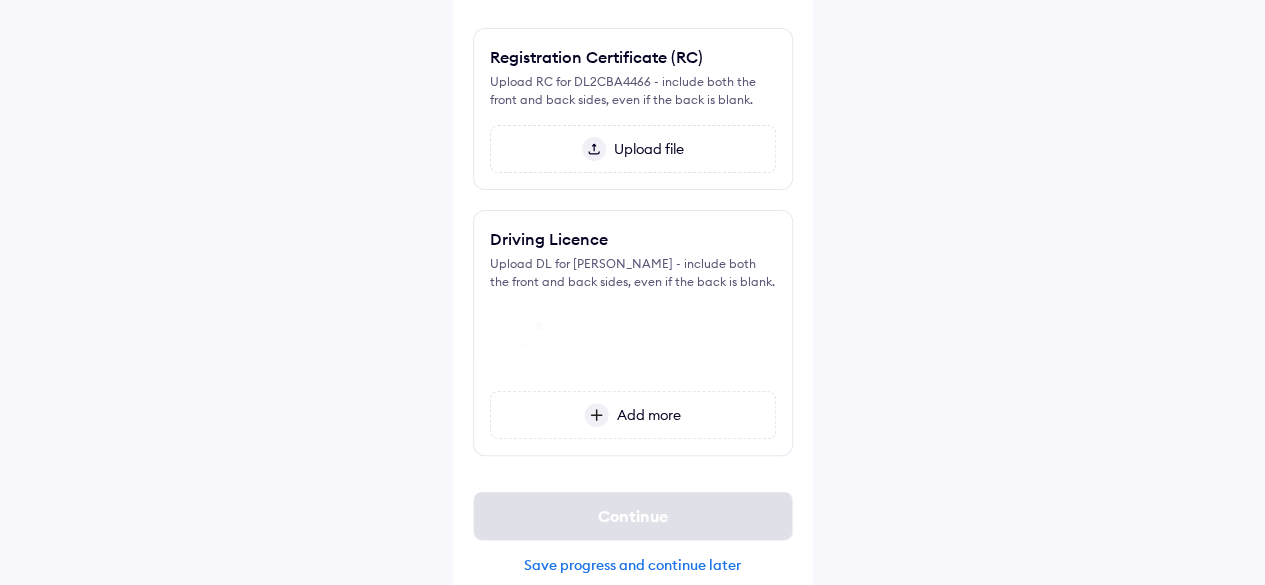 scroll, scrollTop: 187, scrollLeft: 0, axis: vertical 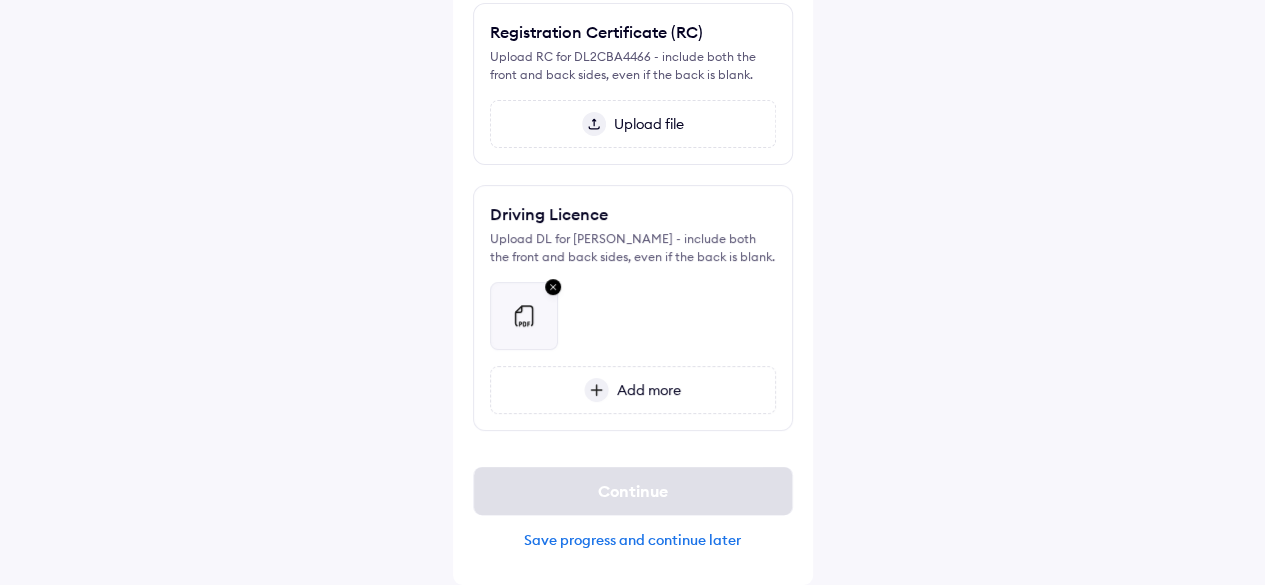 click on "Registration Certificate (RC) Upload RC for DL2CBA4466 - include both the front and back sides, even if the back is blank. Upload file" at bounding box center [633, 84] 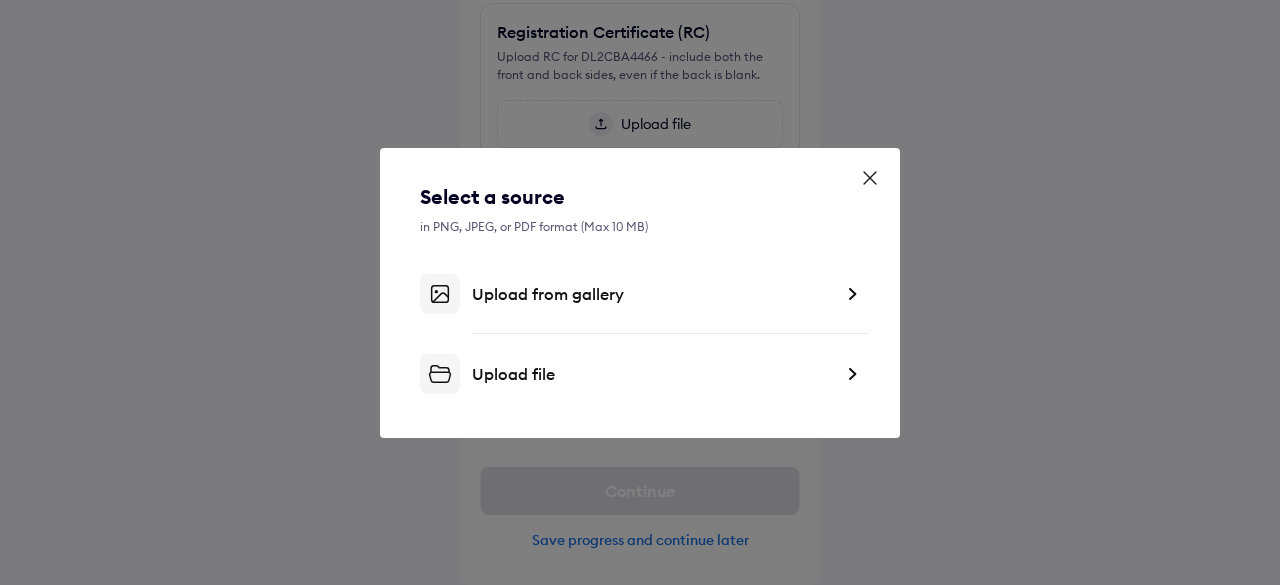 click on "Upload file" at bounding box center (652, 374) 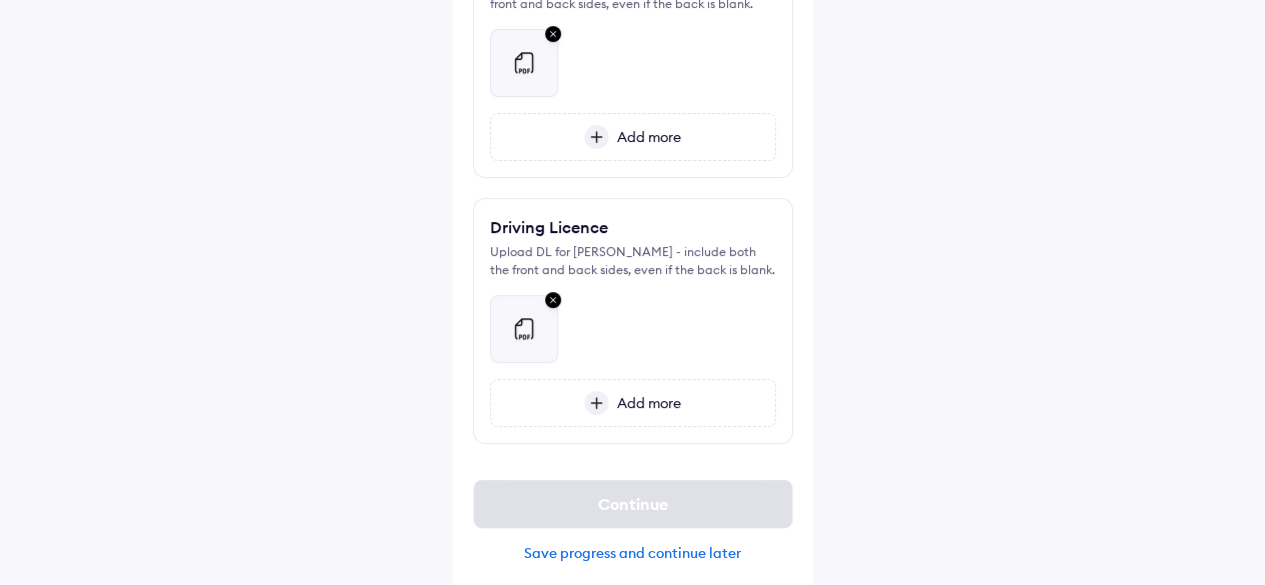 scroll, scrollTop: 271, scrollLeft: 0, axis: vertical 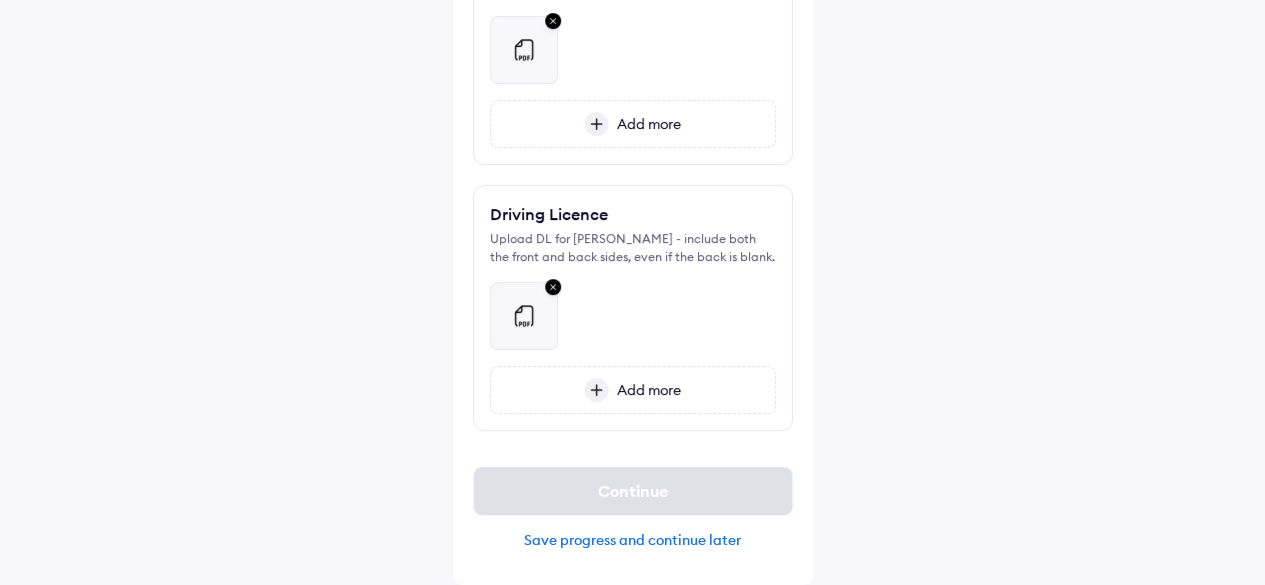 click on "Upload important documents Registration Certificate (RC) Upload RC for DL2CBA4466 - include both the front and back sides, even if the back is blank. Add more Preview Unable to show preview 4466 RC.pdf Delete Retake Driving Licence Upload DL for SUNANDO MUKHERJEE - include both the front and back sides, even if the back is blank. Add more Preview Unable to show preview Sunando Dr....cence.pdf Delete Retake Continue Save progress and continue later" at bounding box center (633, 212) 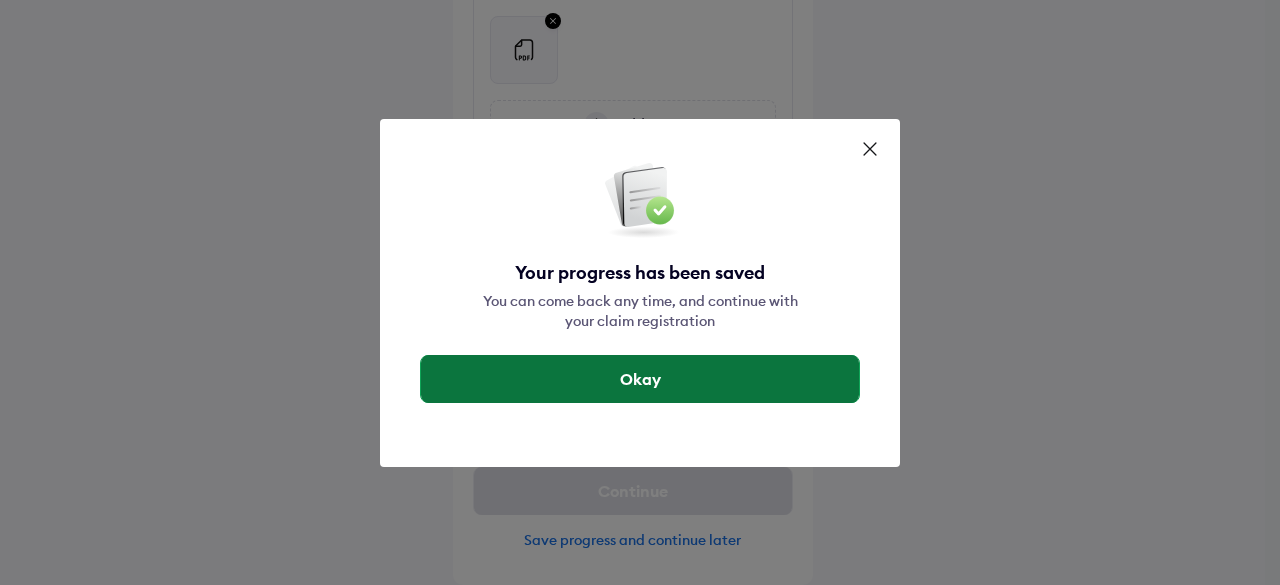 click on "Okay" at bounding box center [640, 379] 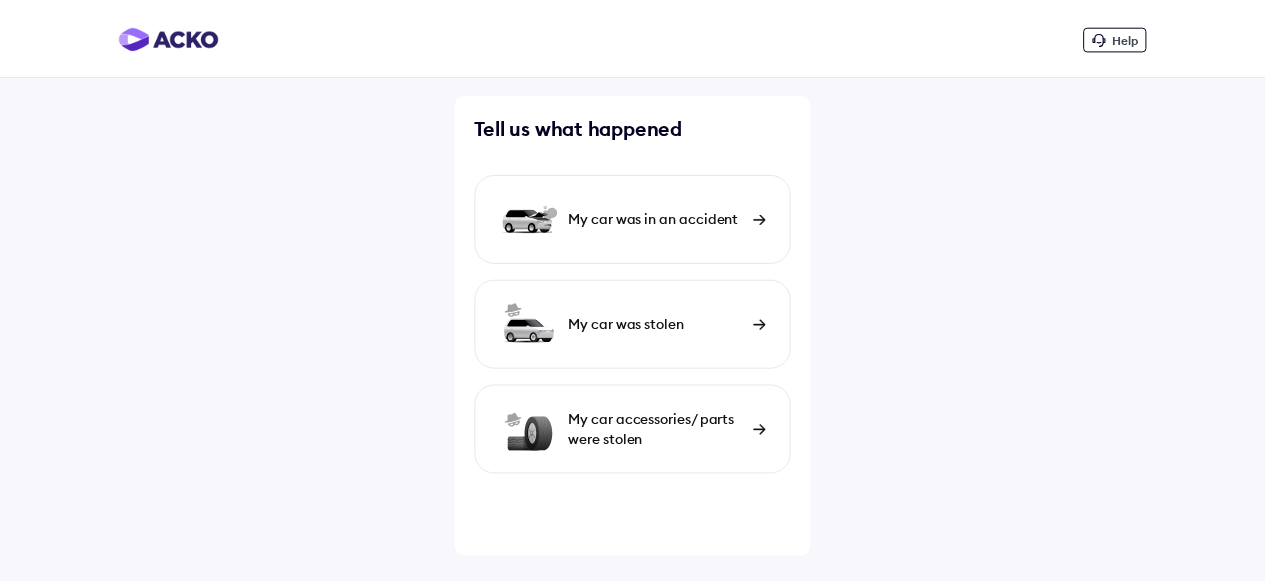 scroll, scrollTop: 0, scrollLeft: 0, axis: both 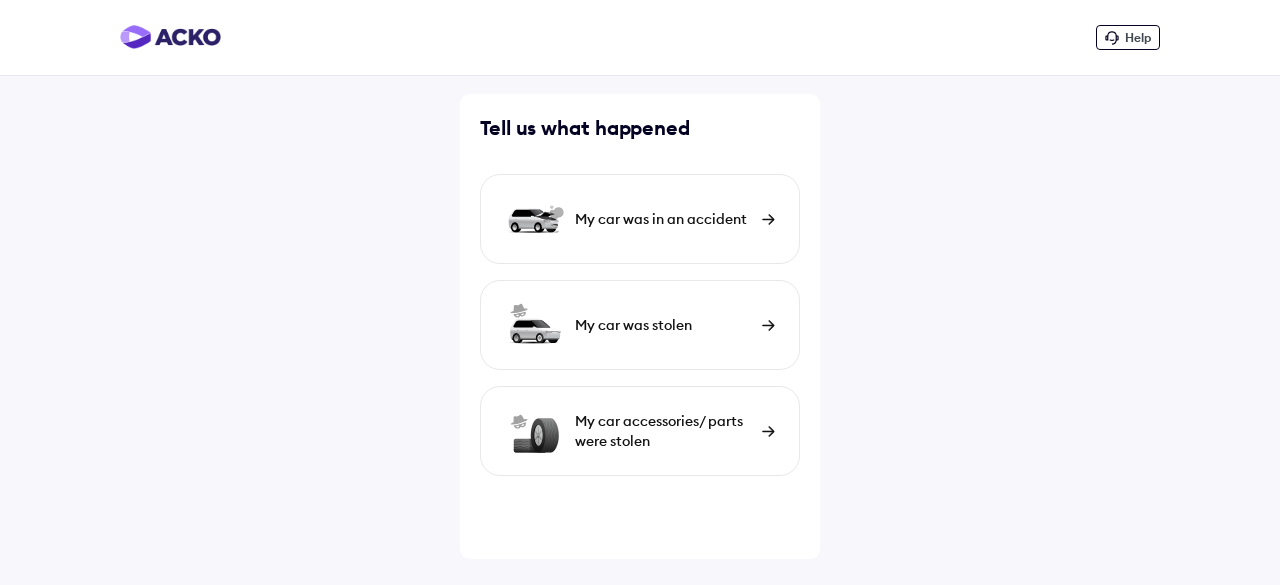 click on "My car was in an accident" at bounding box center (640, 219) 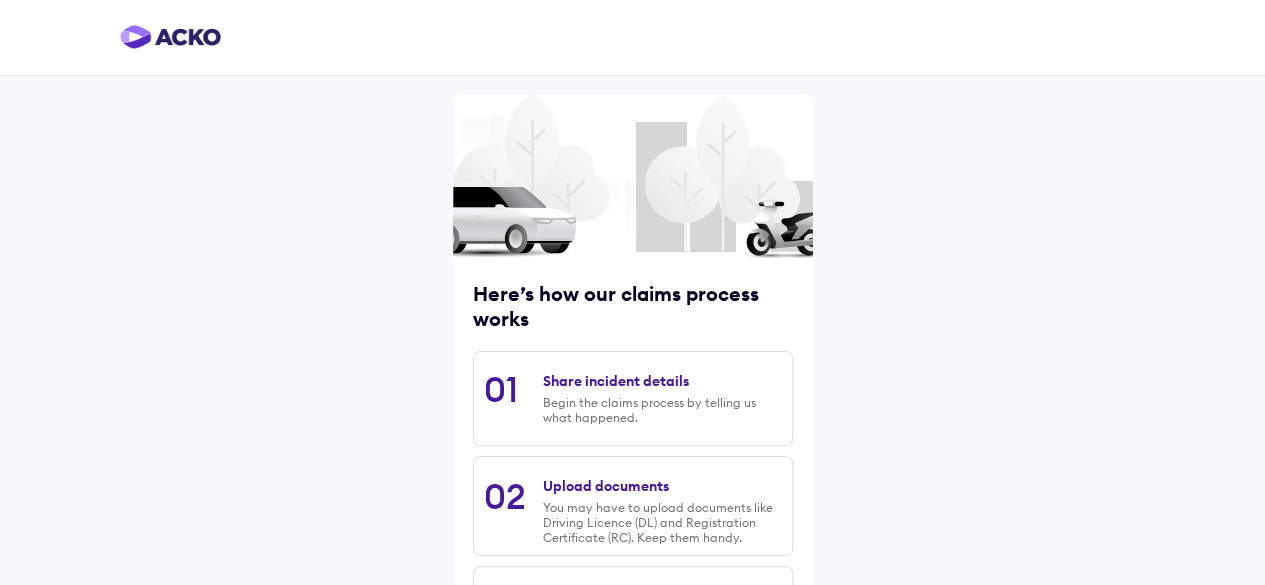 click on "Share incident details" at bounding box center [616, 381] 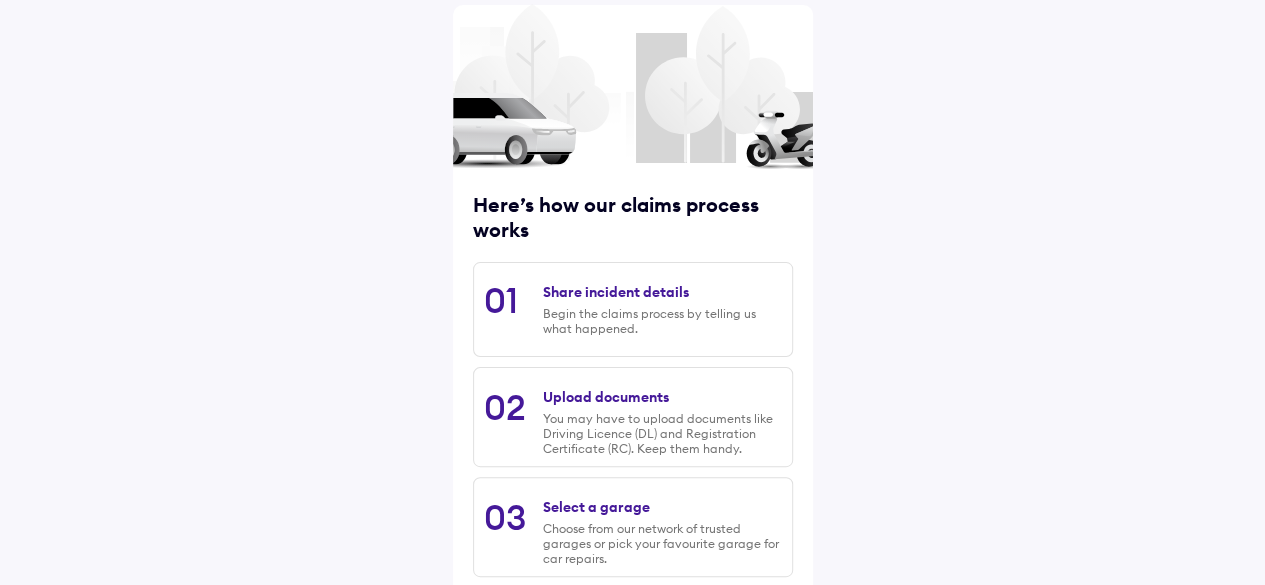 scroll, scrollTop: 312, scrollLeft: 0, axis: vertical 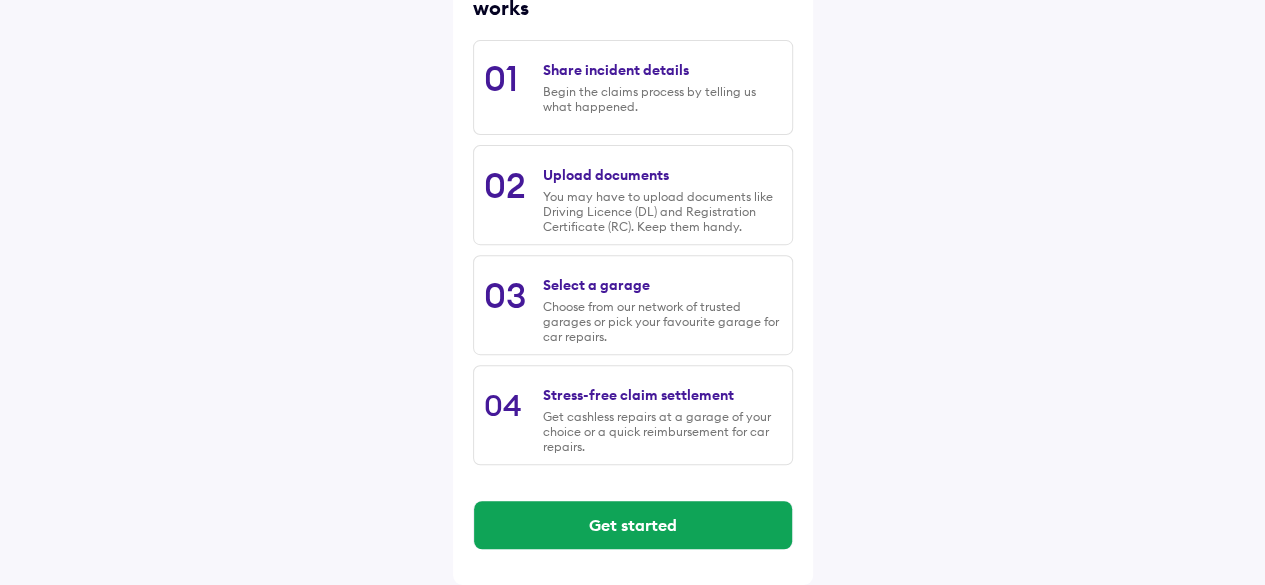 click on "Get started" at bounding box center (633, 525) 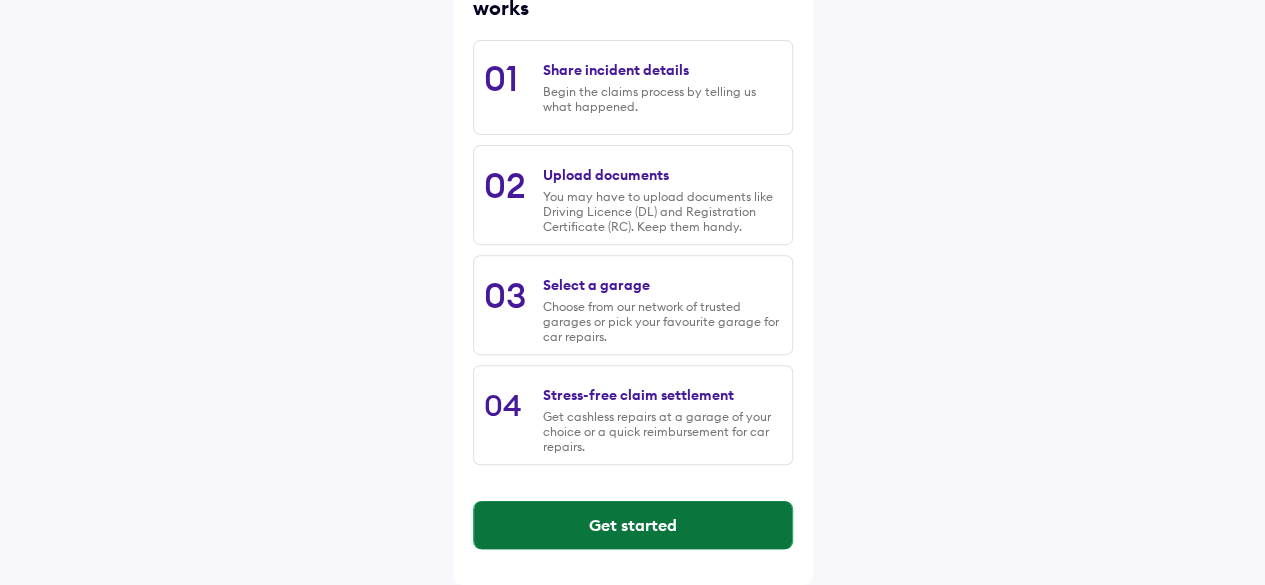 click on "Get started" at bounding box center (633, 525) 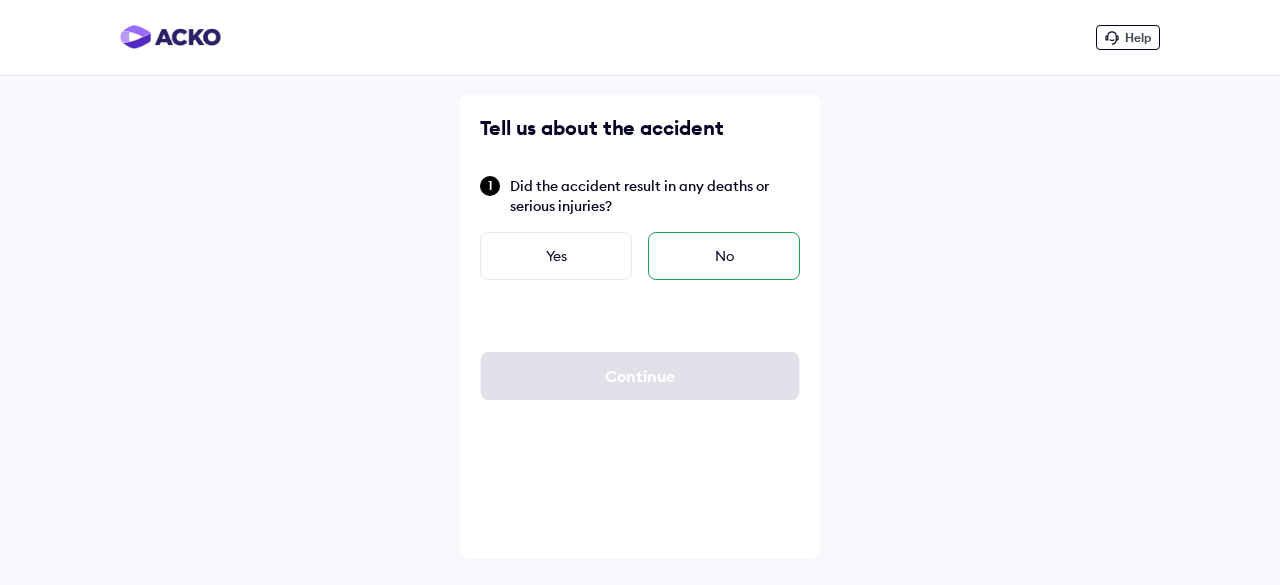 click on "No" at bounding box center [724, 256] 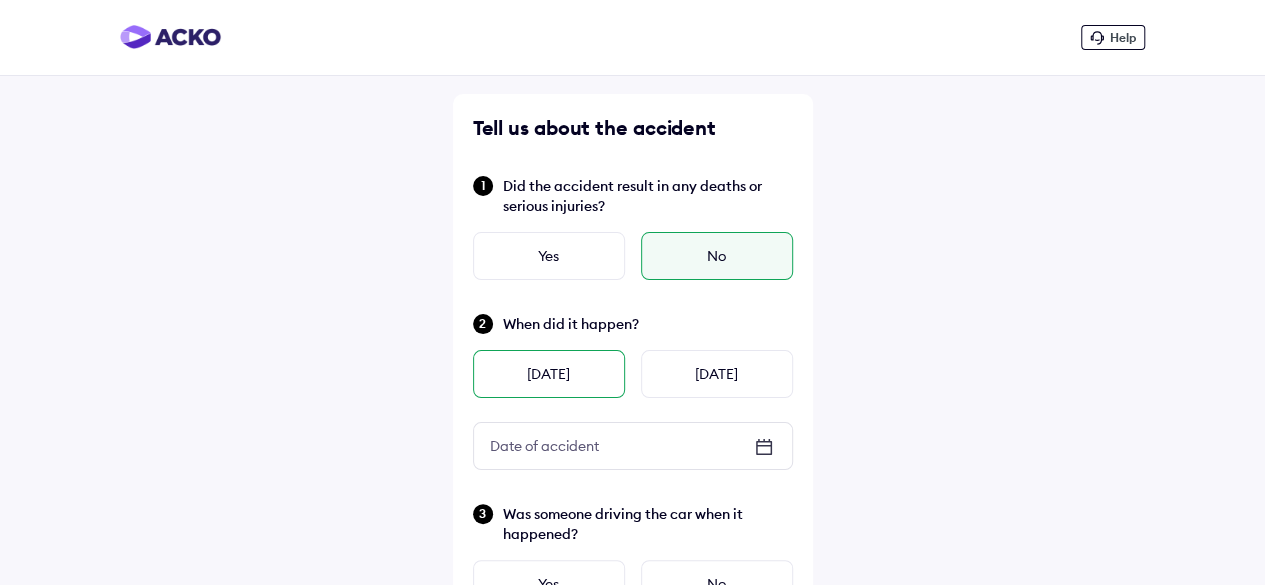 click on "Yesterday" at bounding box center [549, 374] 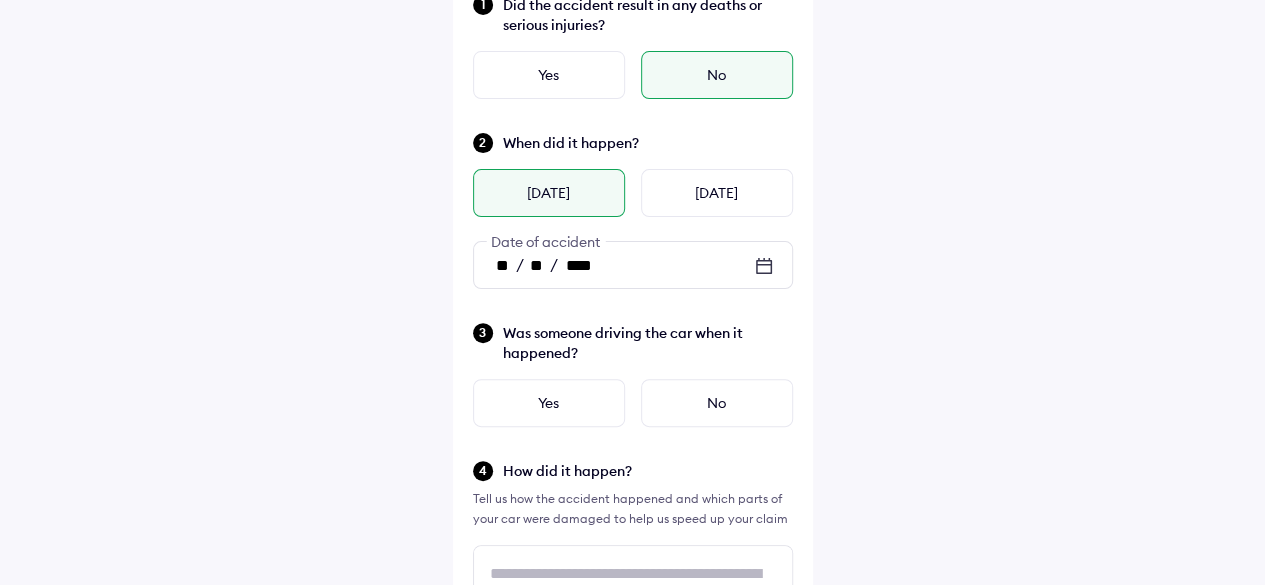 scroll, scrollTop: 200, scrollLeft: 0, axis: vertical 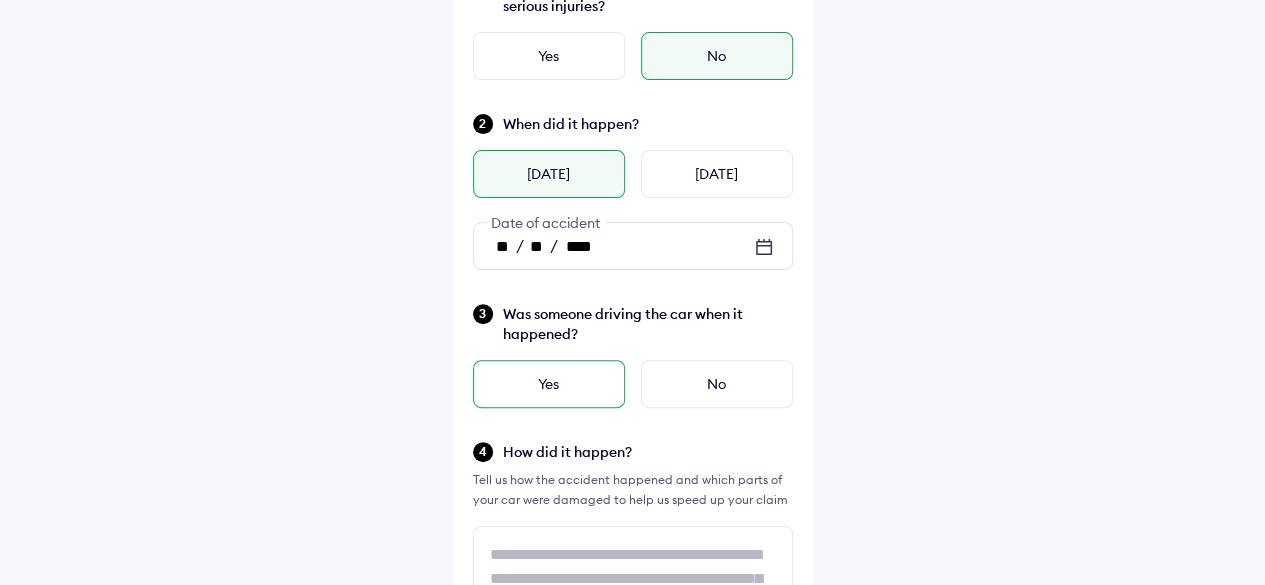 click on "Yes" at bounding box center (549, 384) 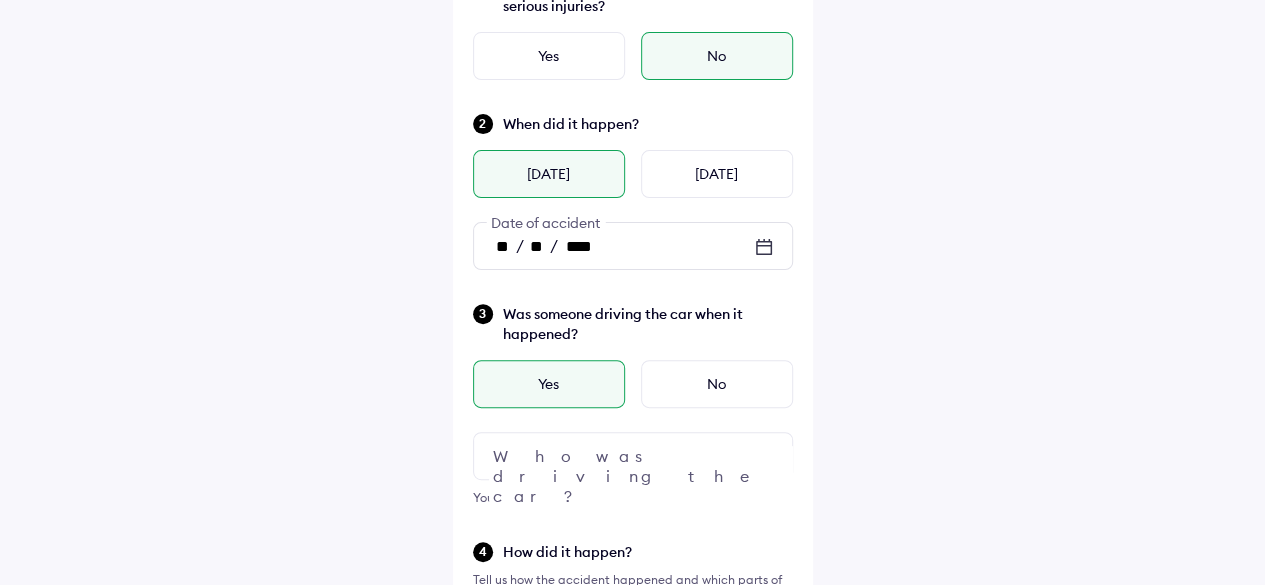 click at bounding box center [633, 456] 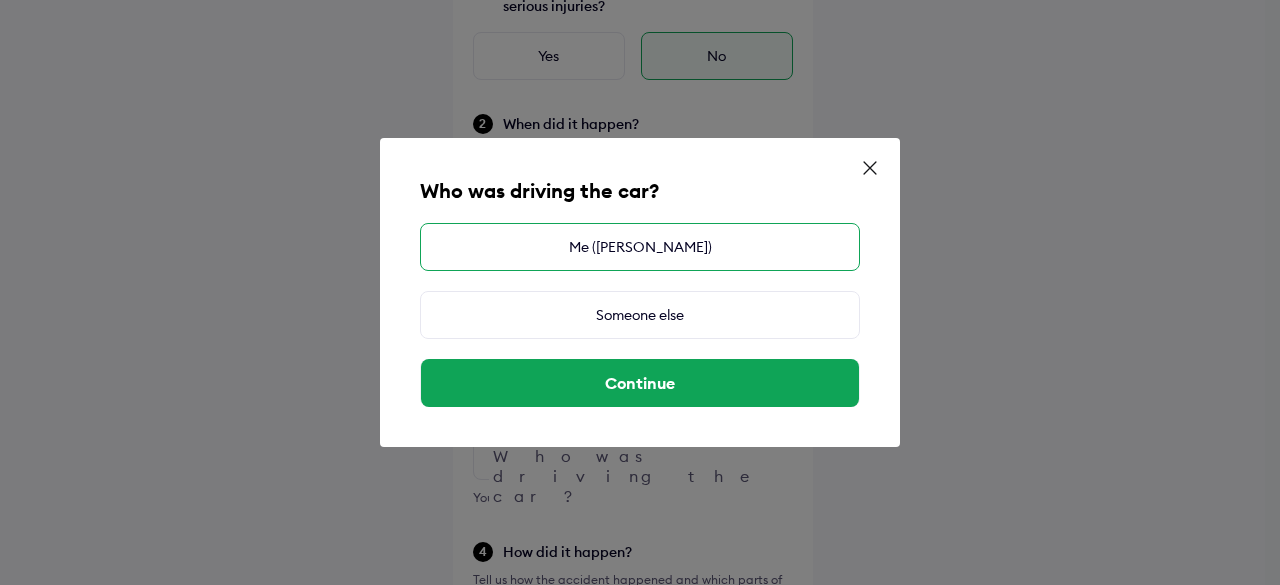 click on "Me (SUNANDO MUKHERJEE)" at bounding box center (640, 247) 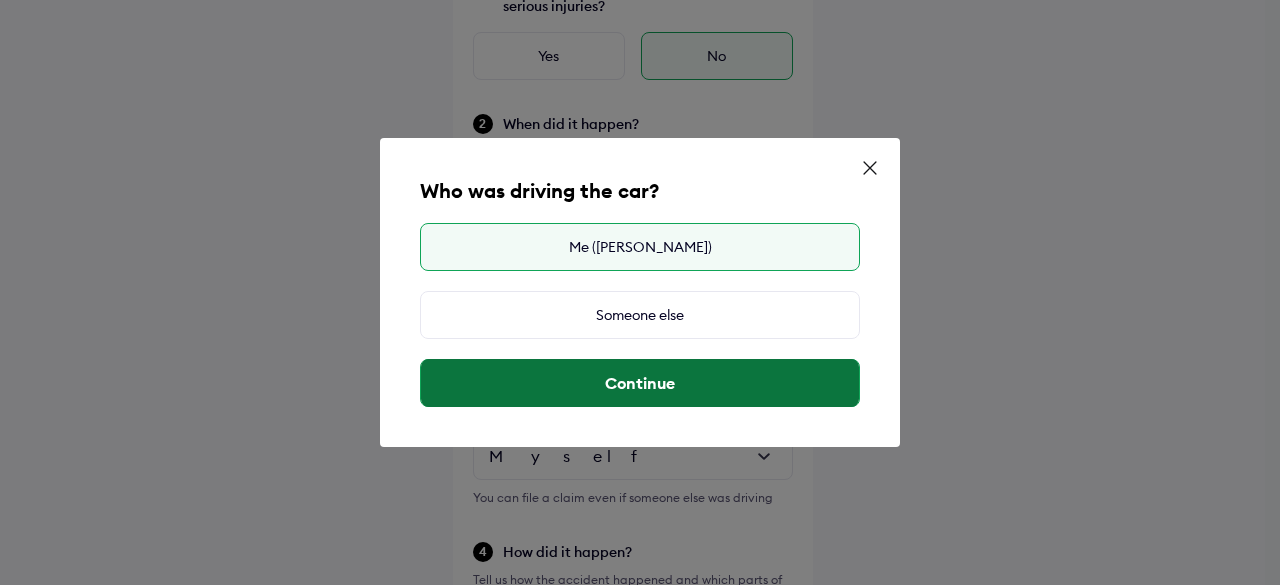 click on "Continue" at bounding box center [640, 383] 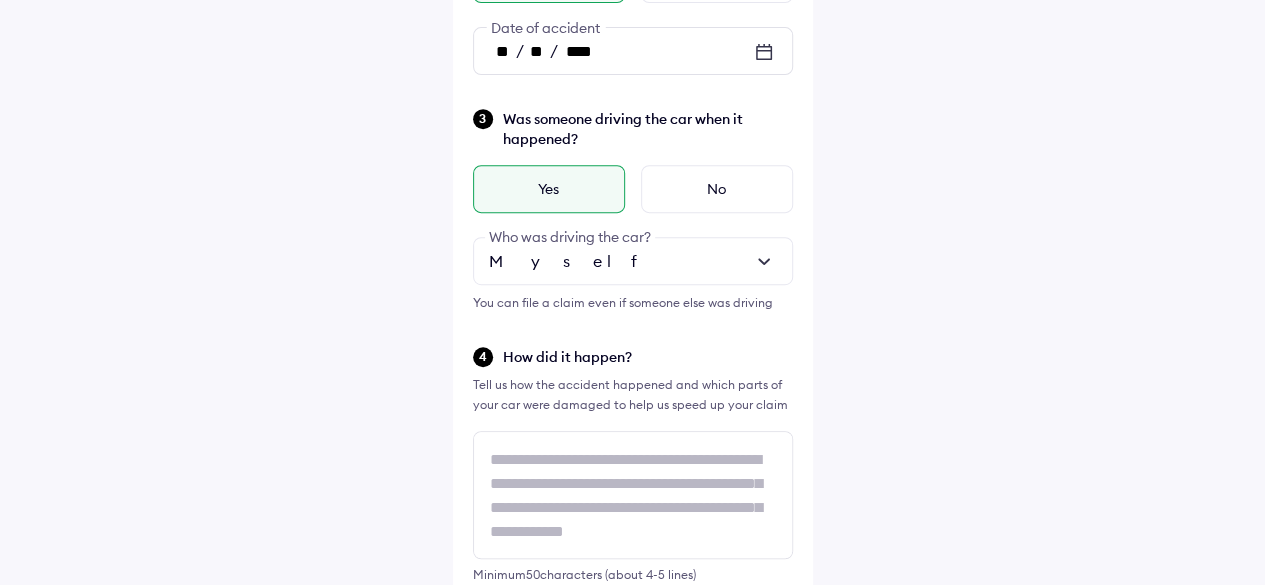 scroll, scrollTop: 400, scrollLeft: 0, axis: vertical 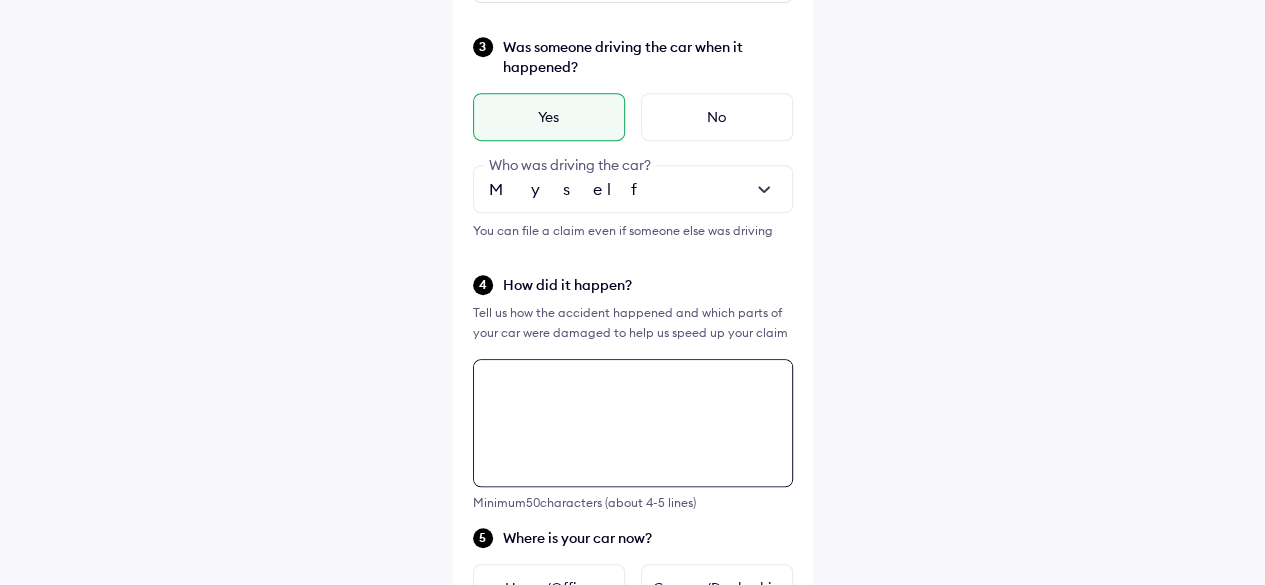 click at bounding box center (633, 423) 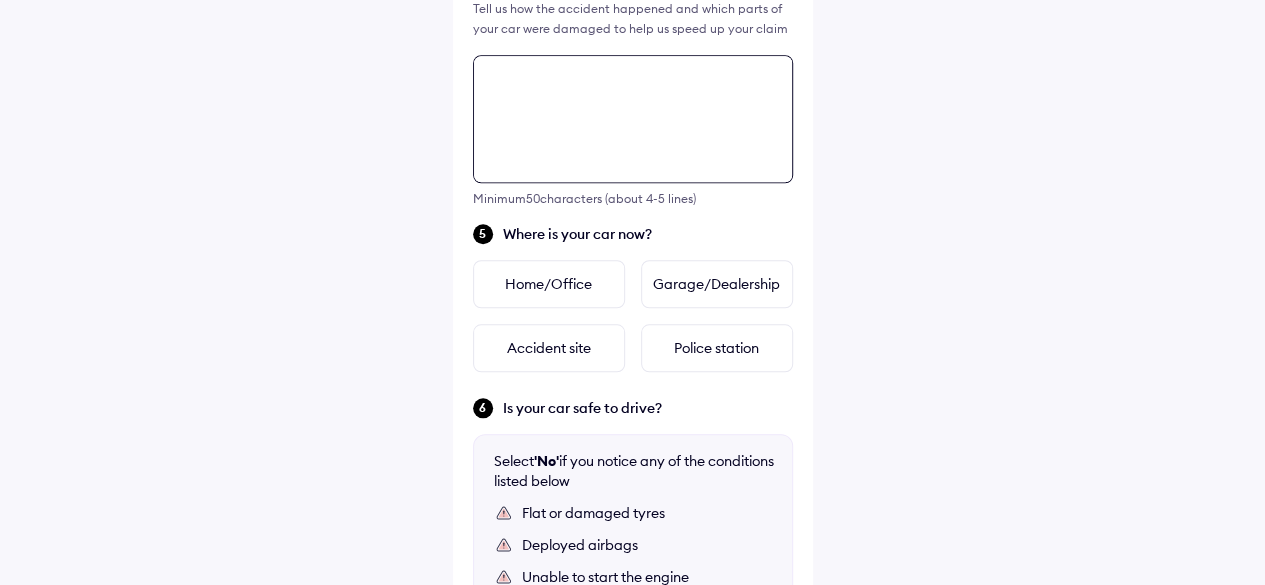 scroll, scrollTop: 826, scrollLeft: 0, axis: vertical 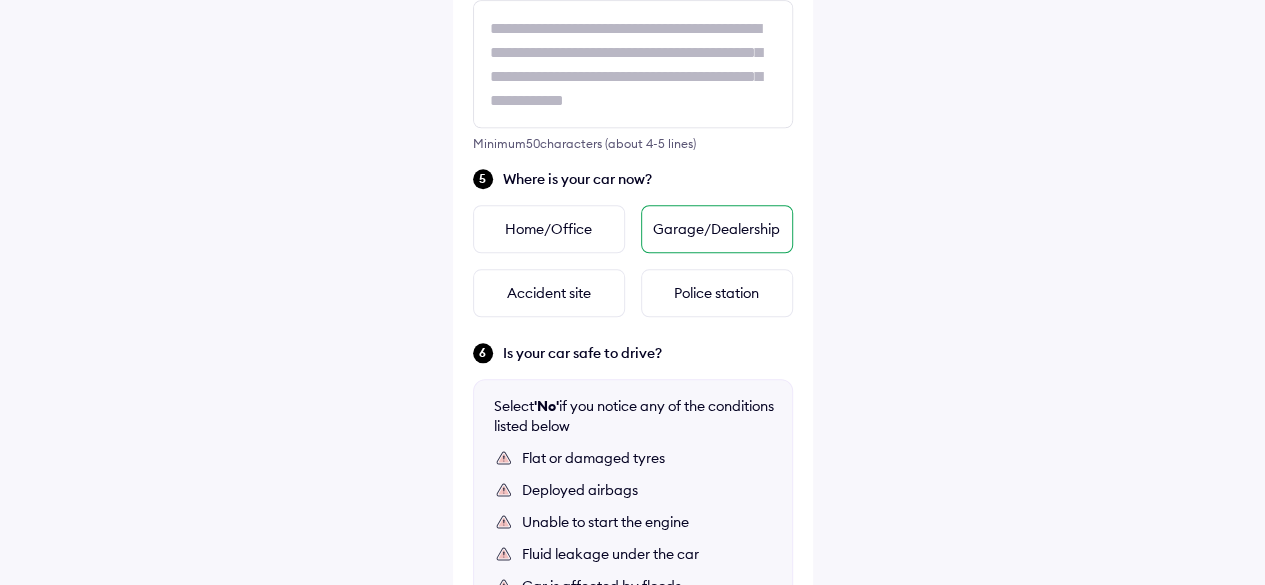 click on "Garage/Dealership" at bounding box center [717, 229] 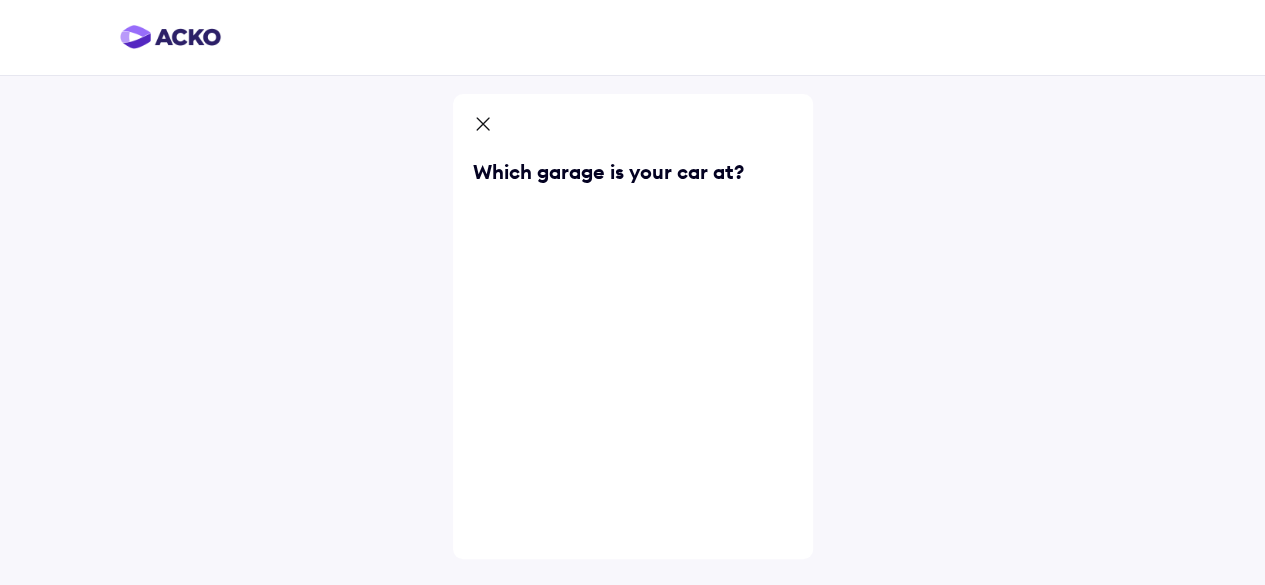 scroll, scrollTop: 0, scrollLeft: 0, axis: both 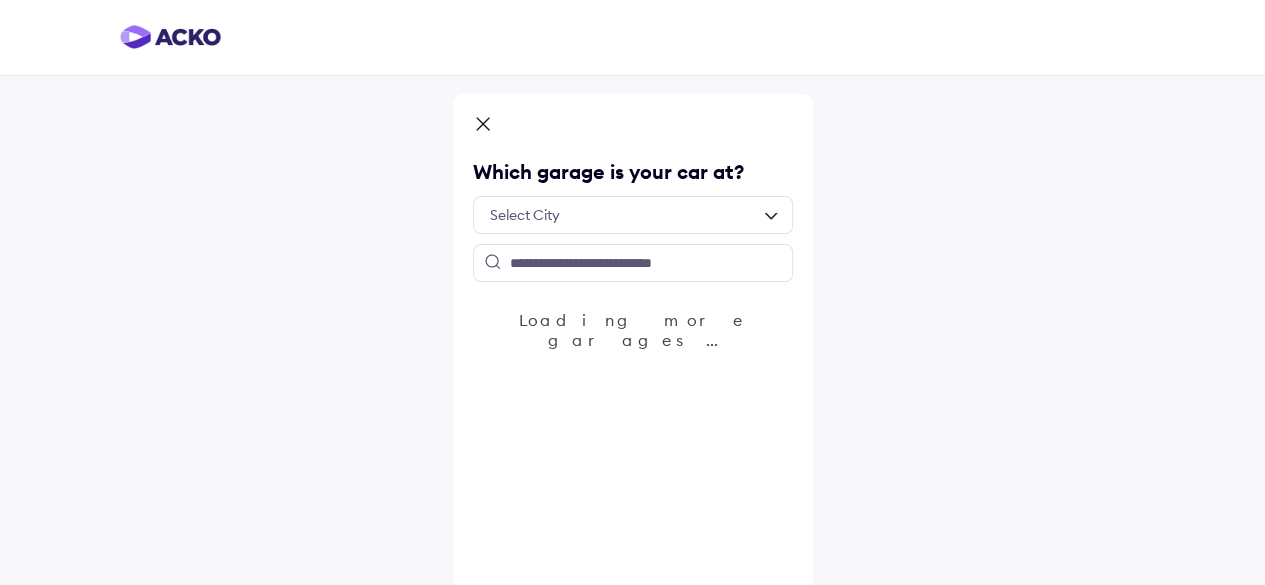 click at bounding box center (633, 215) 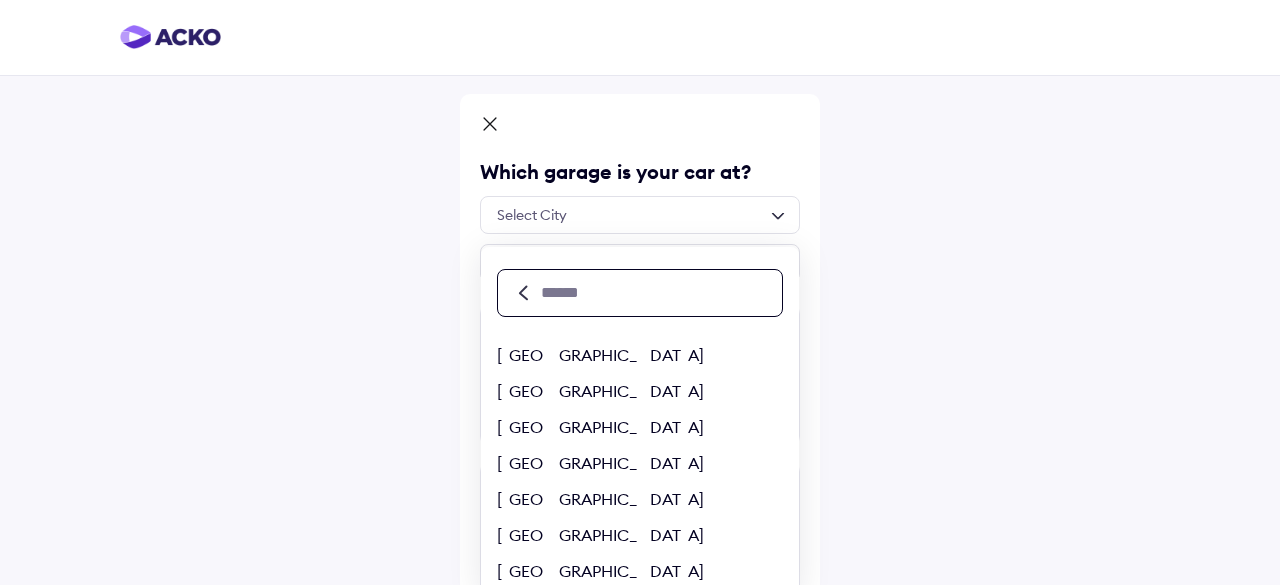 click at bounding box center [660, 293] 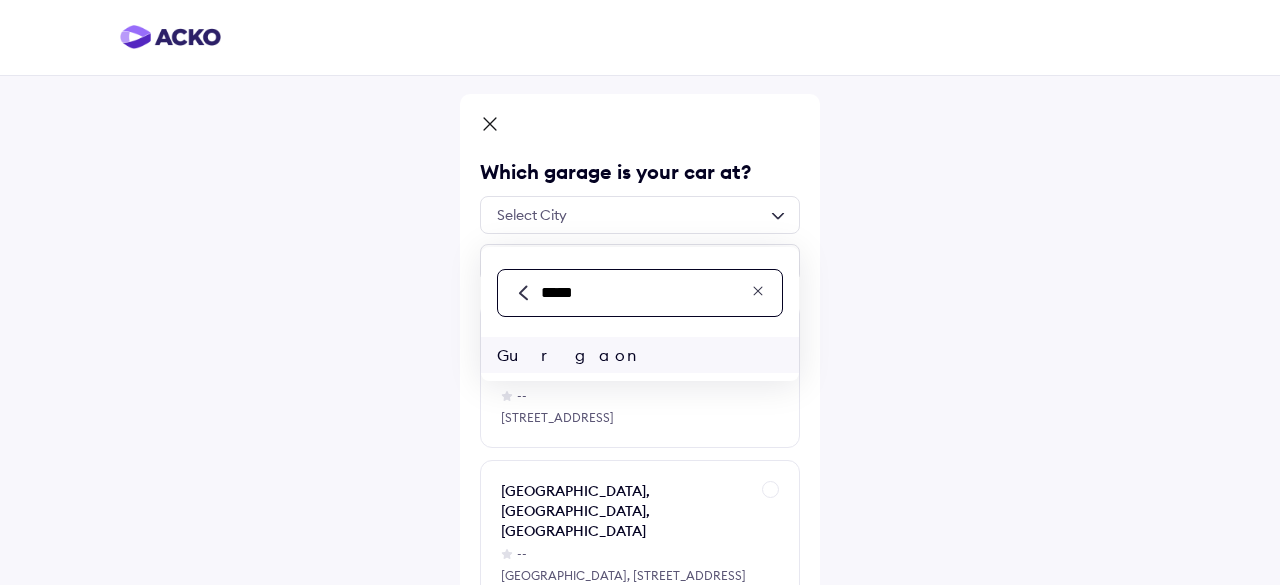 type on "*****" 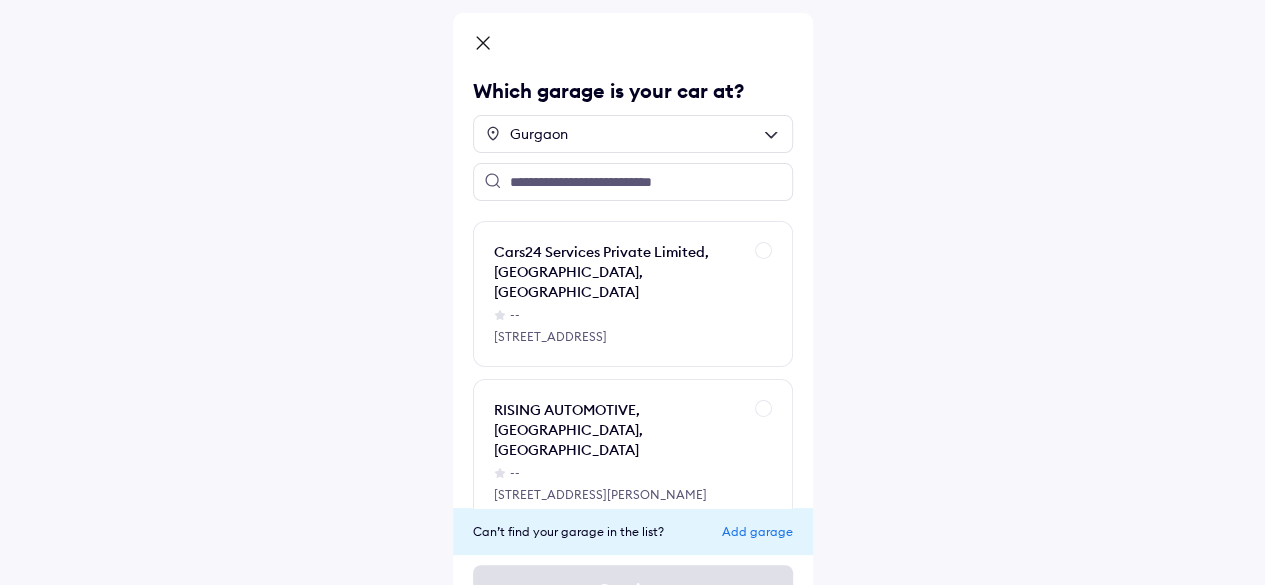 scroll, scrollTop: 100, scrollLeft: 0, axis: vertical 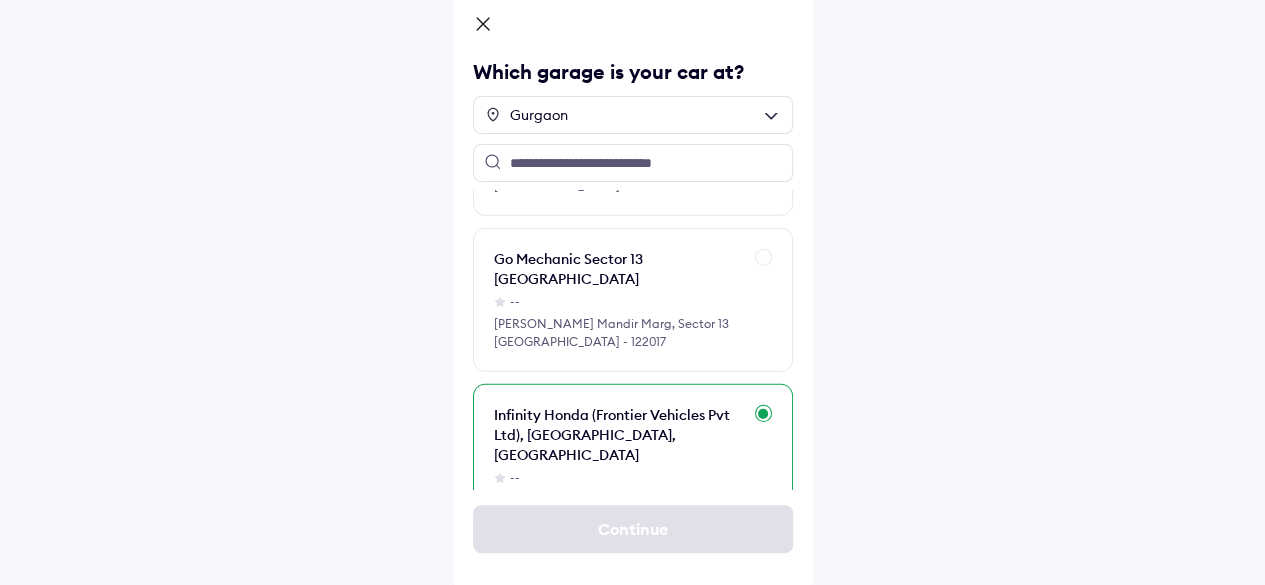 click on "Infinity Honda (Frontier Vehicles Pvt Ltd), Gurgaon, Haryana -- A -16, SECTOR -34, INFOCITY -I, Gurugram Haryana 122001" at bounding box center [633, 457] 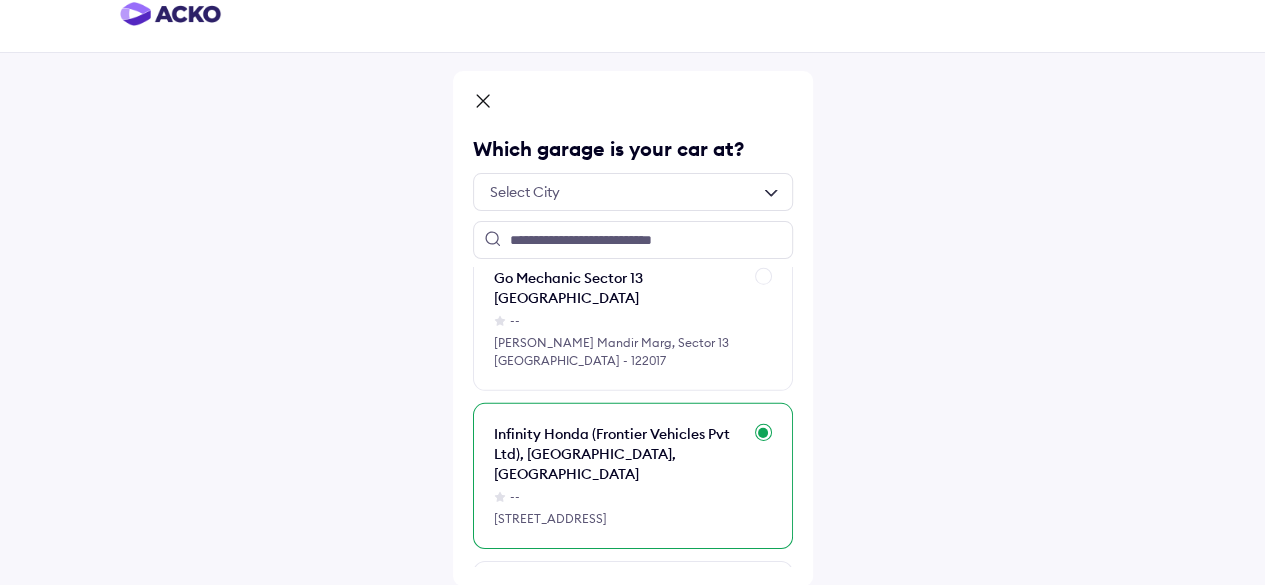 scroll, scrollTop: 3200, scrollLeft: 0, axis: vertical 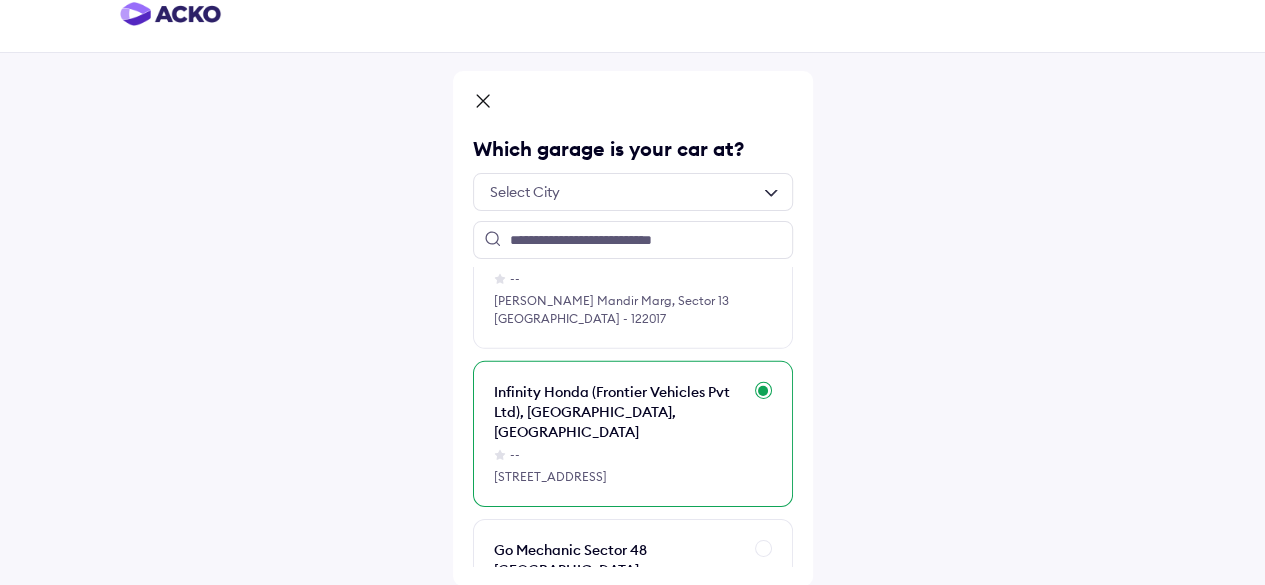 click on "Which garage is your car at? Cars24 Services Private Limited, Gurgaon, Haryana -- 4th, 5th and 6th Floor, Plot No 65, Landmark House, Sector 44, SECTOR
44, Gurgaon, Haryana, 122002 RISING AUTOMOTIVE, Gurgaon, Haryana -- Khasra No. 377/2, K S Market, Near Subhash Chowk, Sohna
Road, Gurgaon, Gurgaon, Haryana, 122001 Ganesh Automobile, Sector - 75, Gurgaon, Haryana -- KHASRA NO. 726/741, SECTOR-75, BADSHAHPUR, Gurgaon,
Haryana, 122001 A & A AUTOMOBILES, Gurgaon, Haryana -- PLOT 396, PHASE 4, UDYOG VIHAR, Gurgaon, Haryana 122015 Kuber Automotive Private Limited, Gurgaon, Haryana -- UNIT NO. 7-8, ASHOK VIHAR, PALAM VIHAR ROAD, GURGAON, HARYANA EASY DRIVE MOBILITY SOLUTIONS, MFC, Gurgaon -- Plot No.21, Sec-61, Near HVR Chowk, Ullahwas, Gurgaon, Haryana 122102 R N SPORTS, Gurgaon, Haryana -- PLOT NO. 1, SARASWATI KUNJ, SECTOR 53, Gurgaon, Haryana,
122002 BHARAT MOTOR PARTS, GURGAON, HARYANA -- SECTOR 17-18, OPP. BAJAJ SAI AUTO, GURGAON, Gurgaon, Haryana, 122001 CAR X AUTOMOBILE, GURGAON, HARYANA -- -- -- -- -- -- --" at bounding box center (632, 281) 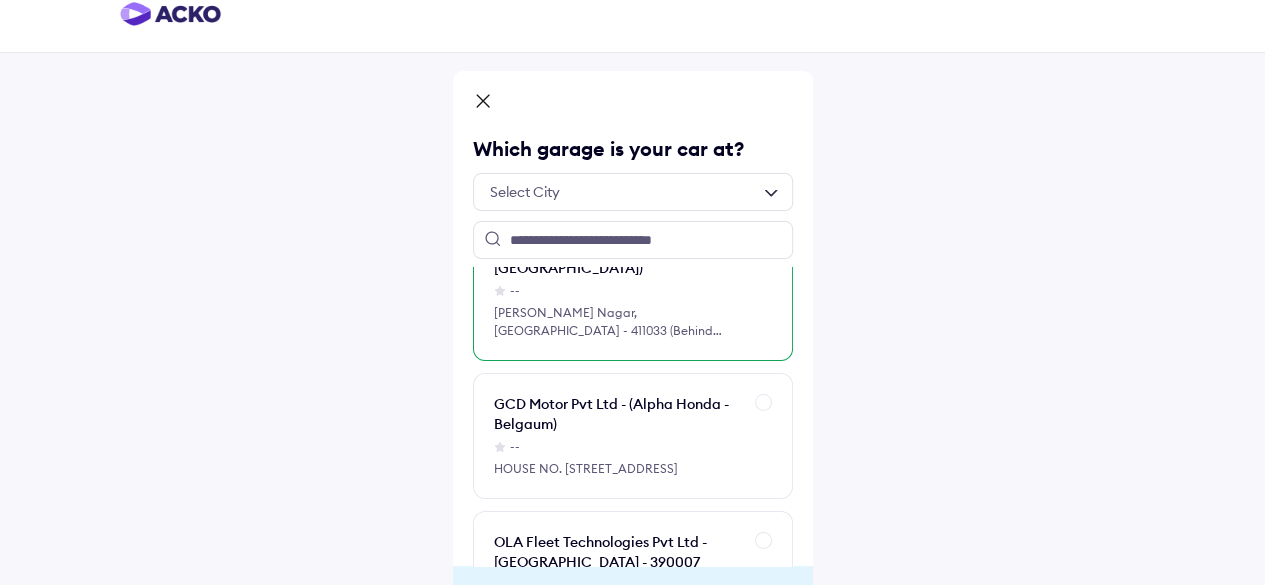 scroll, scrollTop: 3310, scrollLeft: 0, axis: vertical 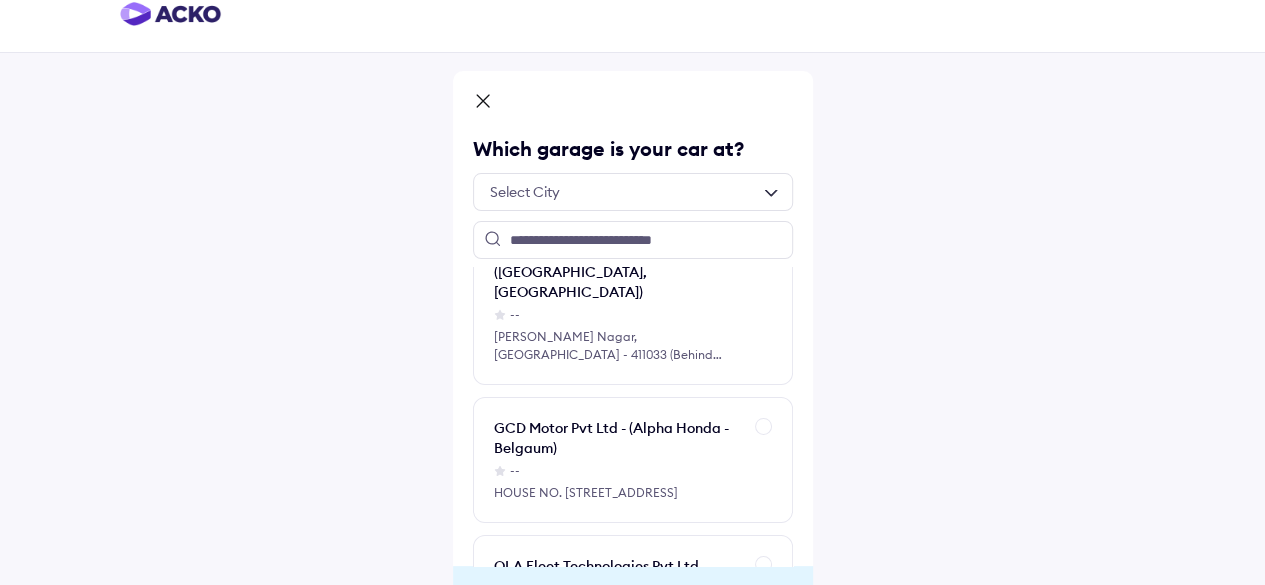 click at bounding box center [633, 192] 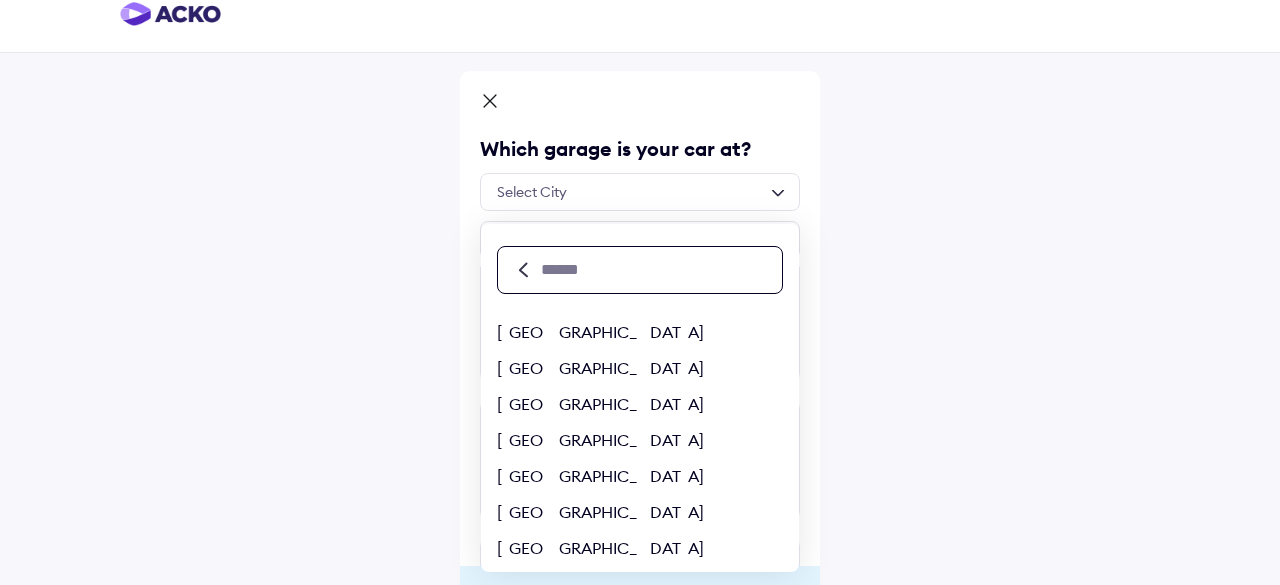 click on "Delhi Mumbai Bangalore Hyderabad Chennai Kolkata Ahmedabad Pune Jaipur Surat 24 Parganas Abu road Achalpur Adilabad Afzalpur Agartala Agra Ahmed Nagar Aizawl Ajmer Aklera Akola Alandur Alappuzha Alibag Aligarh Alipore Alirajpur Allahabad Almora Alwar Amalapuram Ambala Ambasamudram Ambedkar Nagar Ambur Amingaon Amravati Amreli Amritsar Amroha Anand Ananthapur Ananthnag And Middle Andaman Andaman Angul Annamayya Anugul Anupgarh Anuppur Anupshahr Arakalagudu Arakkonam Arani Araria Arasikere Ariyalur Aruppukkottai Arwal Ashok Nagar Aska Attingal Attuvampatti Auraiya Aurangabad Aurangabad(BH) Avinashi Ayodhya Azamgarh Badaun Badnawar Bagalkot Bageshwar Bagpat Bahraich Balaghat Balangir Balasore Baleswar Bali Ballia Baloda  Bazar Baloda Bazar Balotra Balrampur Banaskantha Banda Bandipur Banka Bankura Banswara Barabanki Baramati Baramulla Baran Barasat Bardhaman Bareilly Bargarh Bari Barkholo Barmer Barnala Barpeta Baruipur Barwani Bastar Basti Bathinda Beawar Beed Begusarai Belgaum Bellary Belthangady Berhampore" at bounding box center (640, 192) 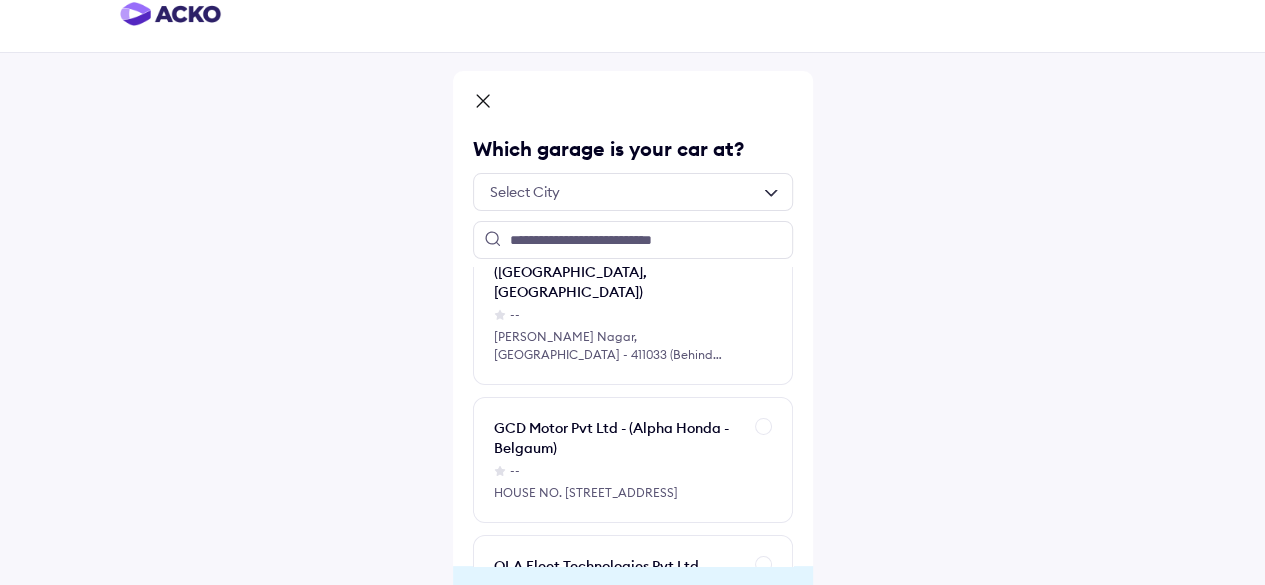 click at bounding box center (633, 192) 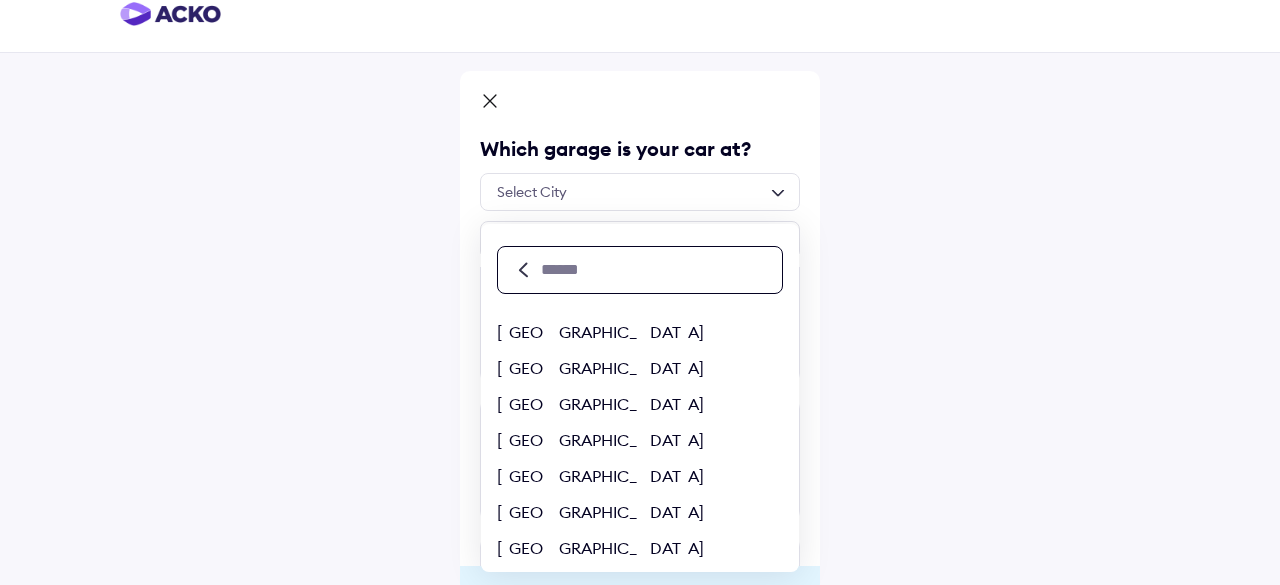 click at bounding box center [660, 270] 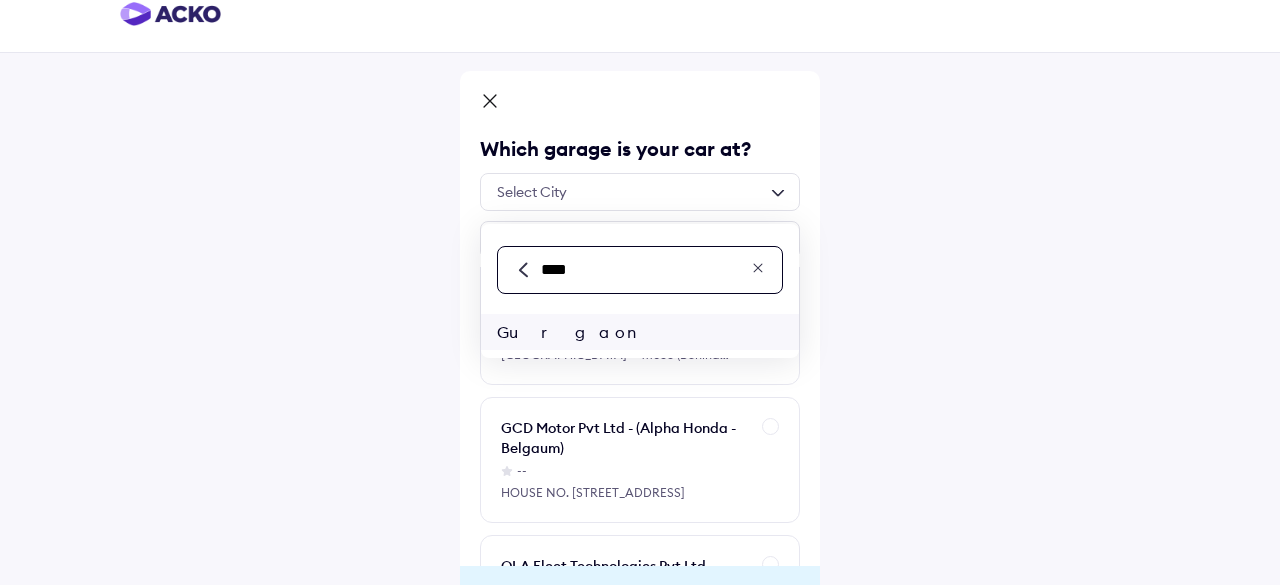 type on "****" 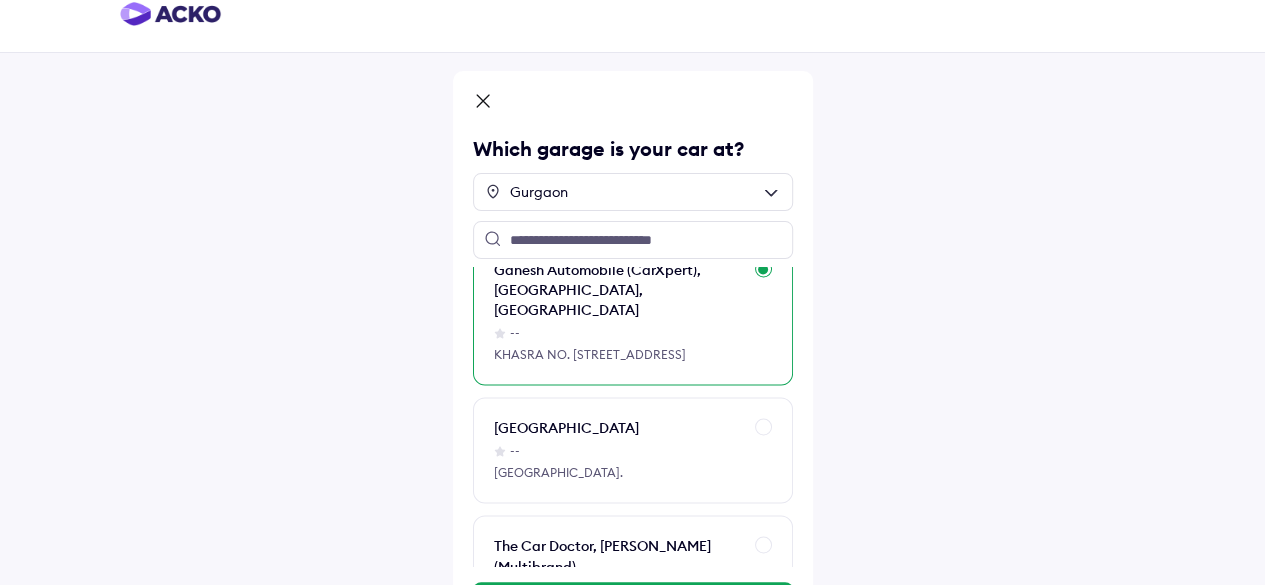 scroll, scrollTop: 5404, scrollLeft: 0, axis: vertical 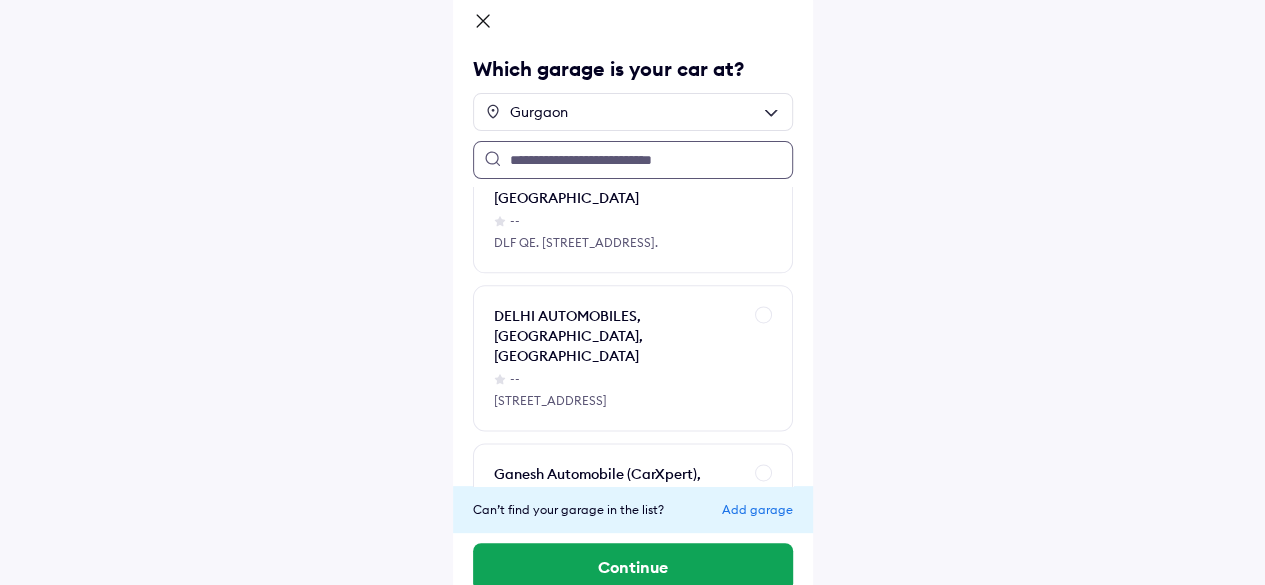 click at bounding box center (633, 160) 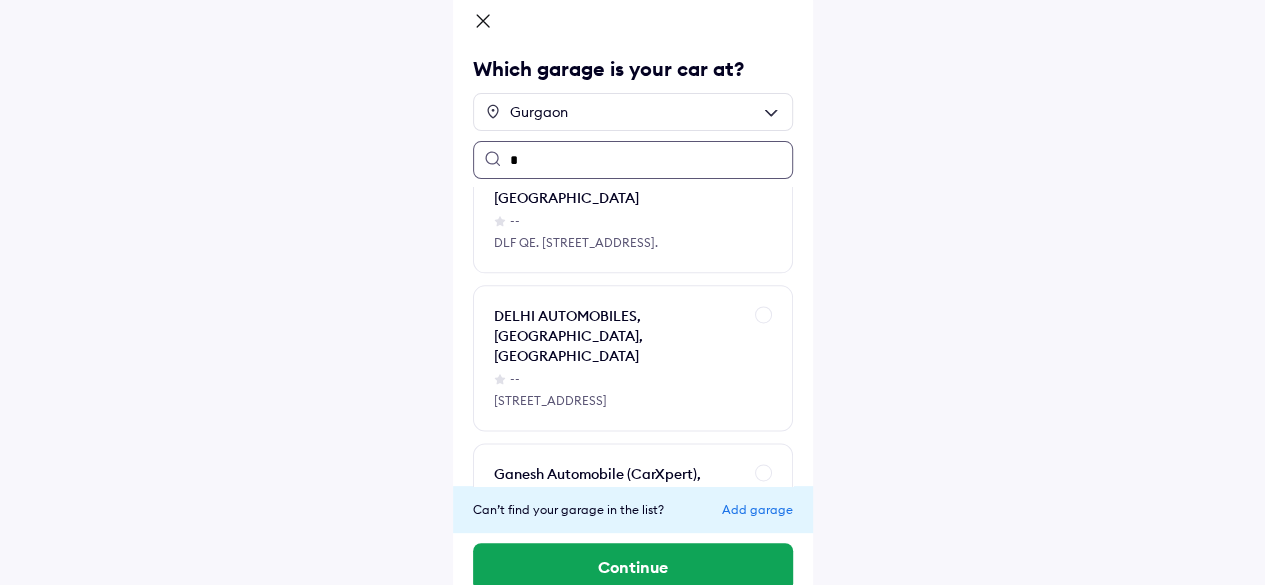 scroll, scrollTop: 23, scrollLeft: 0, axis: vertical 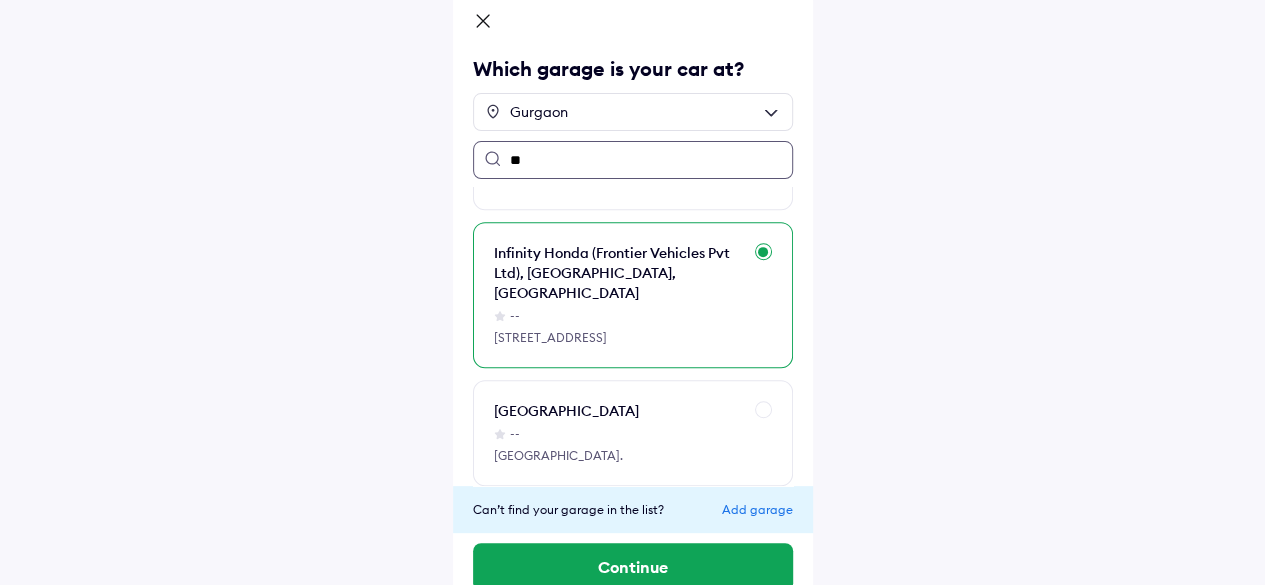type on "**" 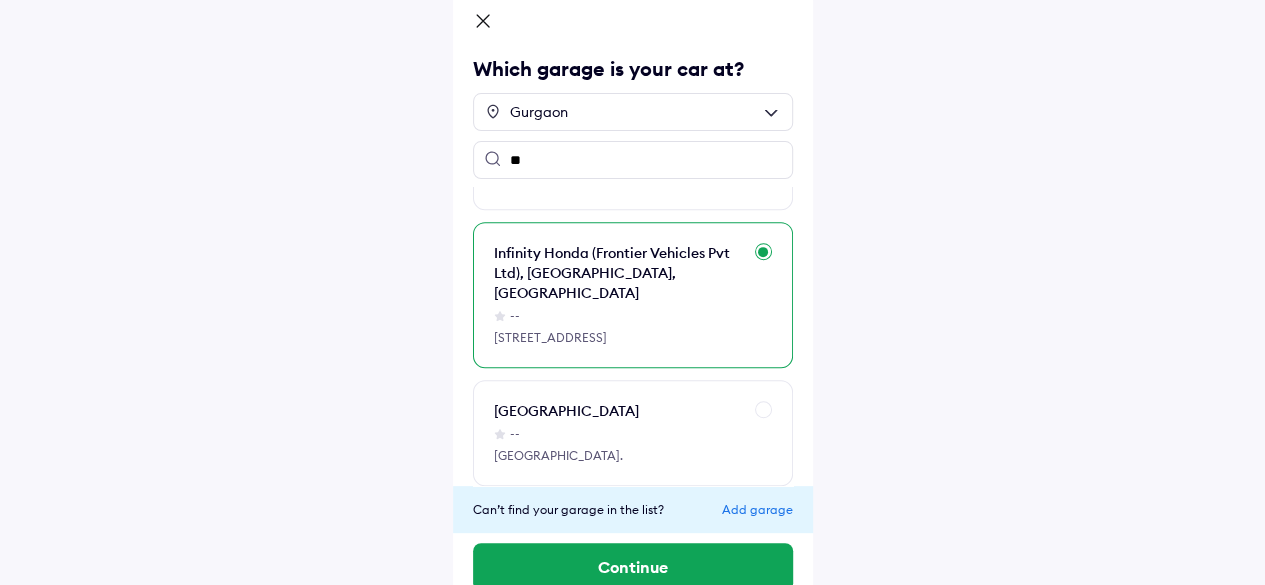 click on "--" at bounding box center [618, 316] 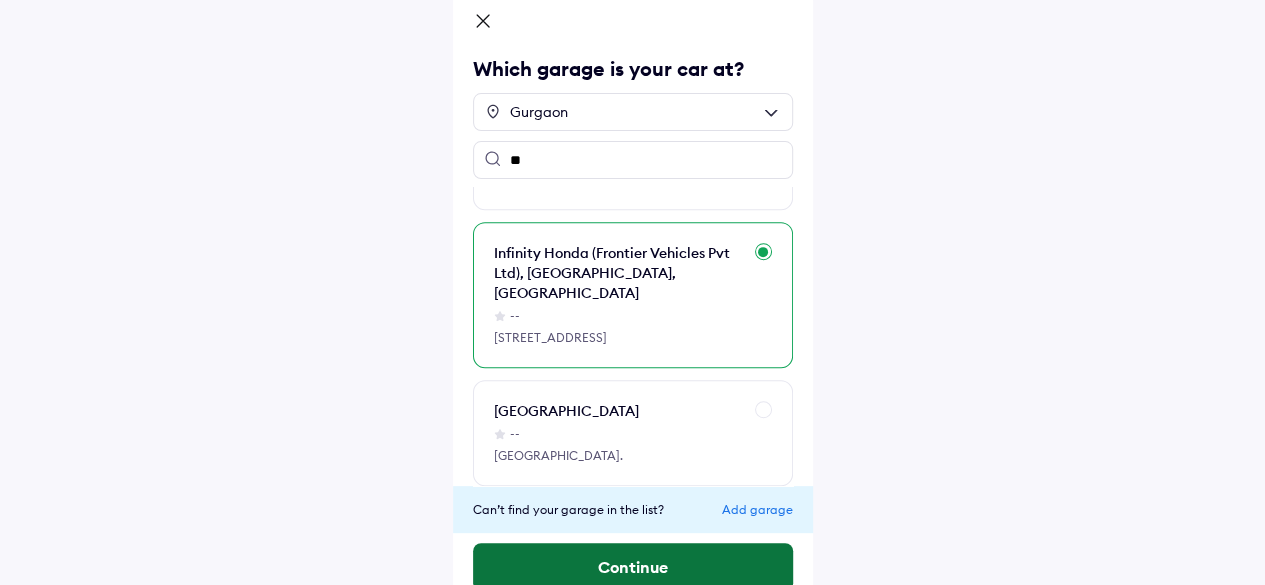 click on "Continue" at bounding box center (633, 567) 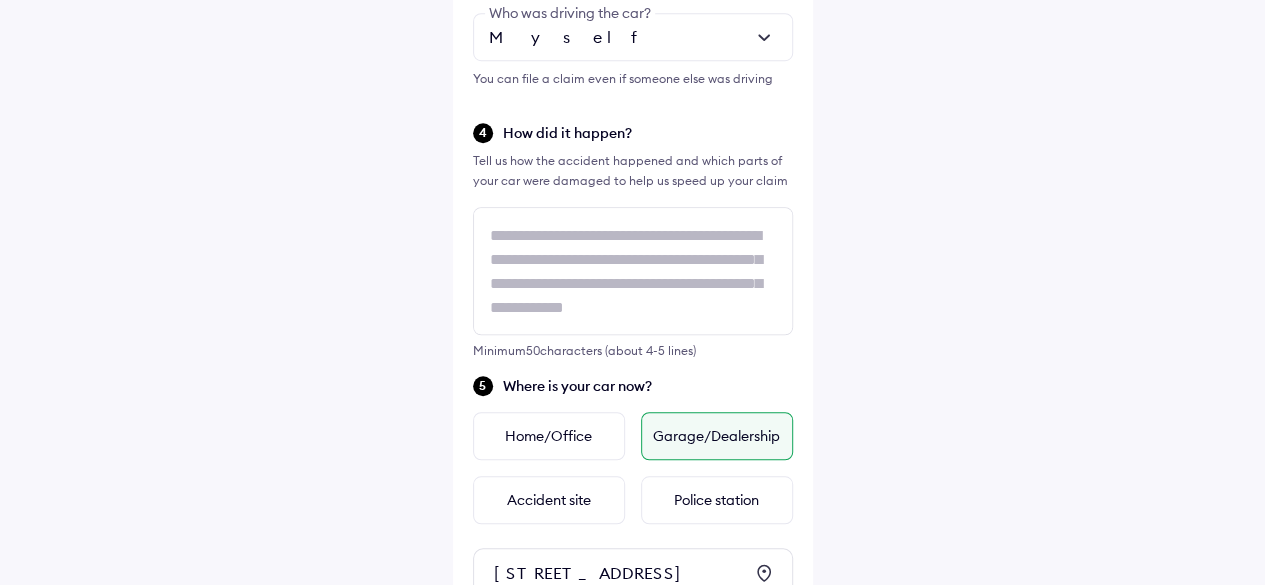 scroll, scrollTop: 819, scrollLeft: 0, axis: vertical 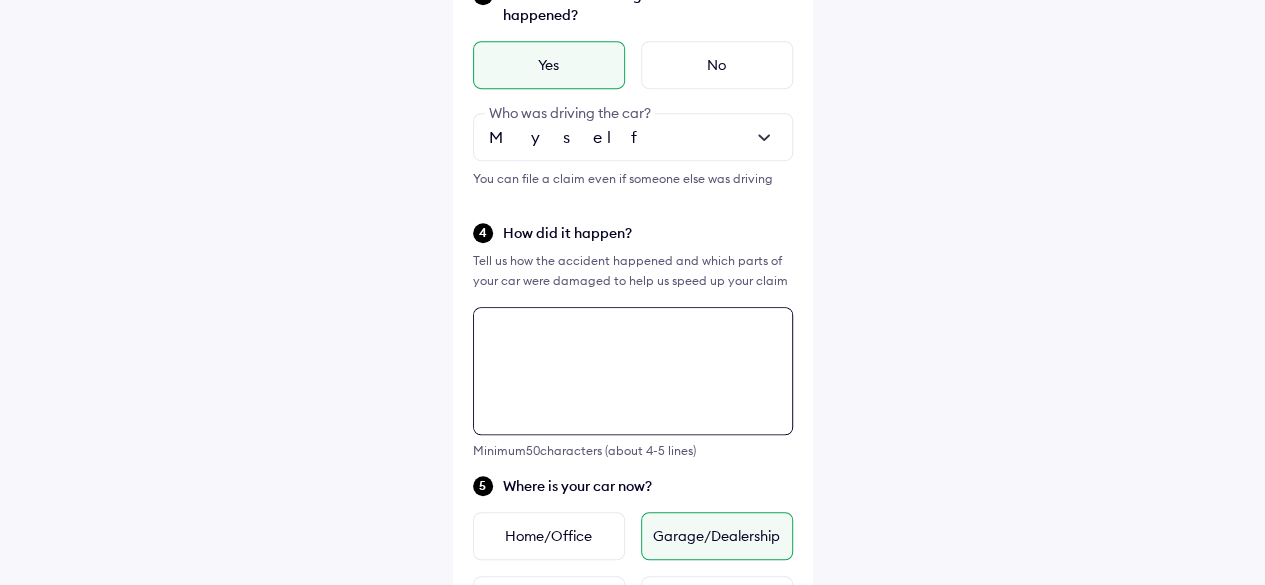 click at bounding box center [633, 371] 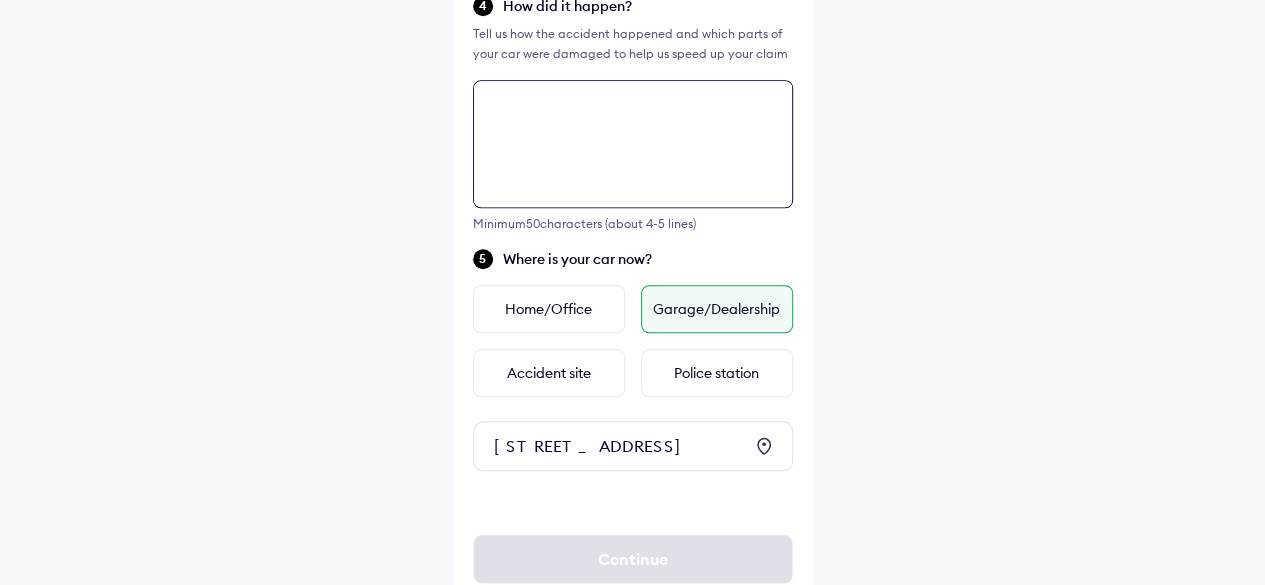 scroll, scrollTop: 819, scrollLeft: 0, axis: vertical 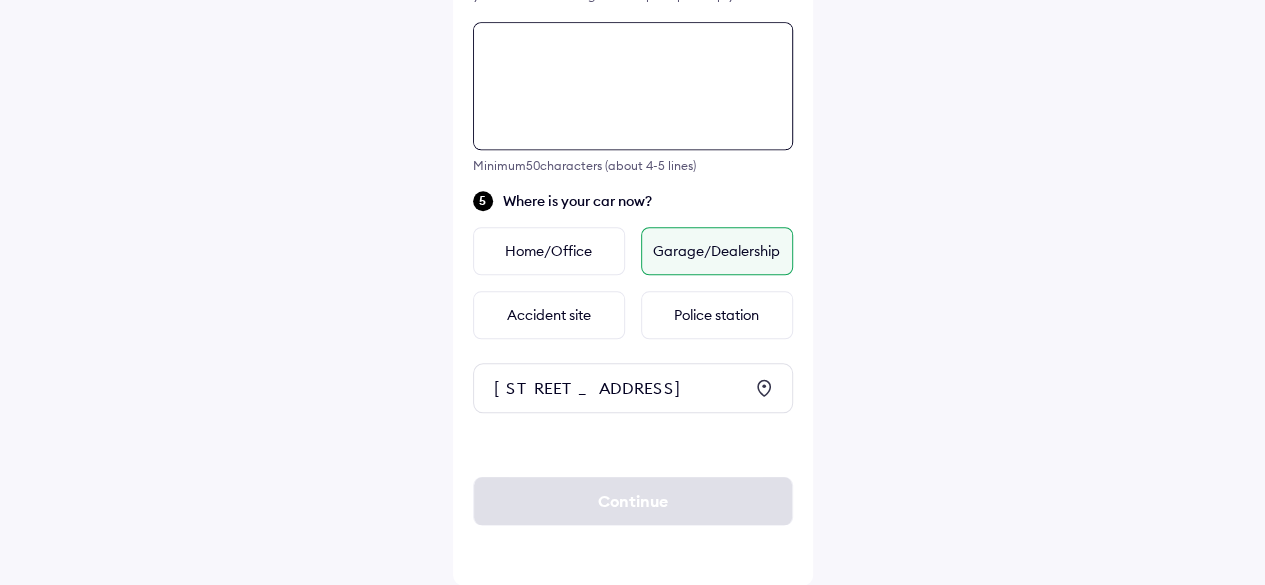 type on "*" 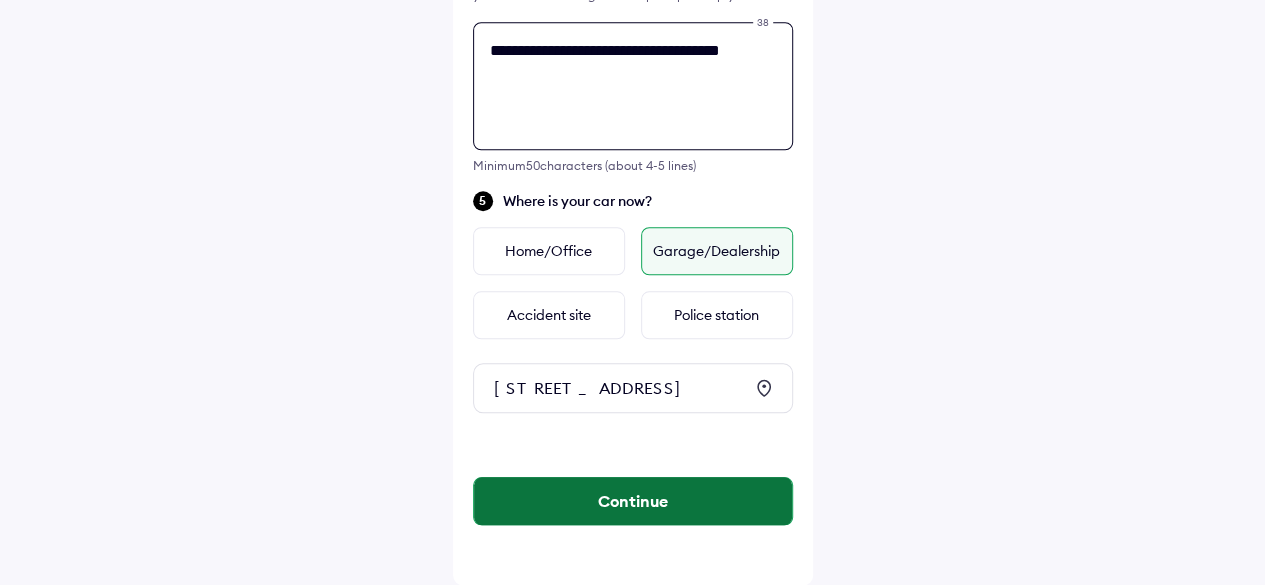 type on "**********" 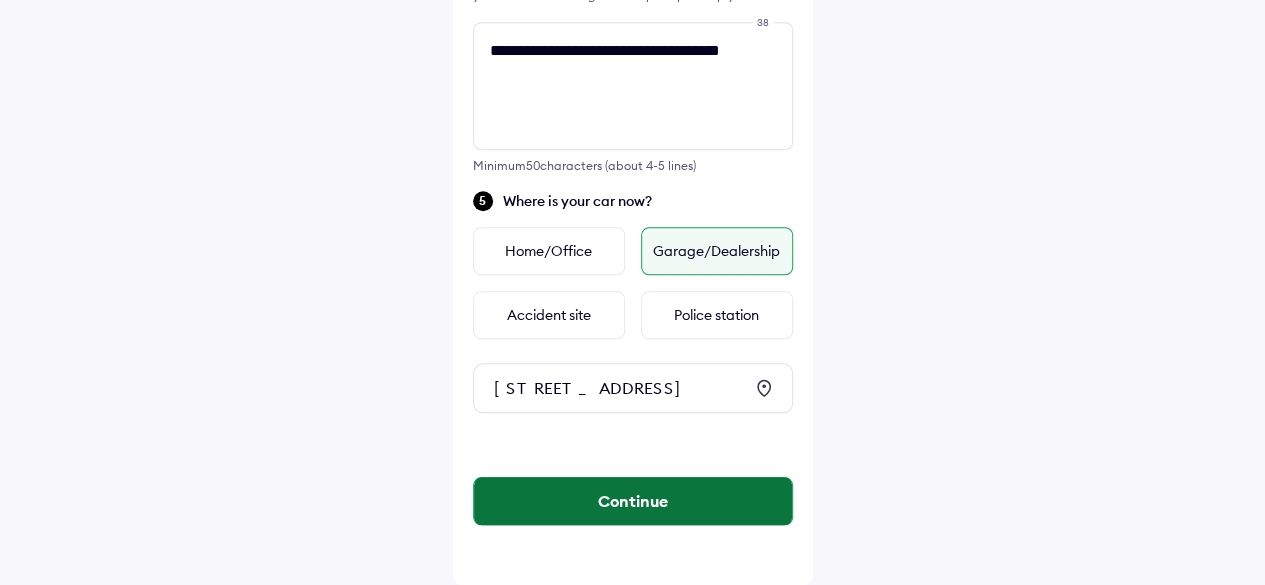 click on "Continue" at bounding box center (633, 501) 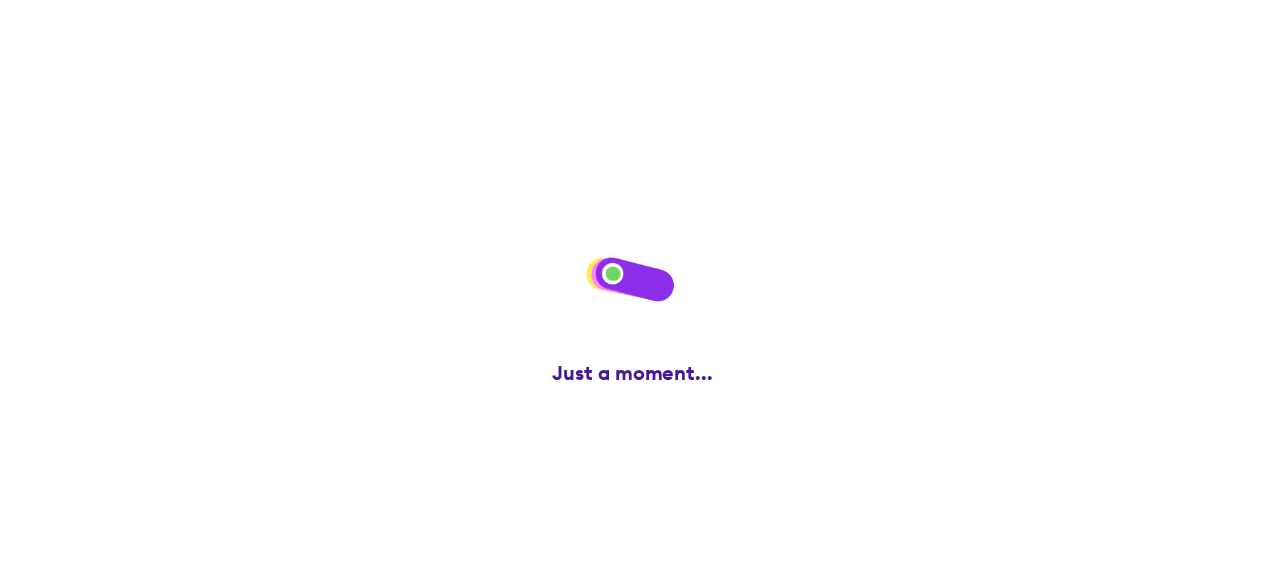 scroll, scrollTop: 0, scrollLeft: 0, axis: both 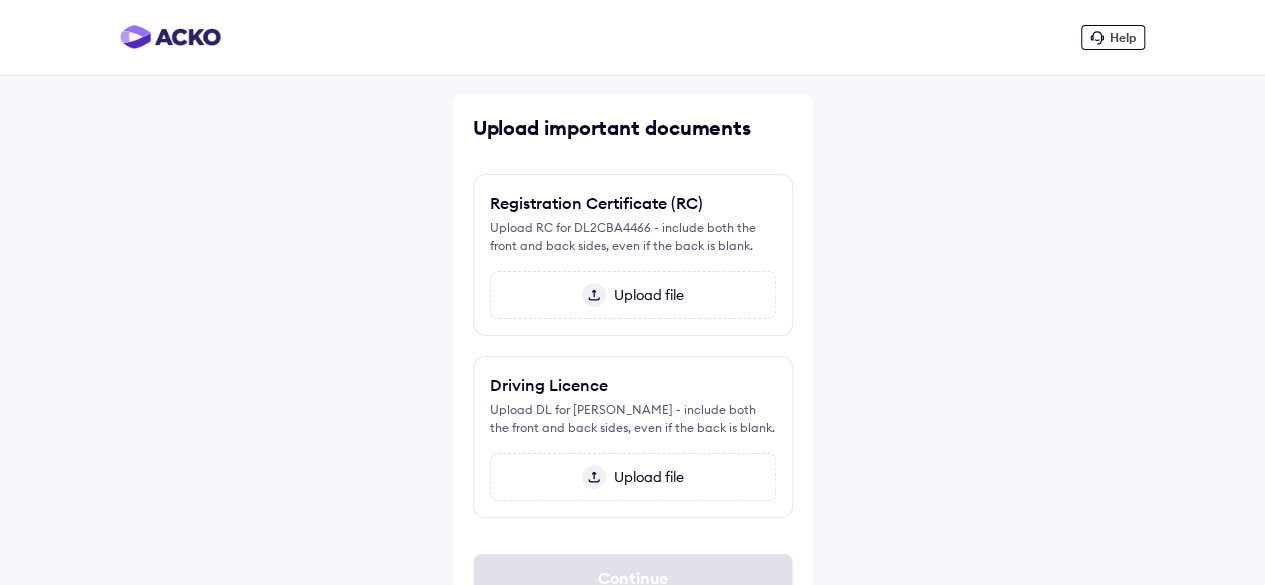 click on "Upload file" at bounding box center (645, 295) 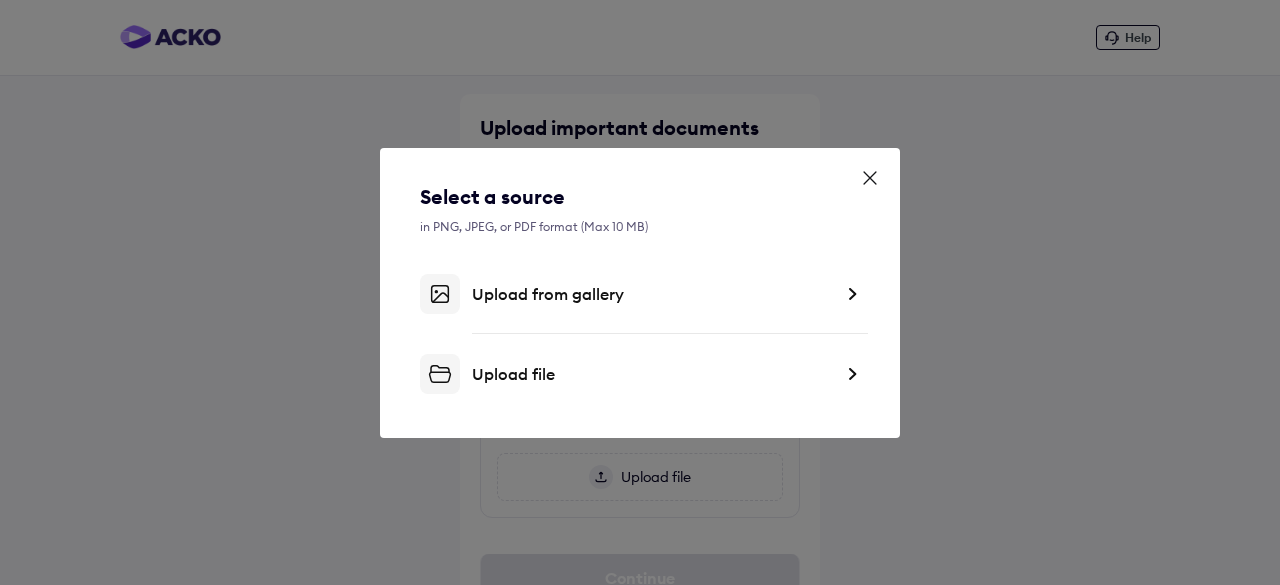 click on "Upload from gallery" at bounding box center [640, 294] 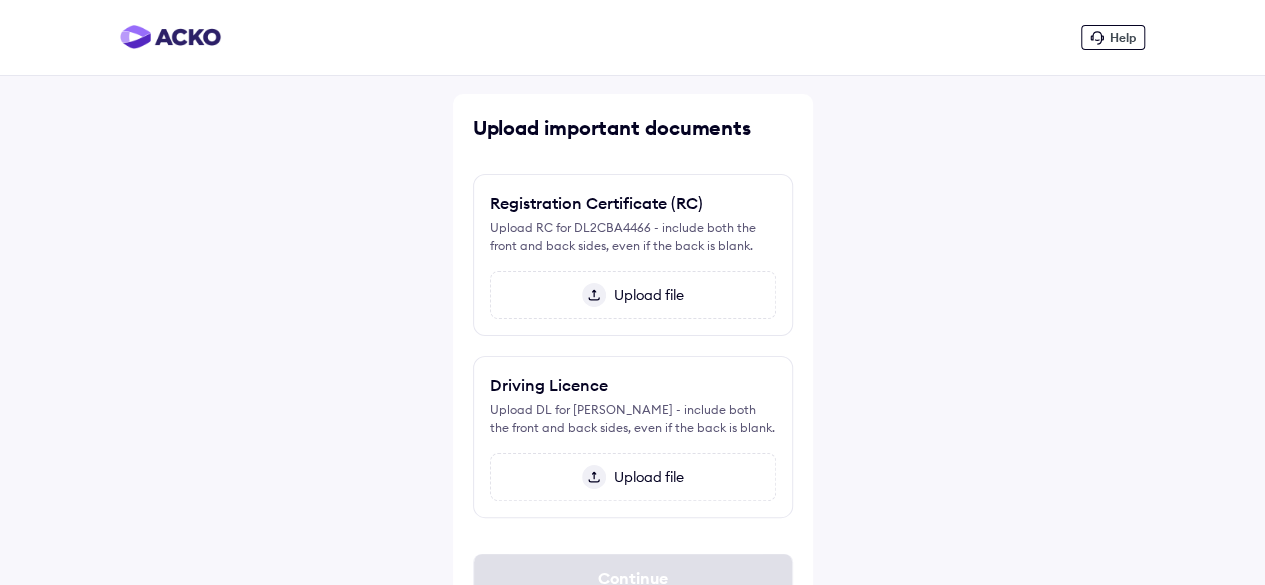 click on "Upload file" at bounding box center (633, 295) 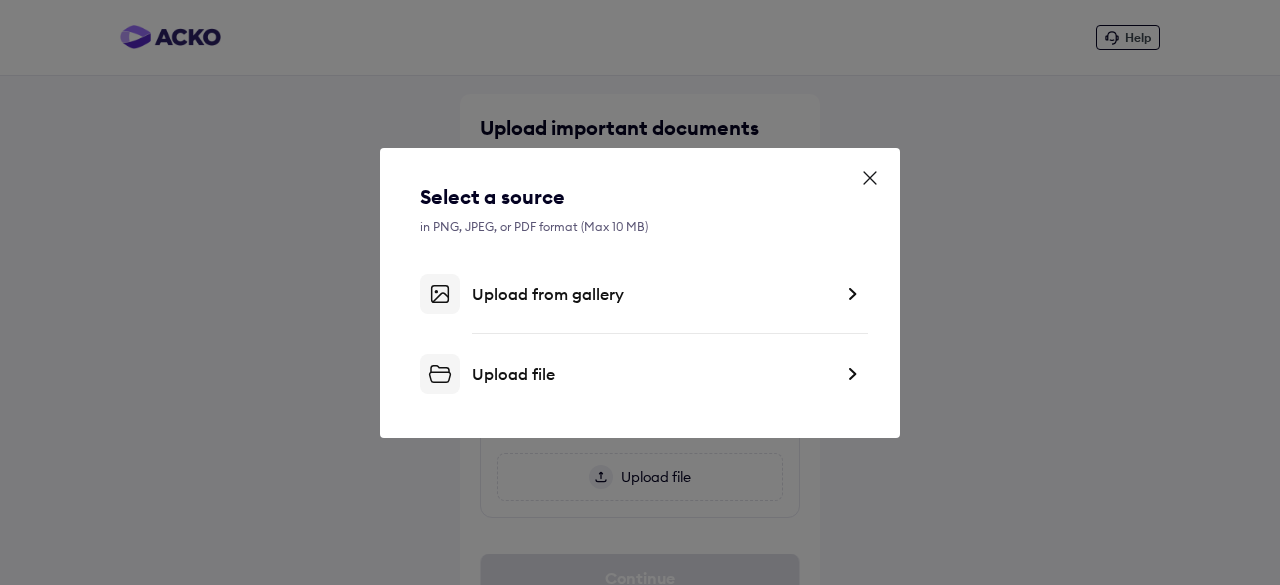 click on "Upload file" at bounding box center [652, 374] 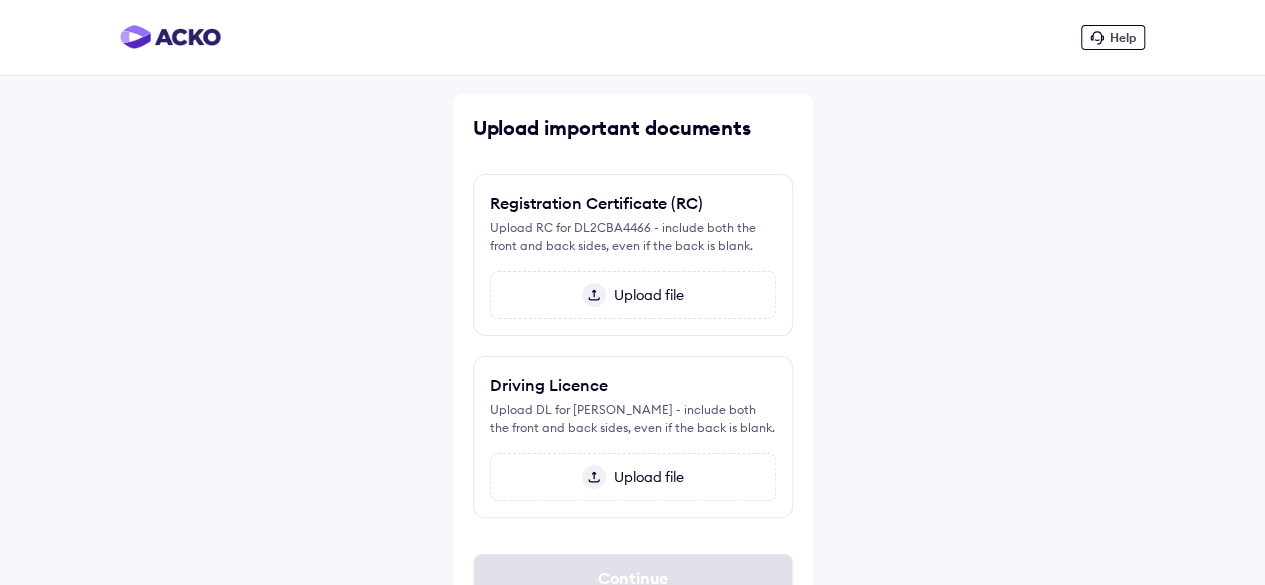 click on "Upload file" at bounding box center (645, 295) 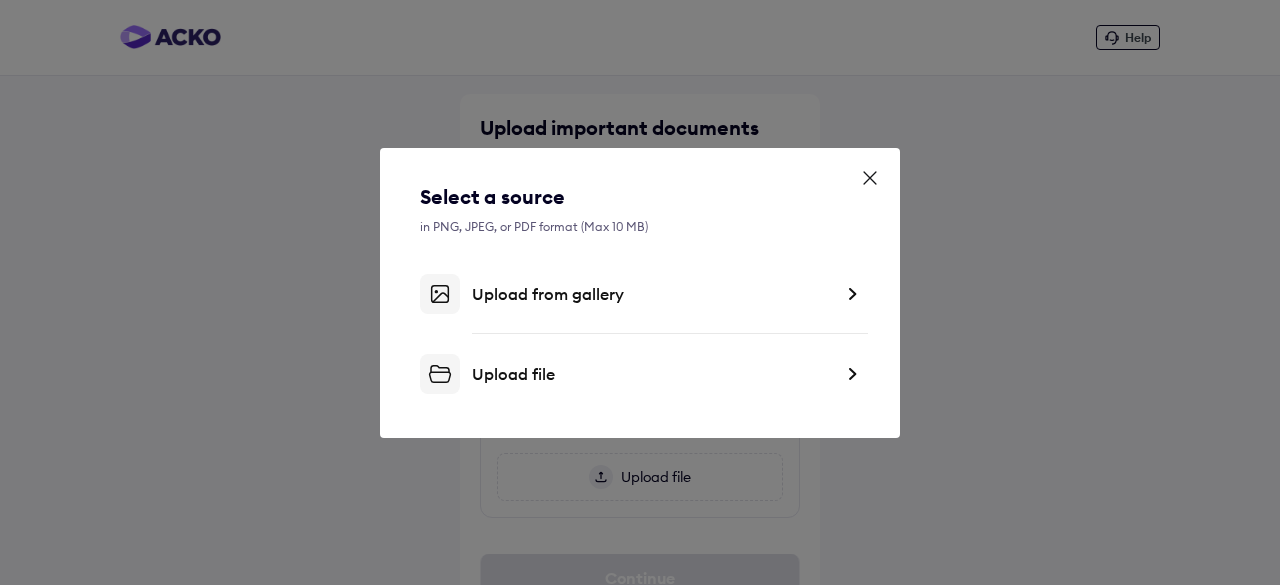 click on "Upload file" at bounding box center (652, 374) 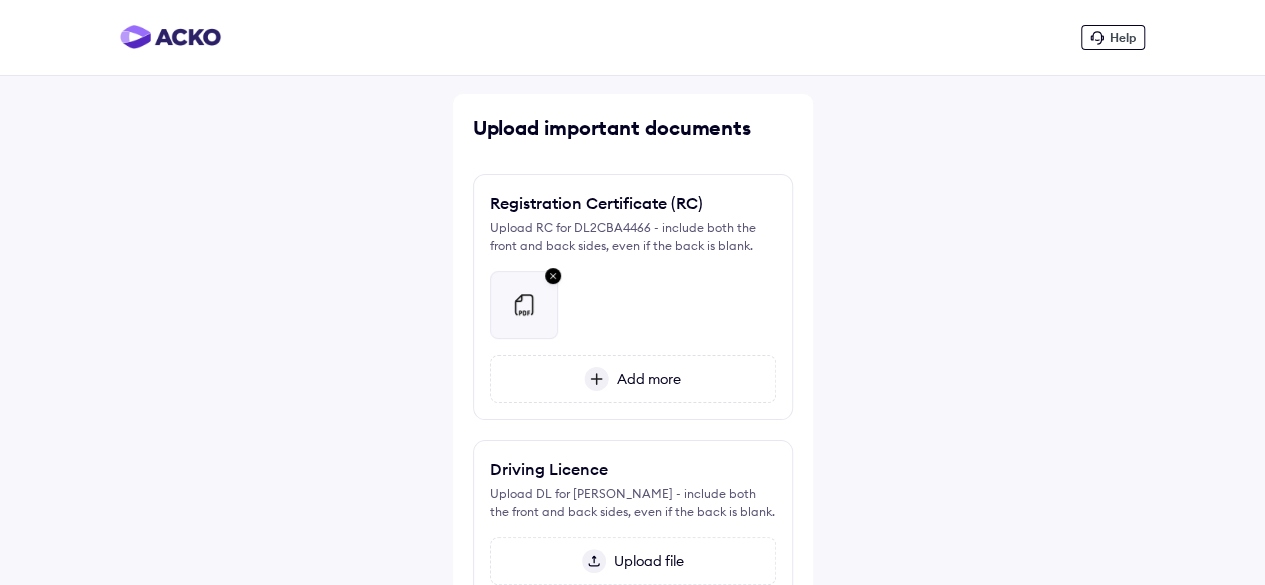 scroll, scrollTop: 100, scrollLeft: 0, axis: vertical 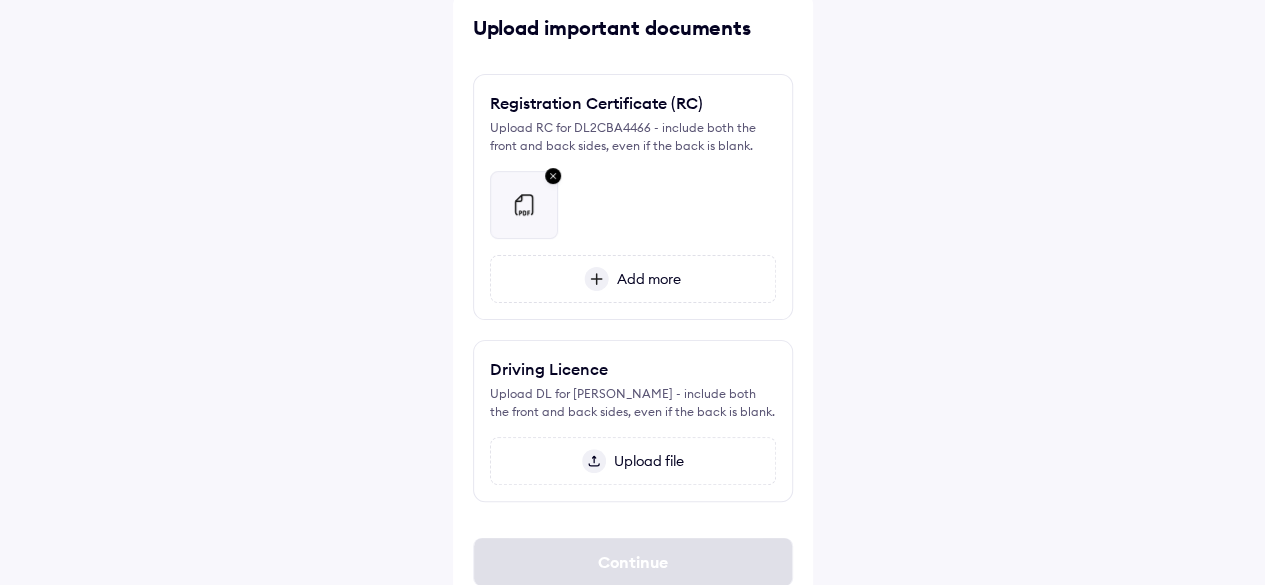 click on "Upload file" at bounding box center (633, 461) 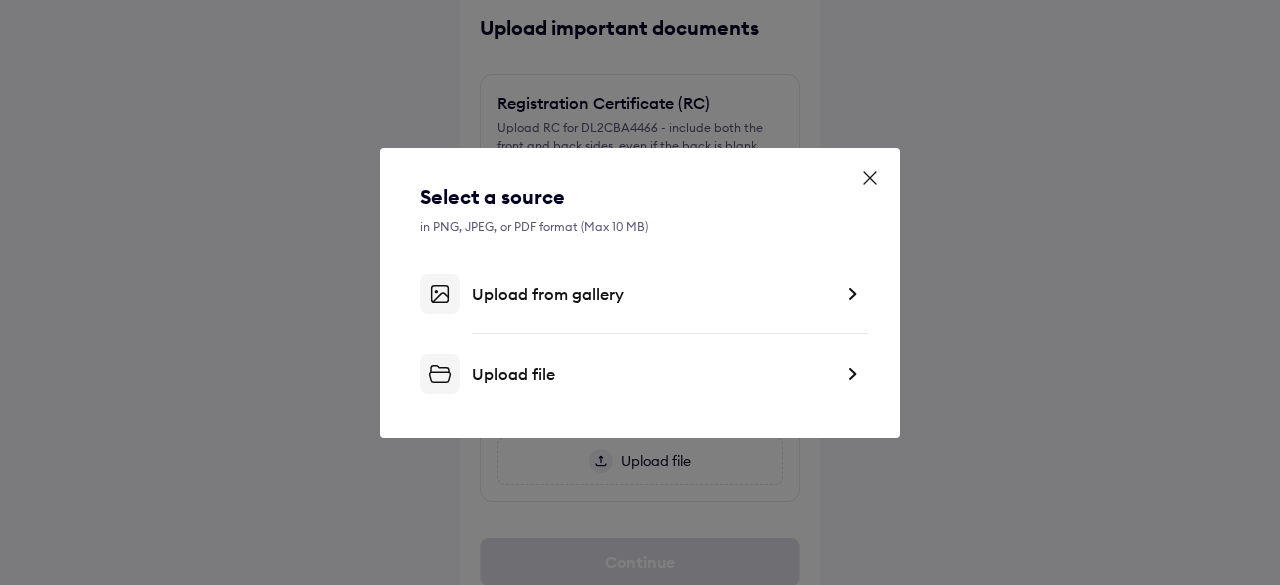 click on "Upload file" at bounding box center [652, 374] 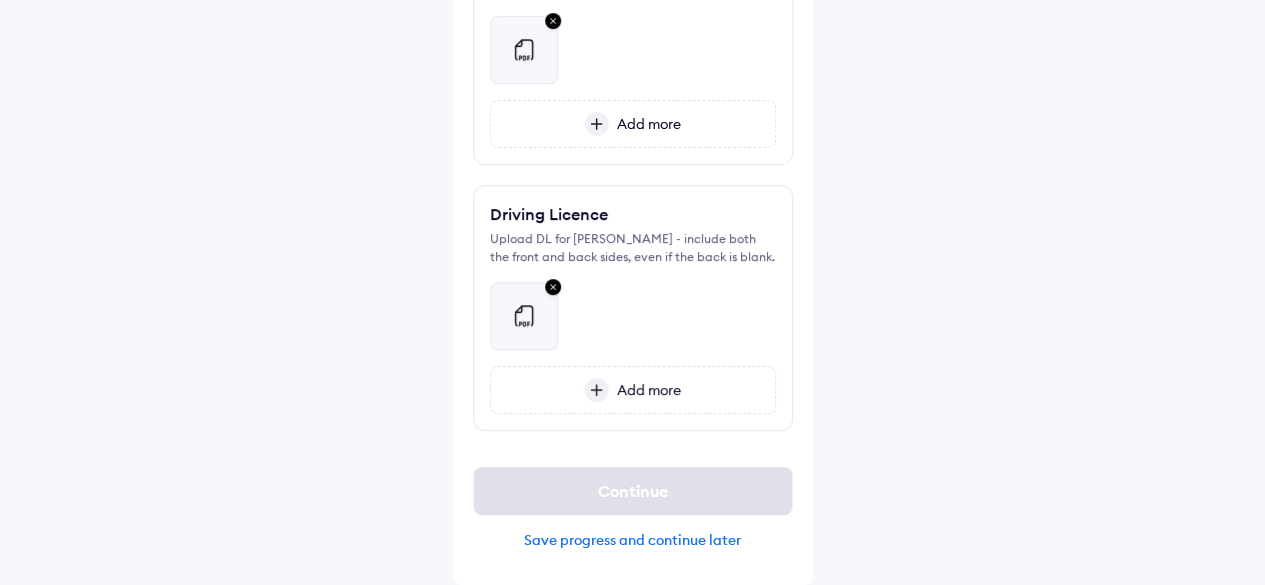 scroll, scrollTop: 271, scrollLeft: 0, axis: vertical 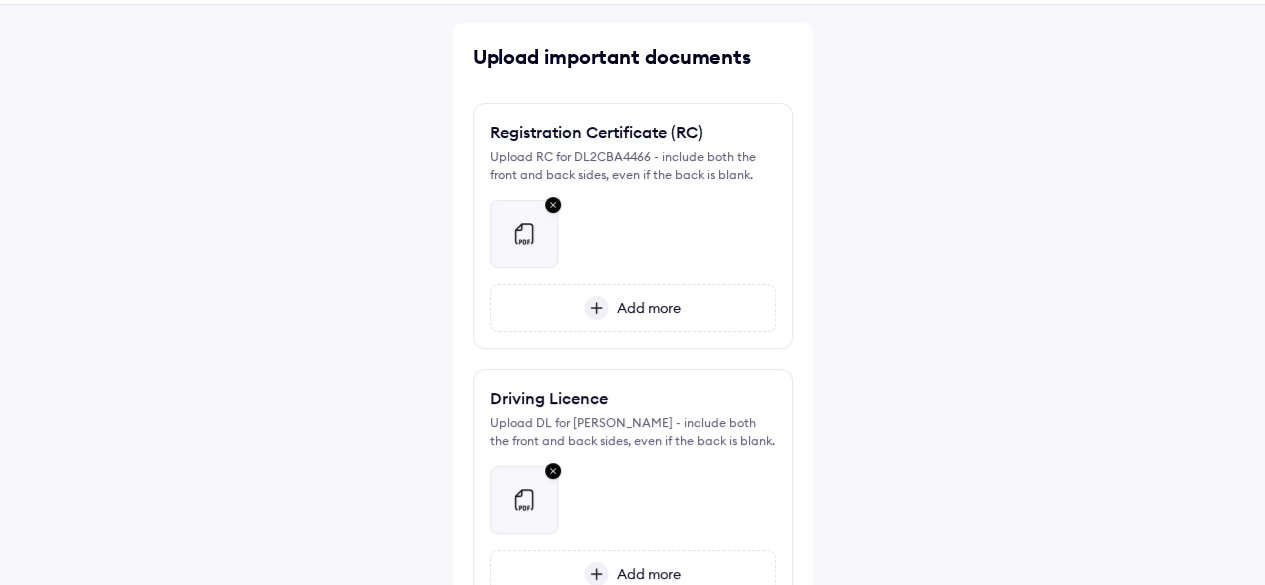 click at bounding box center (553, 206) 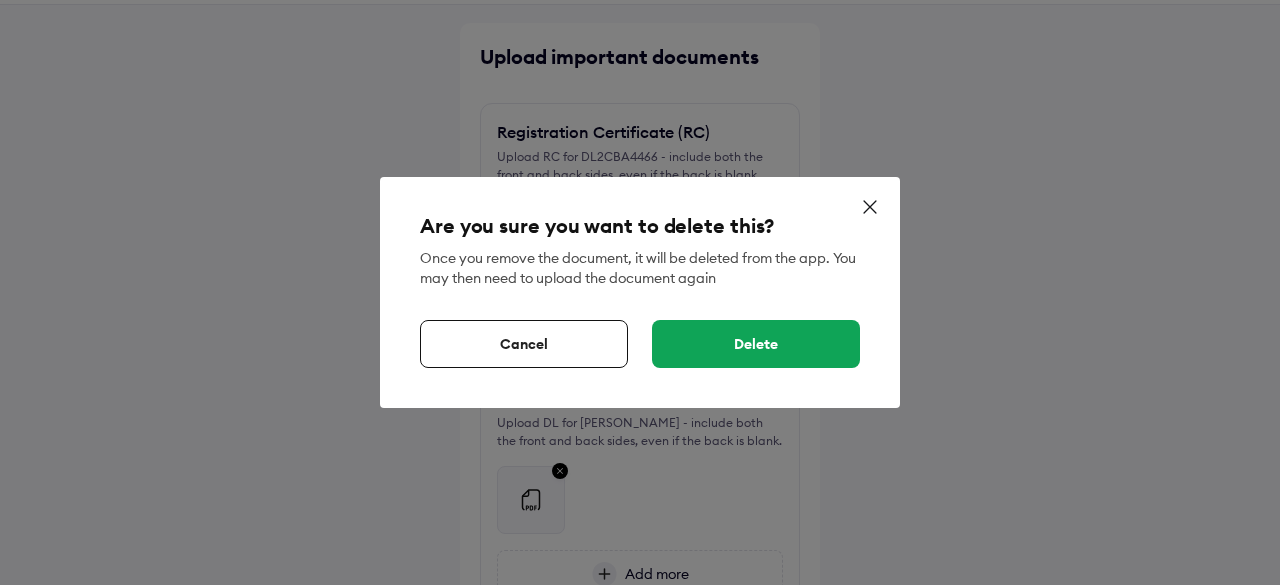 click 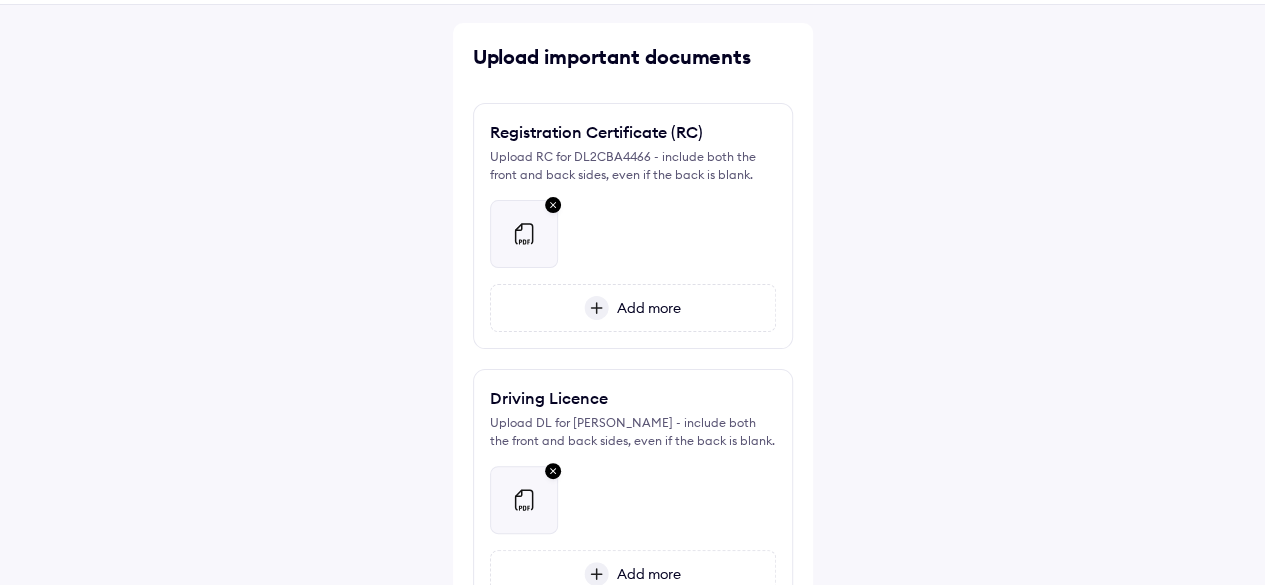 click on "Help Upload important documents Registration Certificate (RC) Upload RC for DL2CBA4466 - include both the front and back sides, even if the back is blank. Add more Preview Unable to show preview 4466 RC.pdf Delete Retake Driving Licence Upload DL for SUNANDO MUKHERJEE - include both the front and back sides, even if the back is blank. Add more Preview Unable to show preview Sunando Dr....cence.pdf Delete Retake Continue Save progress and continue later" at bounding box center [632, 349] 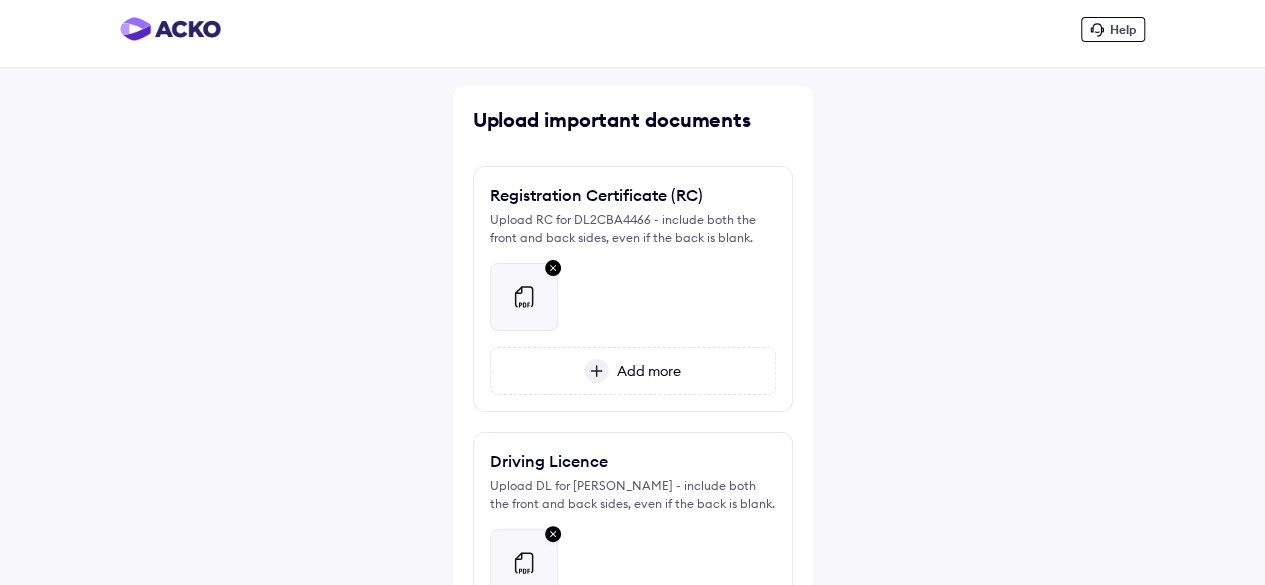 scroll, scrollTop: 0, scrollLeft: 0, axis: both 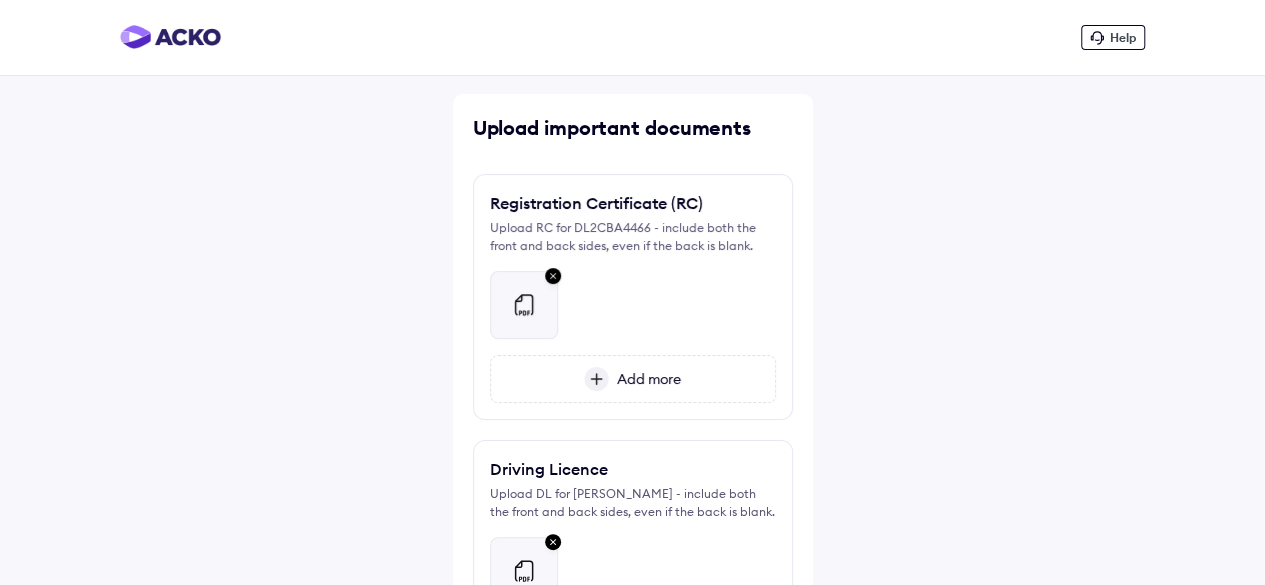 click at bounding box center (553, 277) 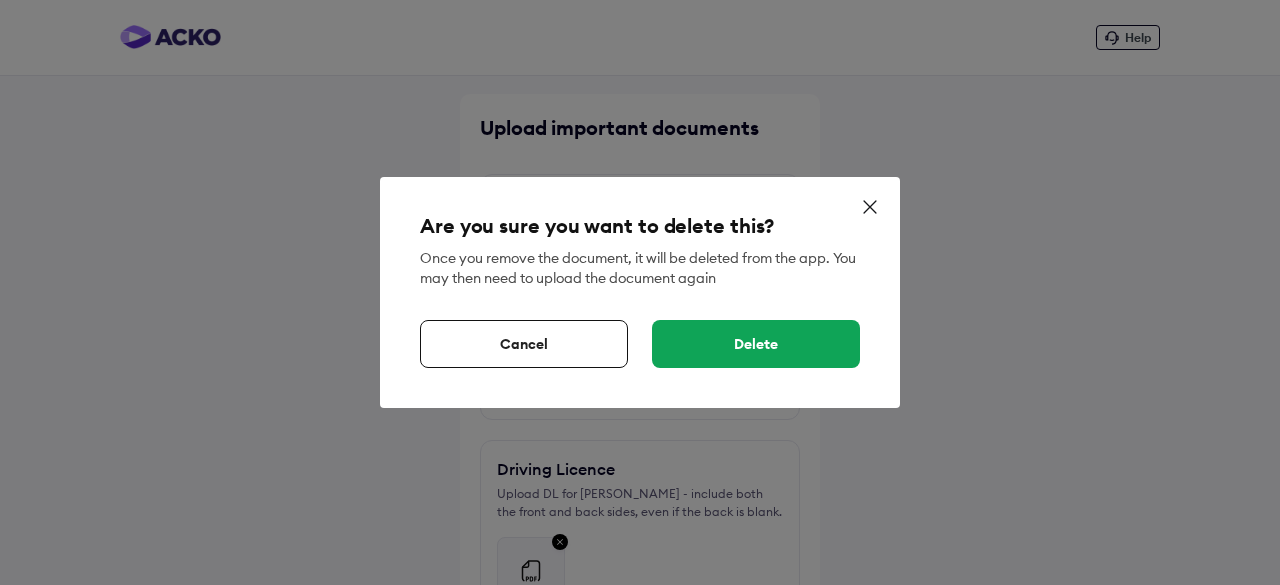 click on "Delete" at bounding box center (756, 344) 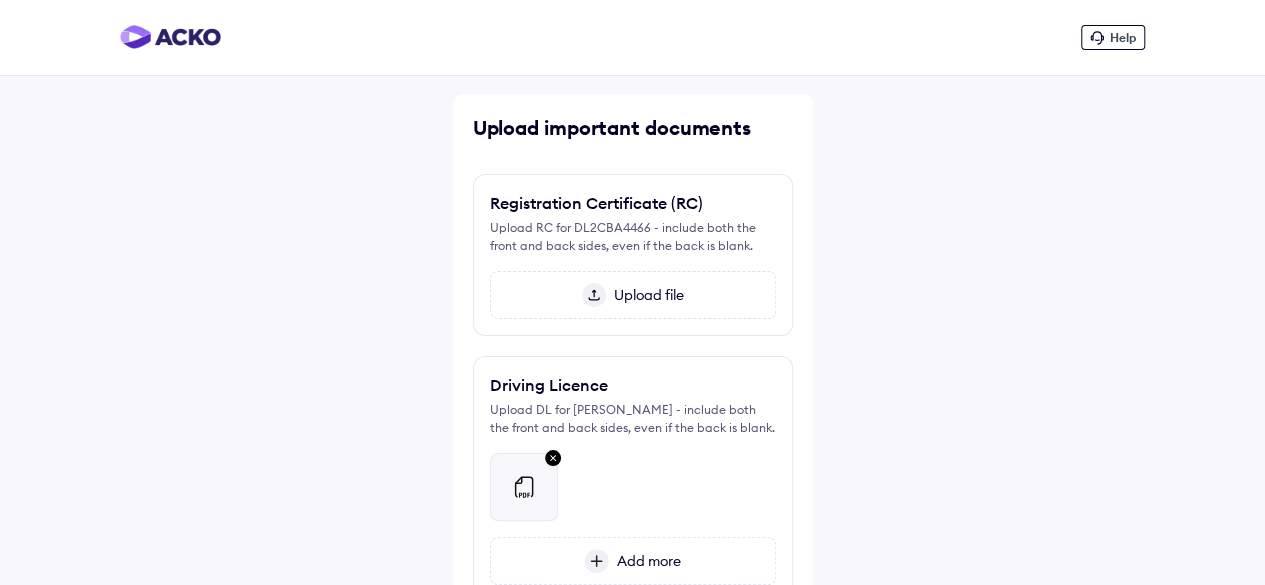 click on "Upload file" at bounding box center [633, 295] 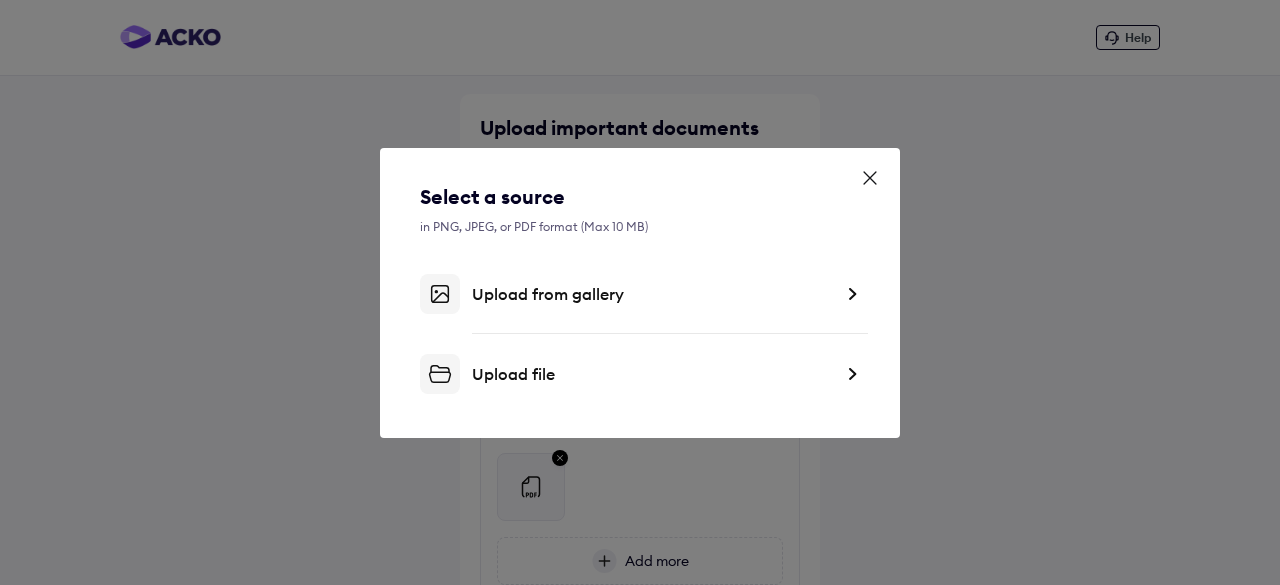 click on "Upload from gallery" at bounding box center (640, 294) 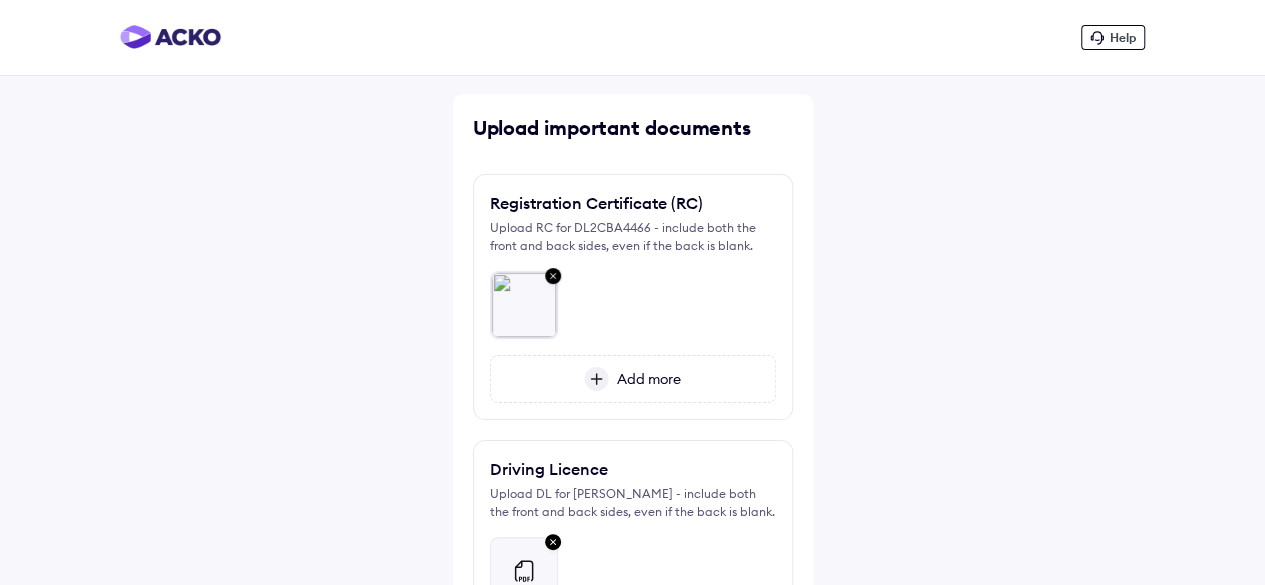 click on "Help Upload important documents Registration Certificate (RC) Upload RC for DL2CBA4466 - include both the front and back sides, even if the back is blank. Add more Preview Delete Retake Driving Licence Upload DL for SUNANDO MUKHERJEE - include both the front and back sides, even if the back is blank. Add more Preview Unable to show preview Sunando Dr....cence.pdf Delete Retake Continue Save progress and continue later" at bounding box center [632, 420] 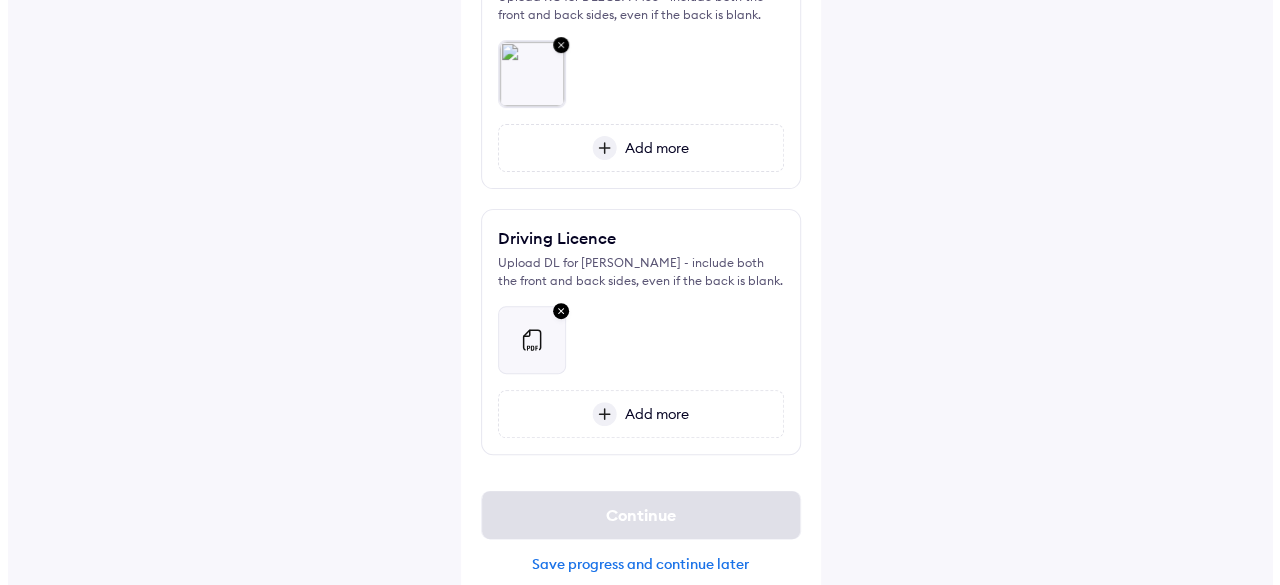 scroll, scrollTop: 271, scrollLeft: 0, axis: vertical 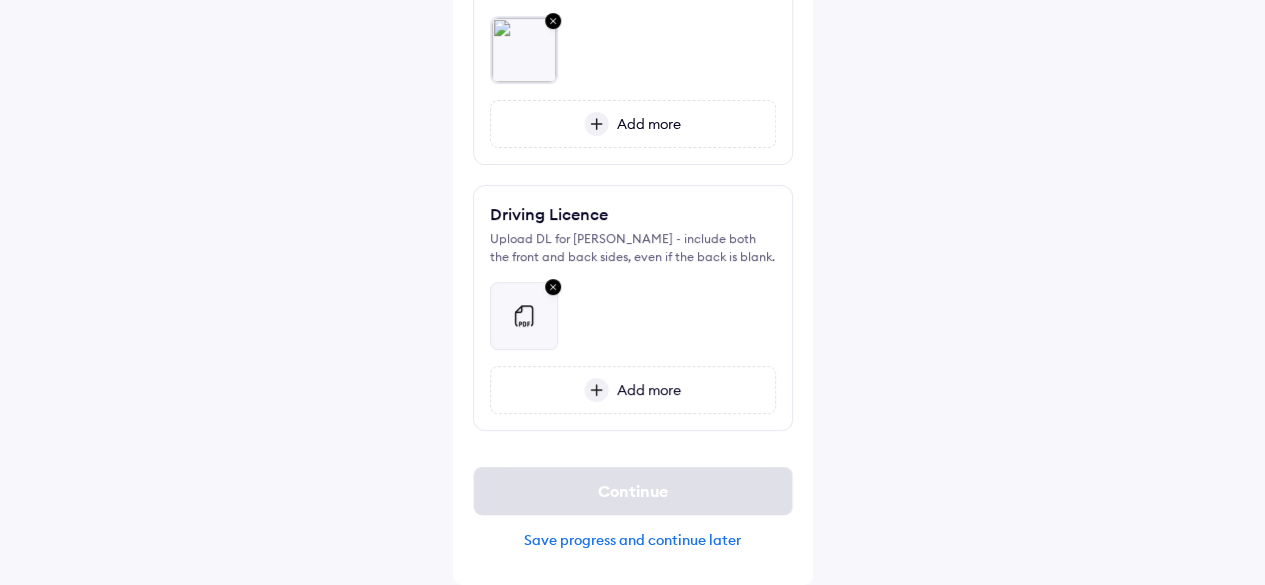 click at bounding box center [553, 22] 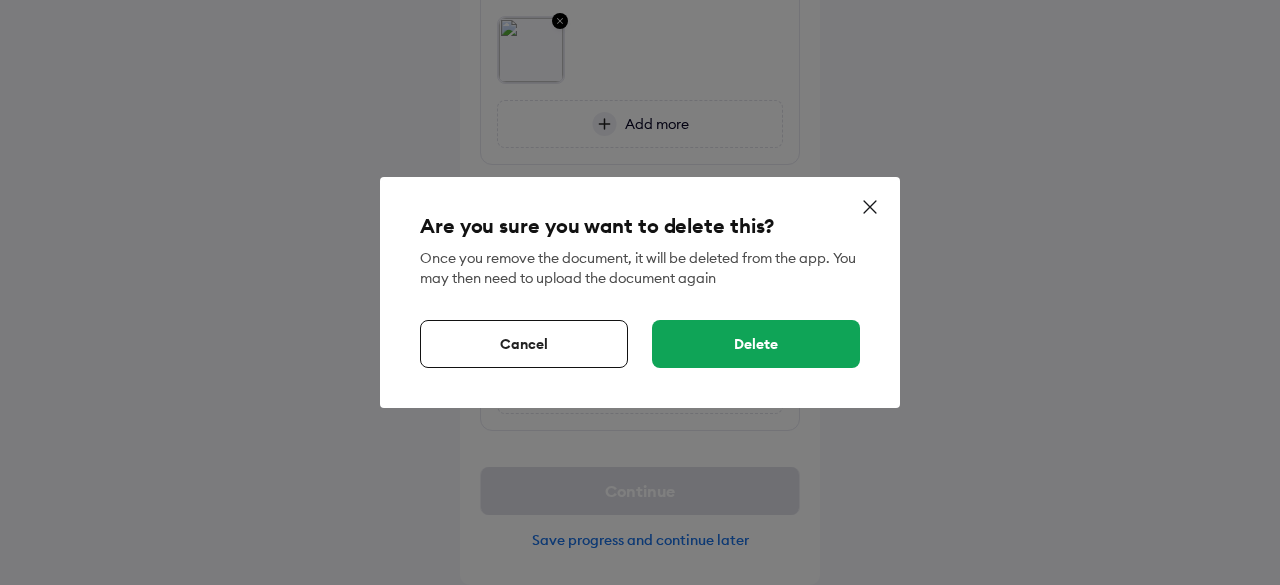 click on "Delete" at bounding box center (756, 344) 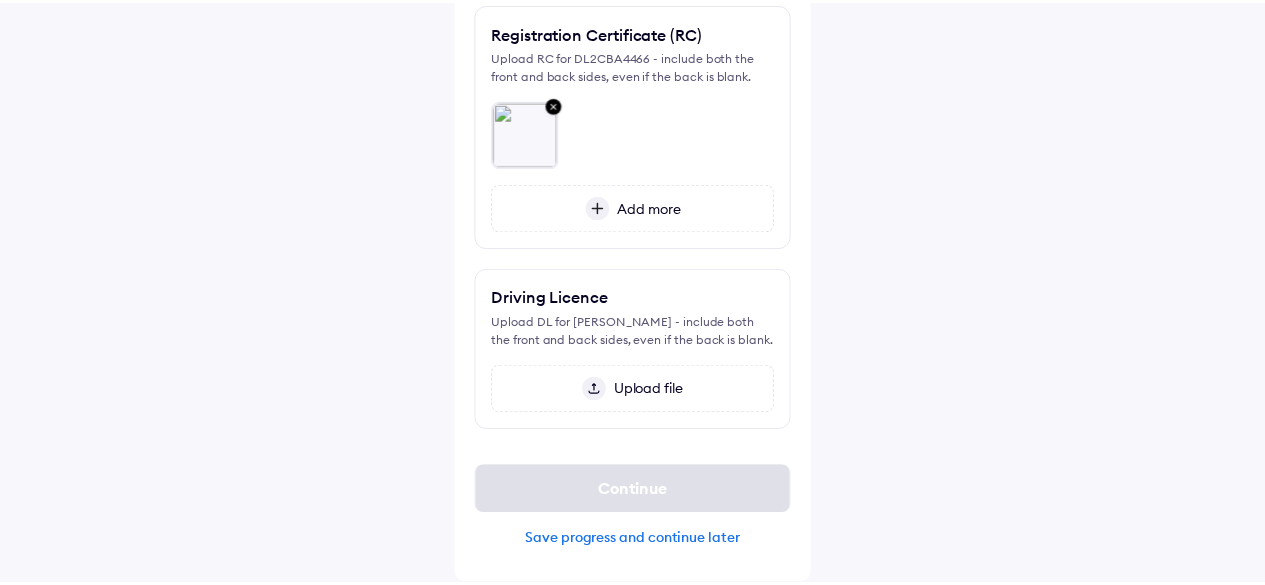 scroll, scrollTop: 187, scrollLeft: 0, axis: vertical 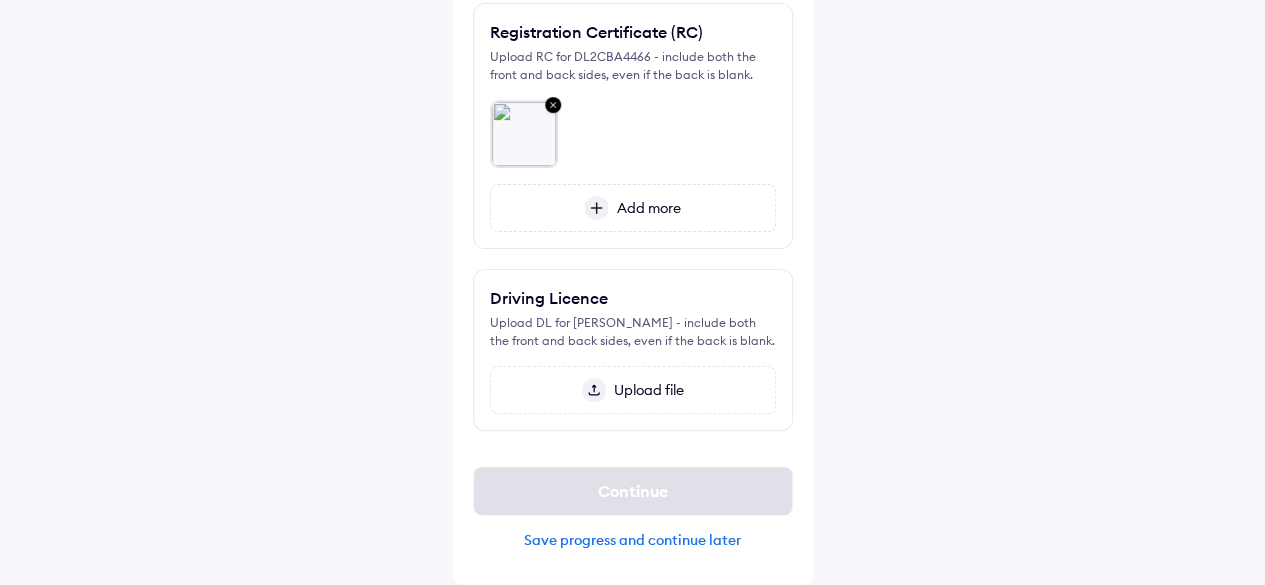 click on "Upload file" at bounding box center [645, 390] 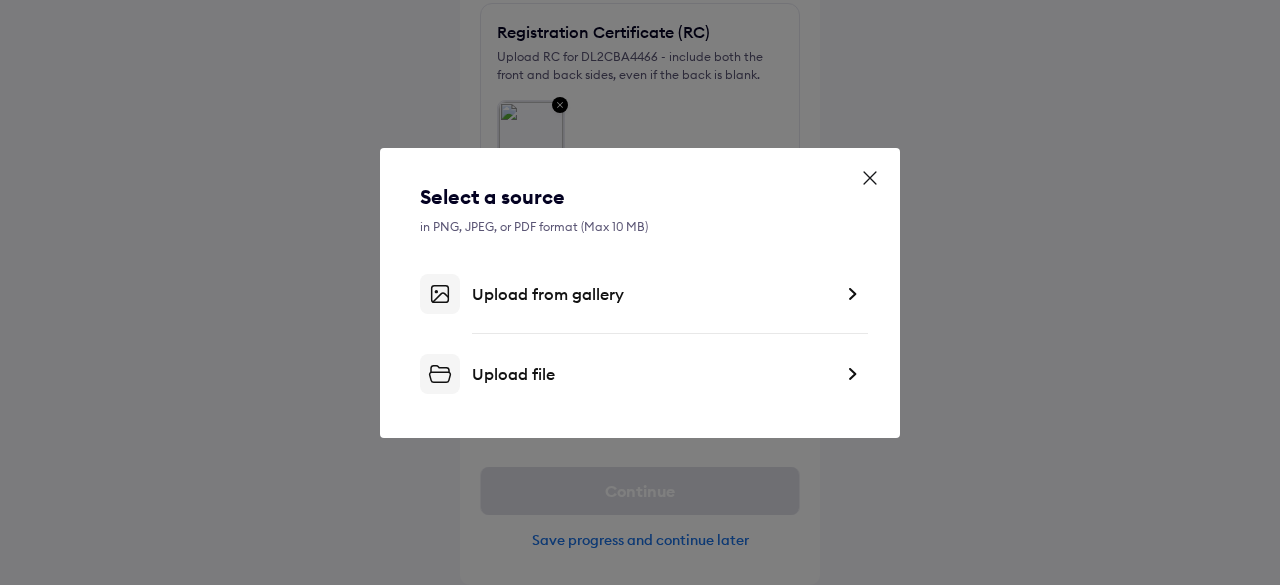 click on "Upload file" at bounding box center [652, 374] 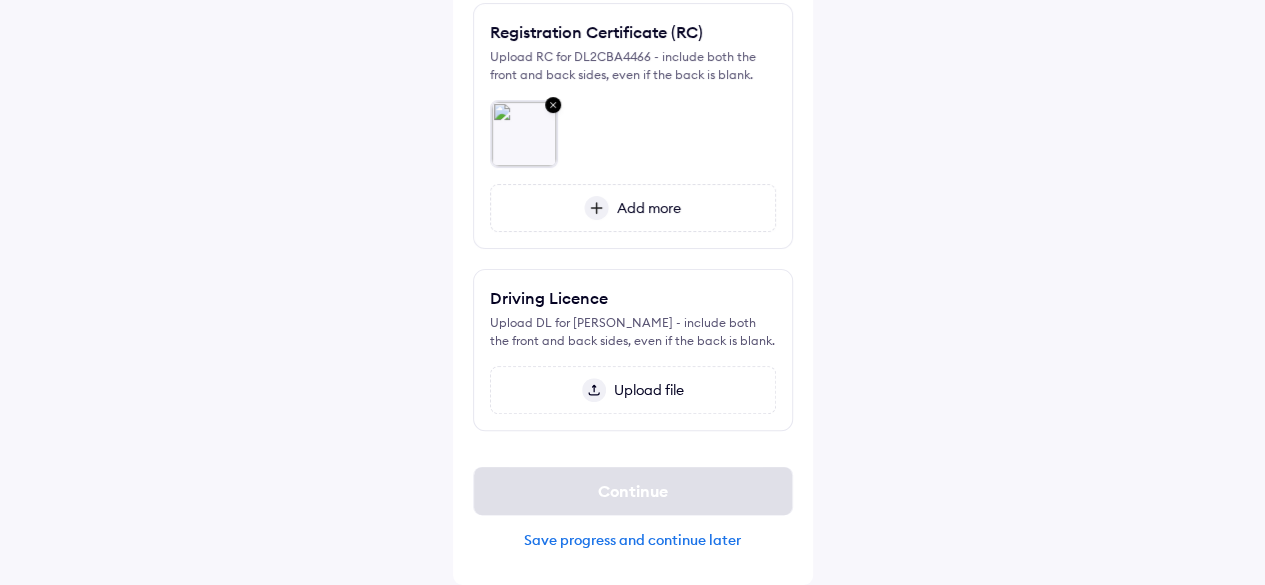 click on "Upload file" at bounding box center [633, 390] 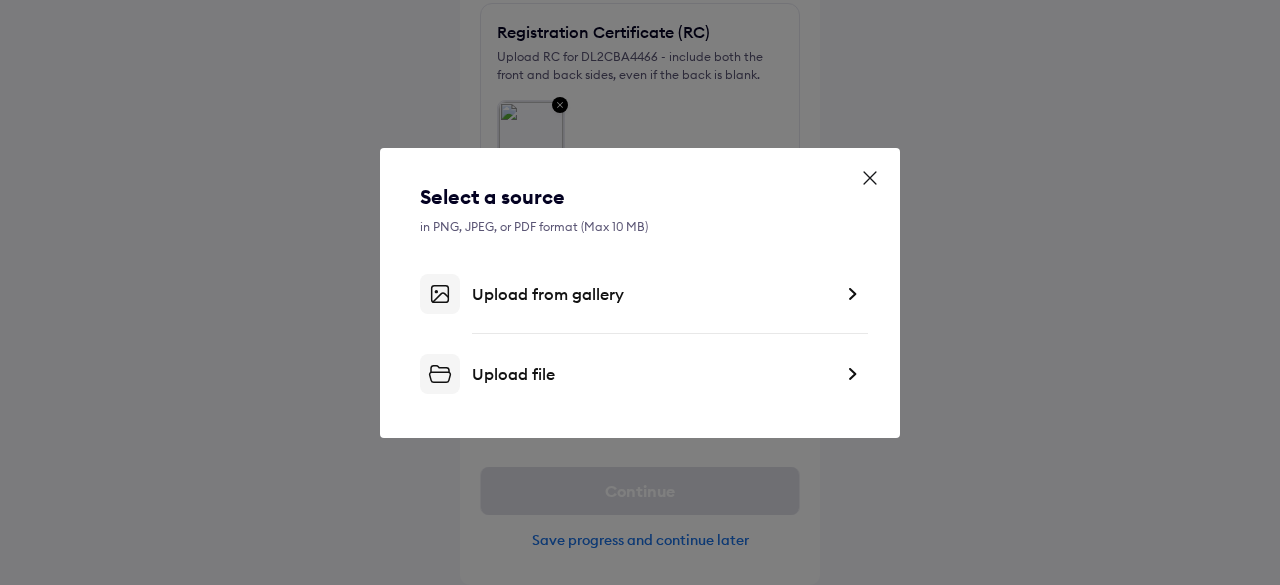 click on "Upload from gallery" at bounding box center [640, 294] 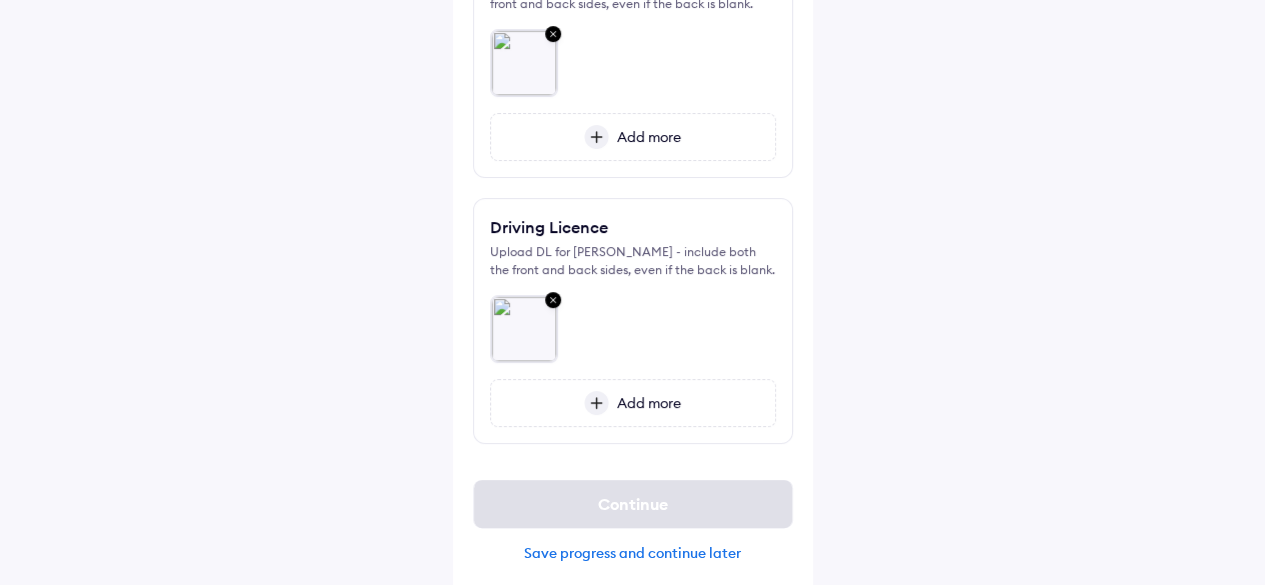scroll, scrollTop: 271, scrollLeft: 0, axis: vertical 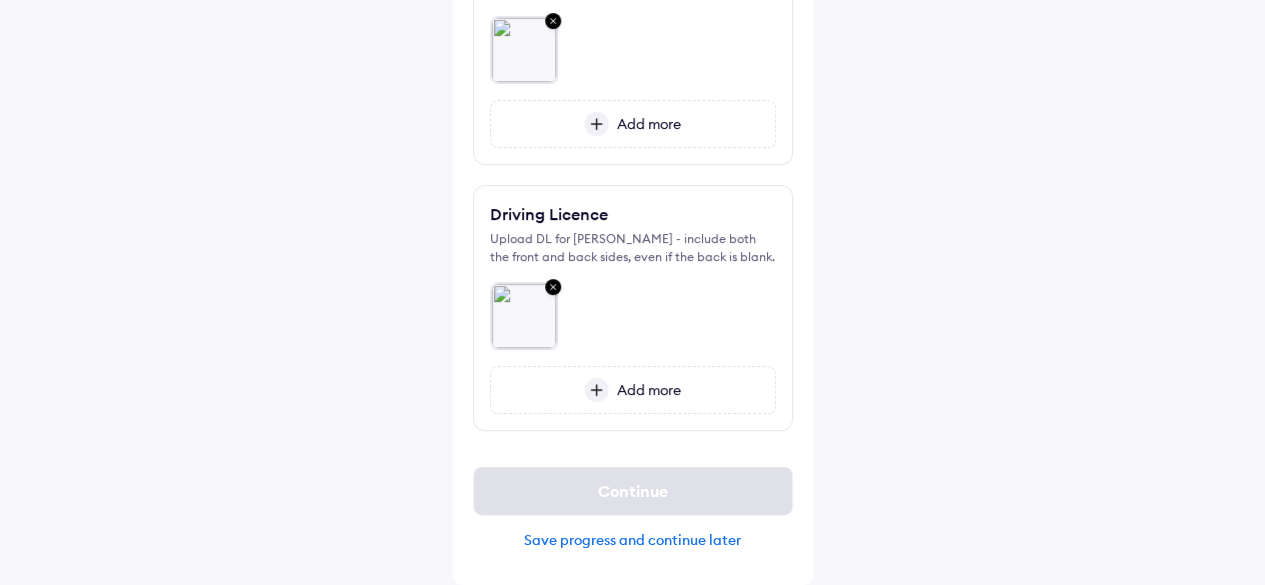 click on "Help Upload important documents Registration Certificate (RC) Upload RC for DL2CBA4466 - include both the front and back sides, even if the back is blank. Add more Preview Delete Retake Driving Licence Upload DL for SUNANDO MUKHERJEE - include both the front and back sides, even if the back is blank. Add more Preview Delete Retake Continue Save progress and continue later" at bounding box center [632, 165] 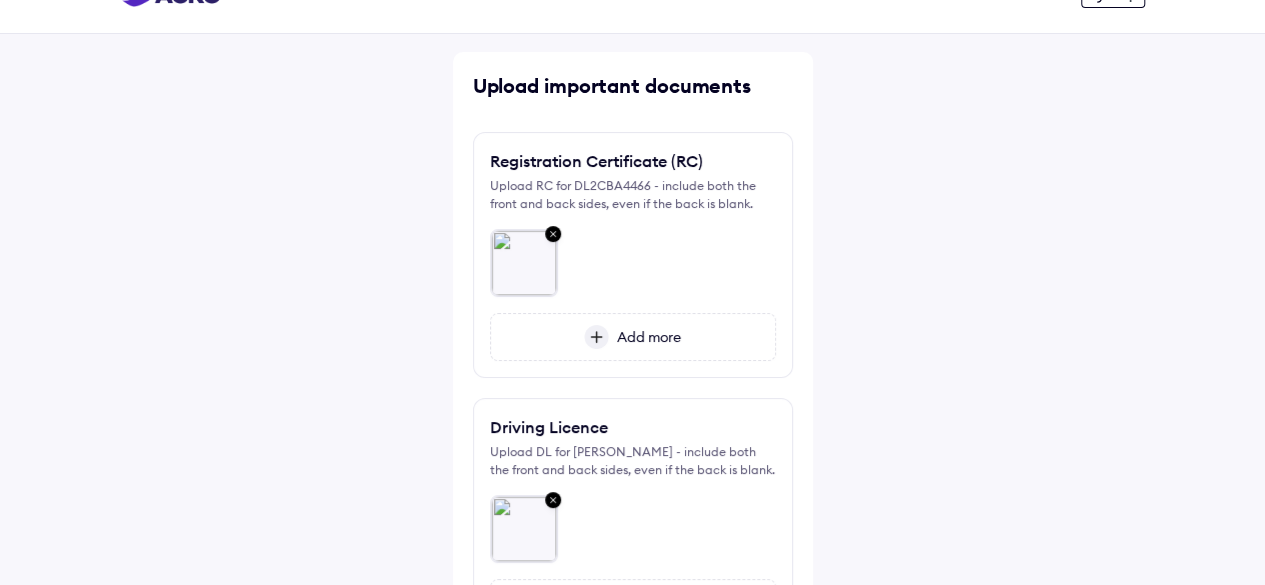 scroll, scrollTop: 0, scrollLeft: 0, axis: both 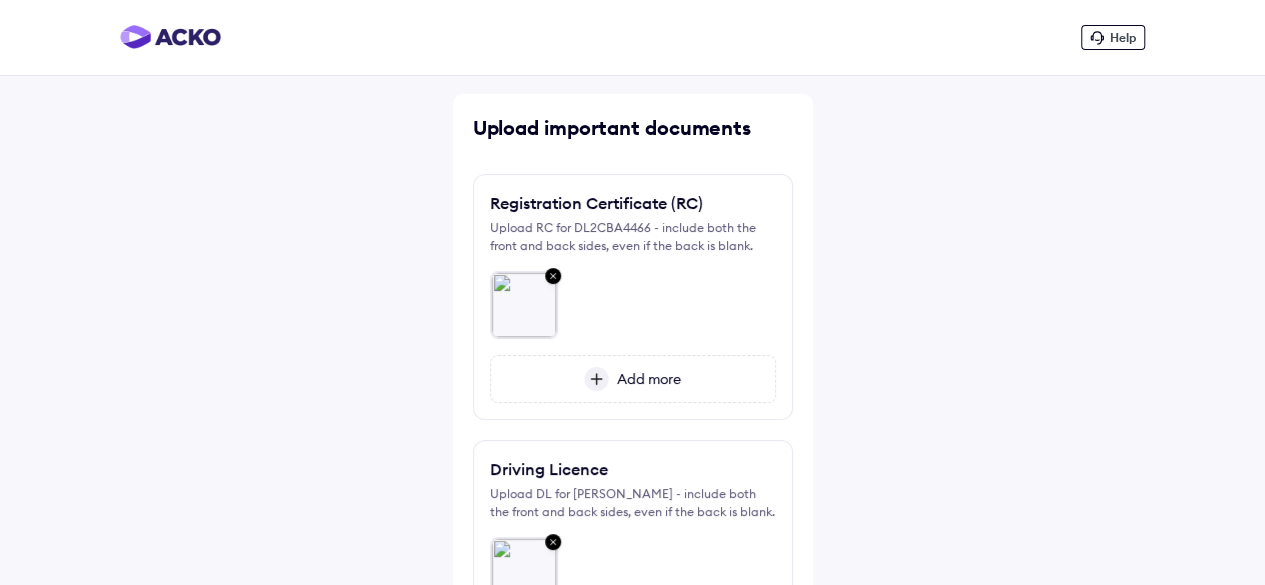 click on "Help Upload important documents Registration Certificate (RC) Upload RC for DL2CBA4466 - include both the front and back sides, even if the back is blank. Add more Preview Delete Retake Driving Licence Upload DL for SUNANDO MUKHERJEE - include both the front and back sides, even if the back is blank. Add more Preview Delete Retake Continue Save progress and continue later" at bounding box center [632, 420] 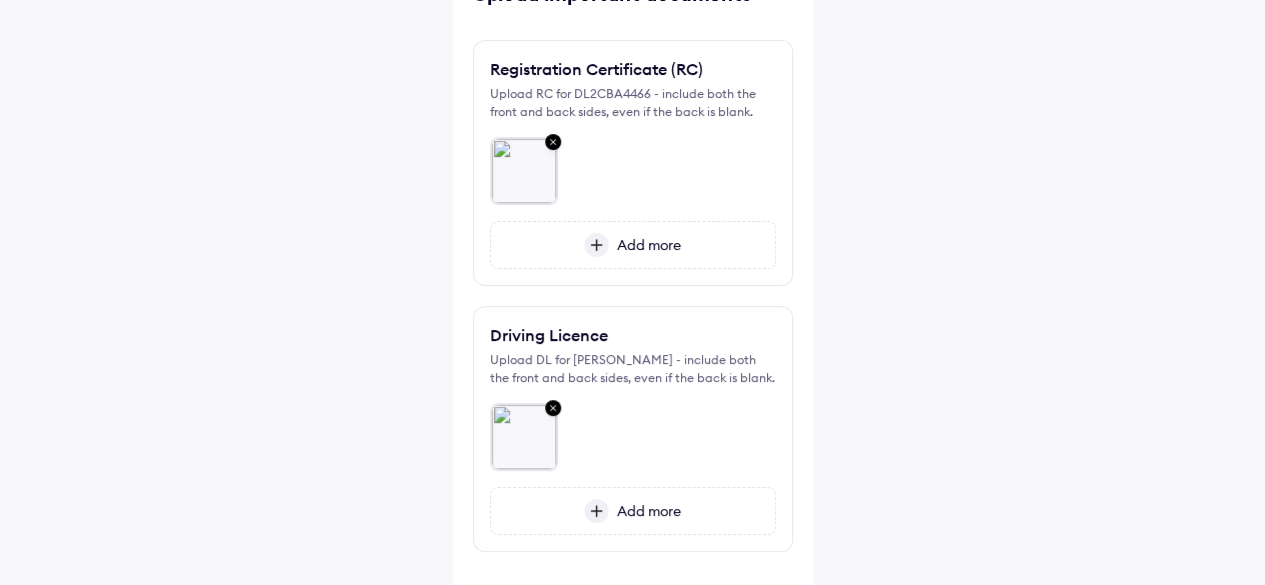 scroll, scrollTop: 271, scrollLeft: 0, axis: vertical 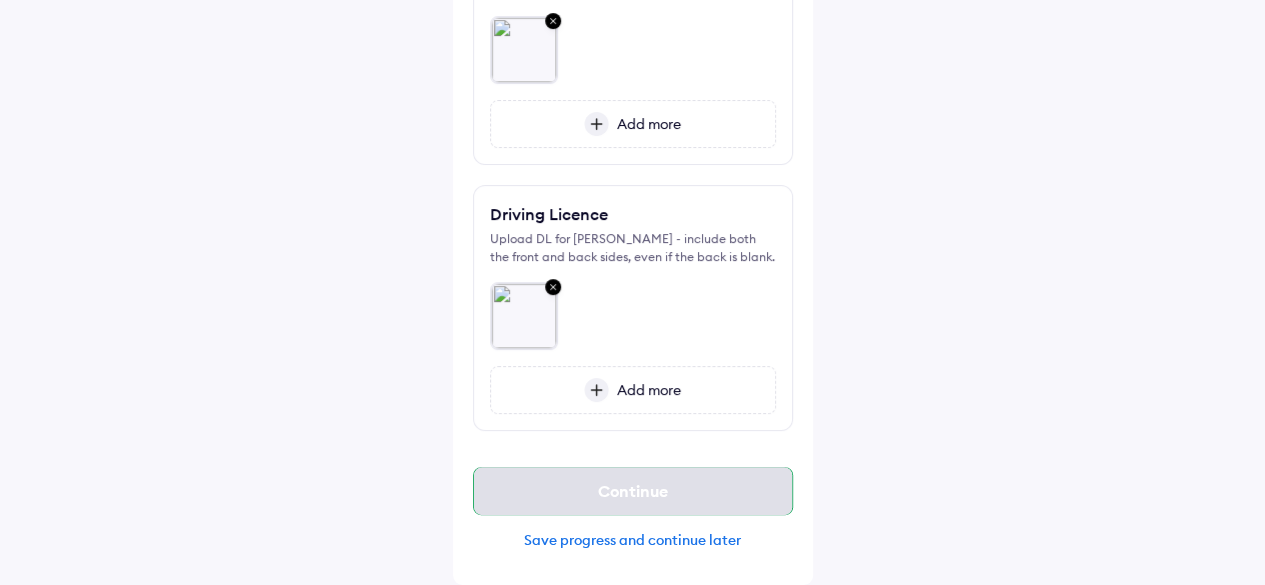 click on "Continue" at bounding box center (633, 491) 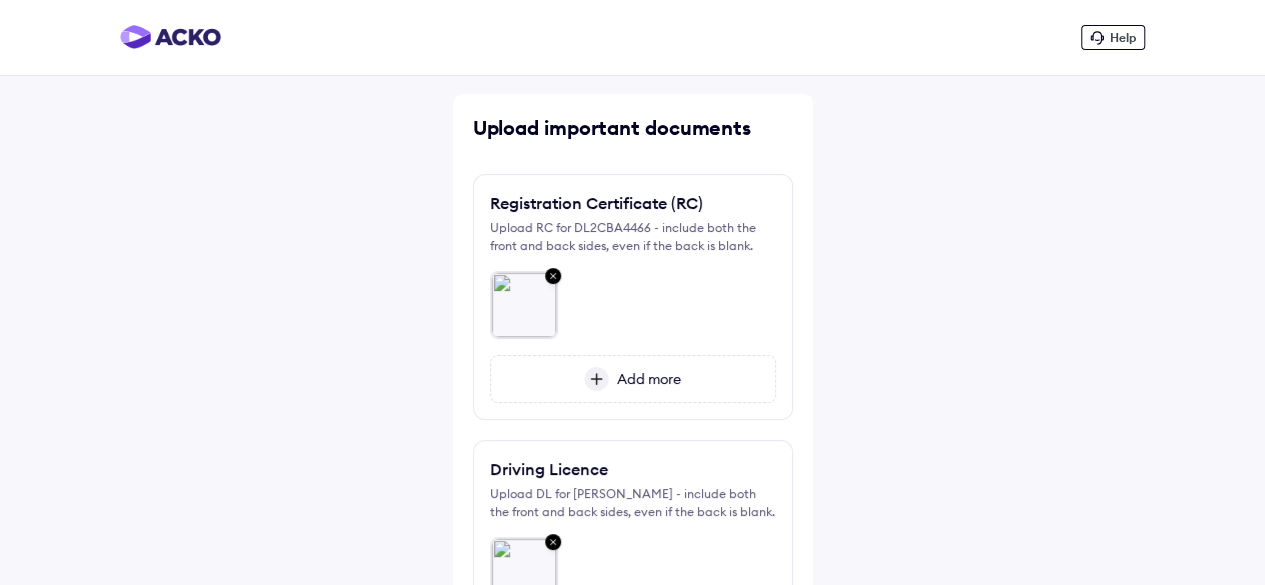 click on "Help Upload important documents Registration Certificate (RC) Upload RC for DL2CBA4466 - include both the front and back sides, even if the back is blank. Add more Preview Delete Retake Driving Licence Upload DL for SUNANDO MUKHERJEE - include both the front and back sides, even if the back is blank. Add more Preview Delete Retake Continue Save progress and continue later" at bounding box center [632, 420] 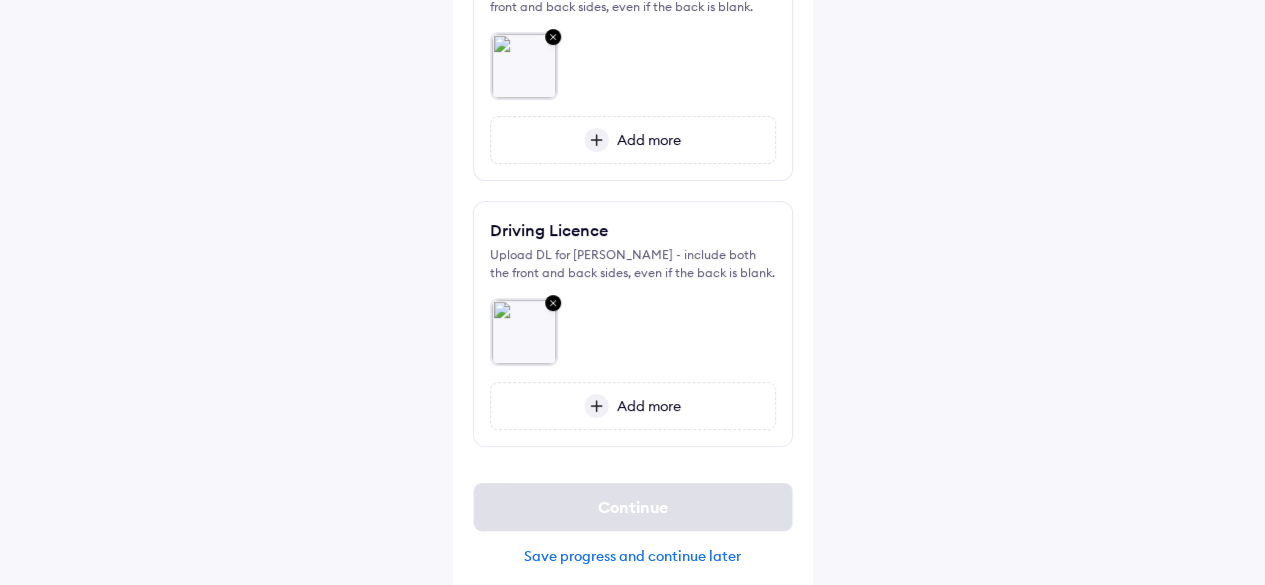 scroll, scrollTop: 271, scrollLeft: 0, axis: vertical 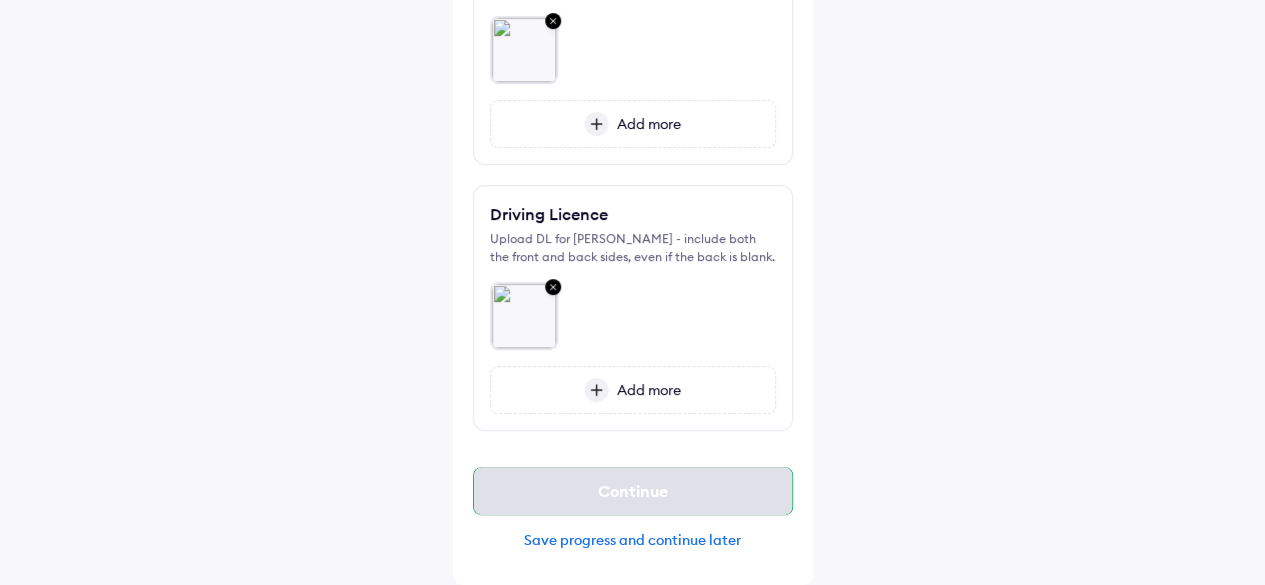 click on "Continue" at bounding box center (633, 491) 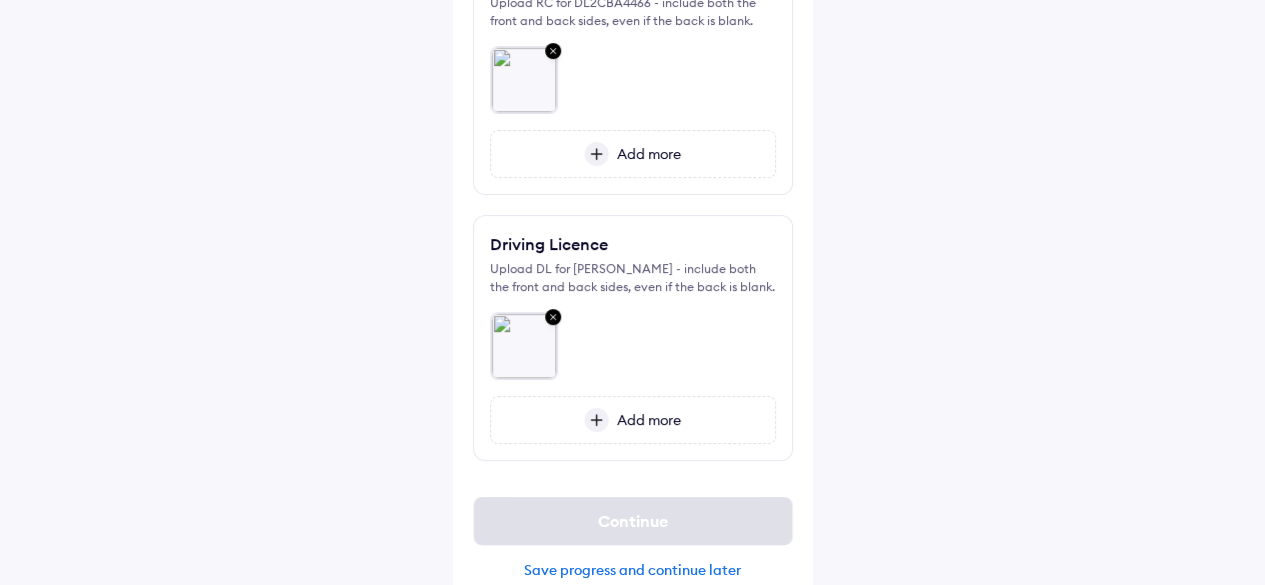 scroll, scrollTop: 271, scrollLeft: 0, axis: vertical 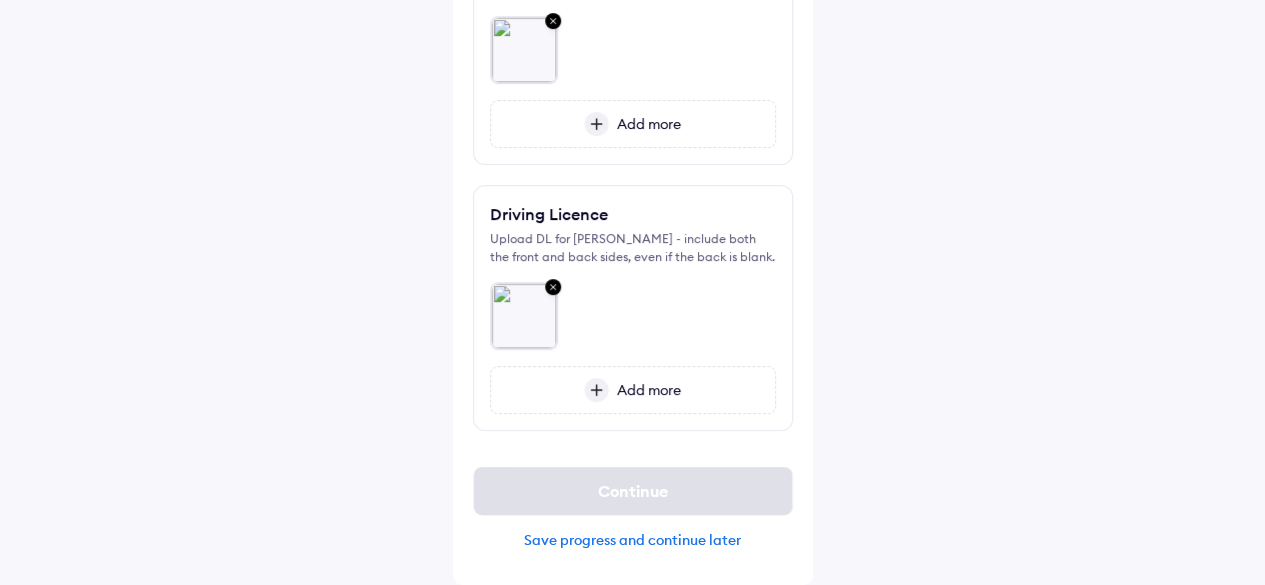click on "Save progress and continue later" at bounding box center (633, 540) 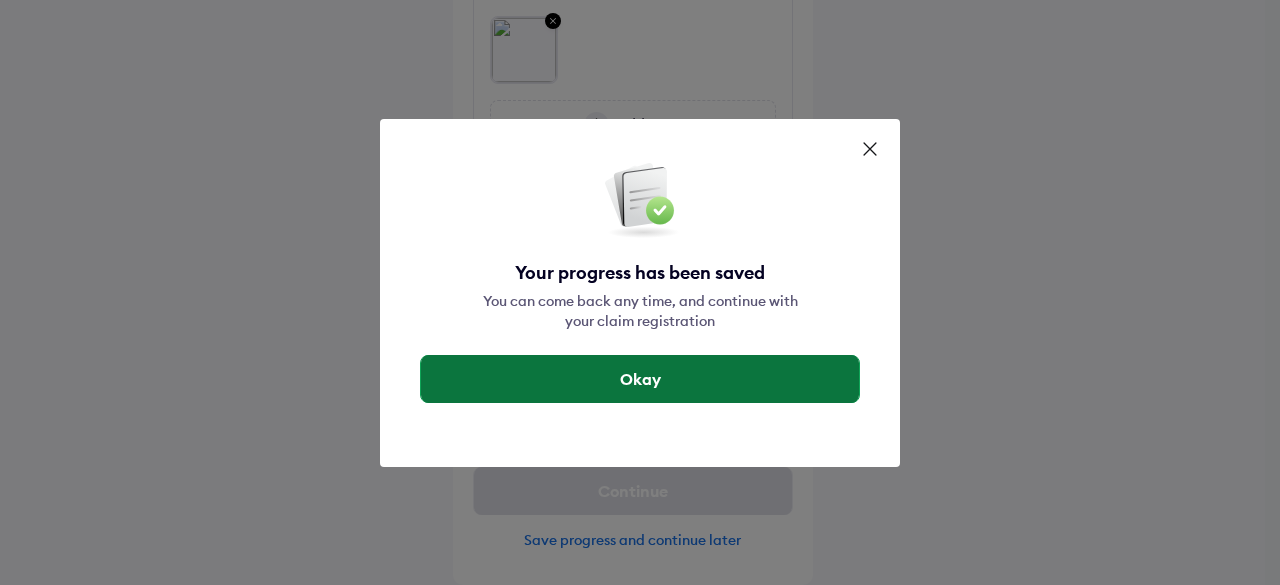 click on "Okay" at bounding box center (640, 379) 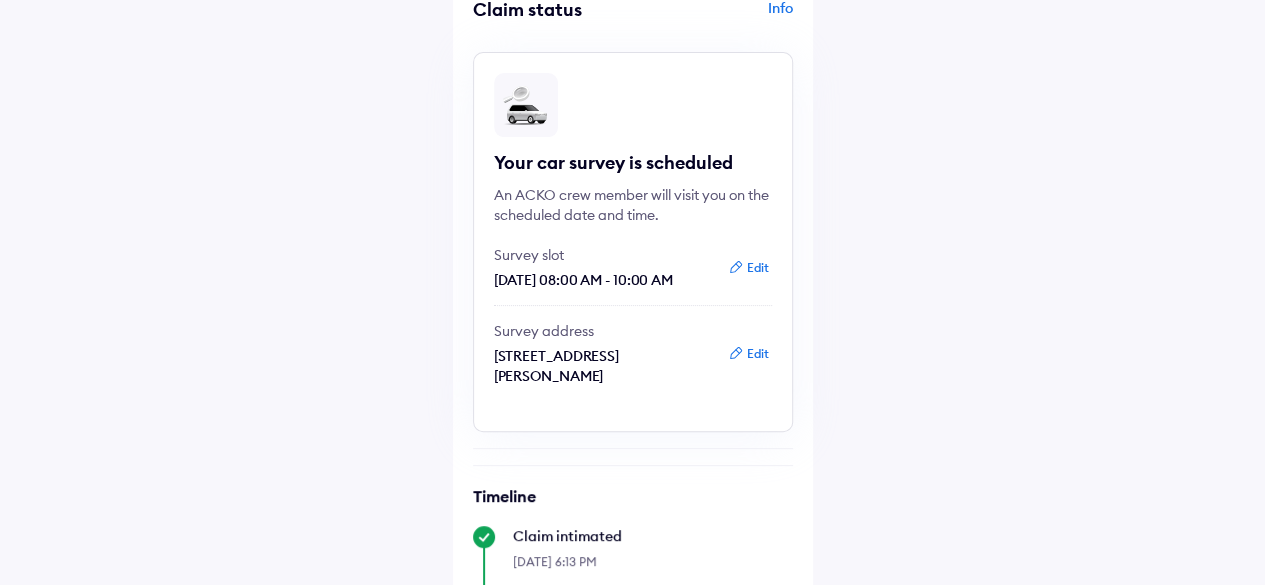 scroll, scrollTop: 68, scrollLeft: 0, axis: vertical 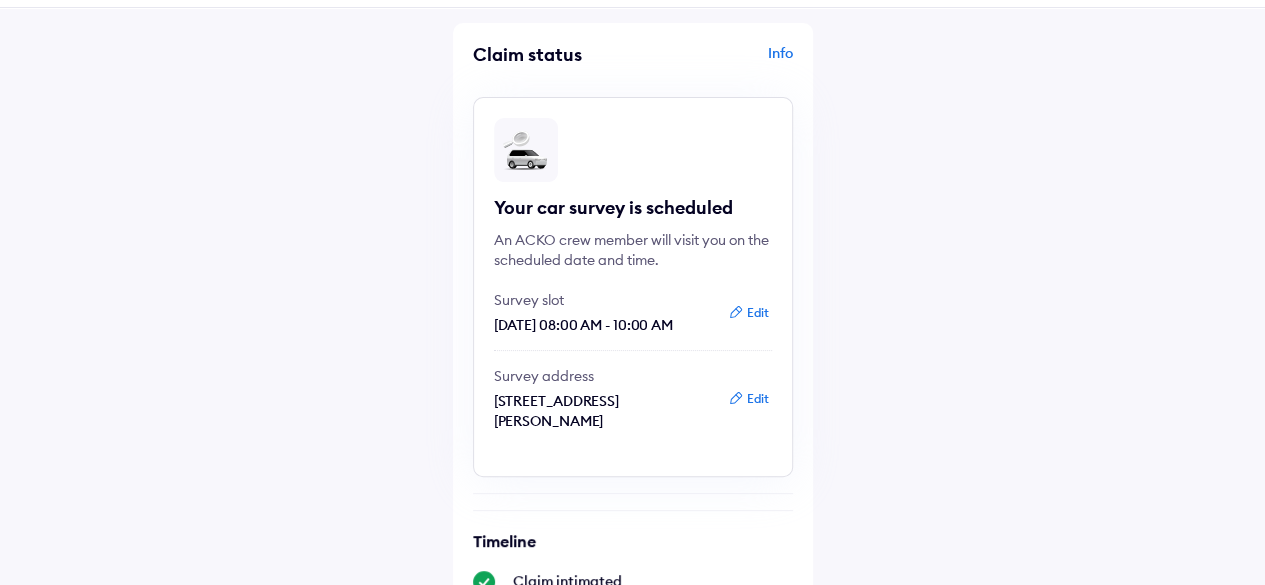 click on "Edit" at bounding box center (748, 399) 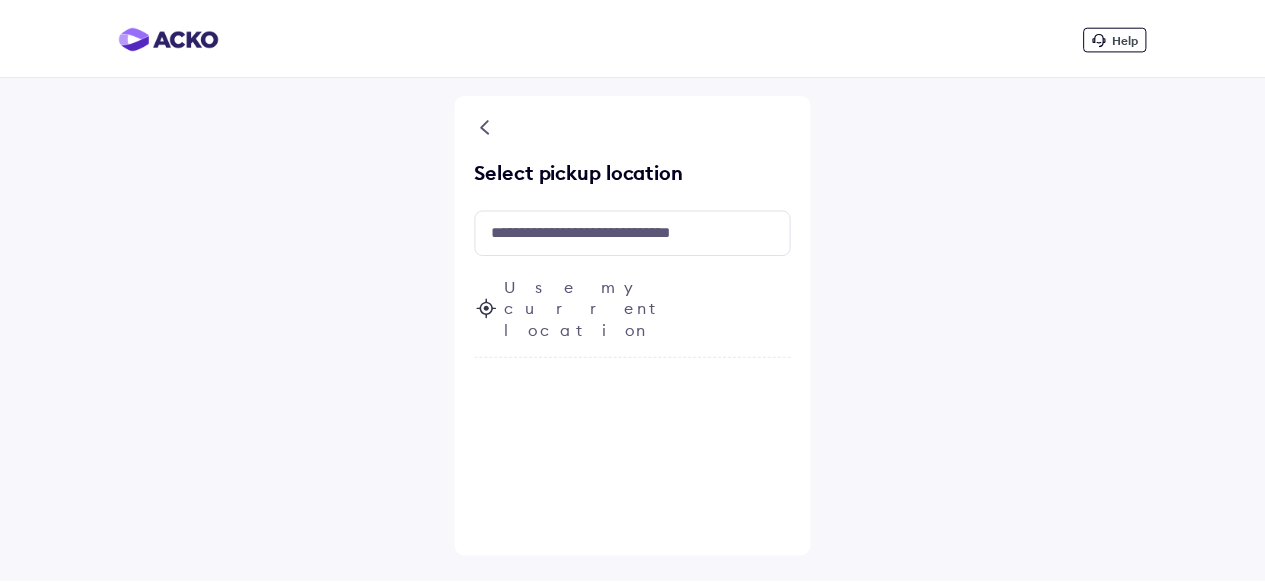 scroll, scrollTop: 0, scrollLeft: 0, axis: both 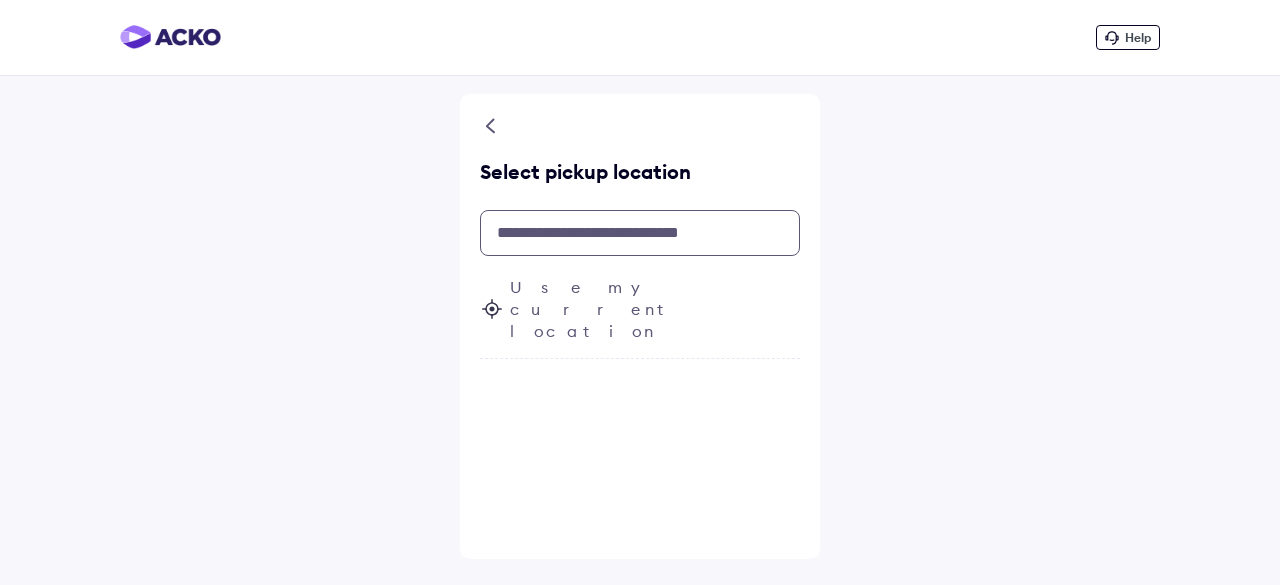 click at bounding box center [640, 233] 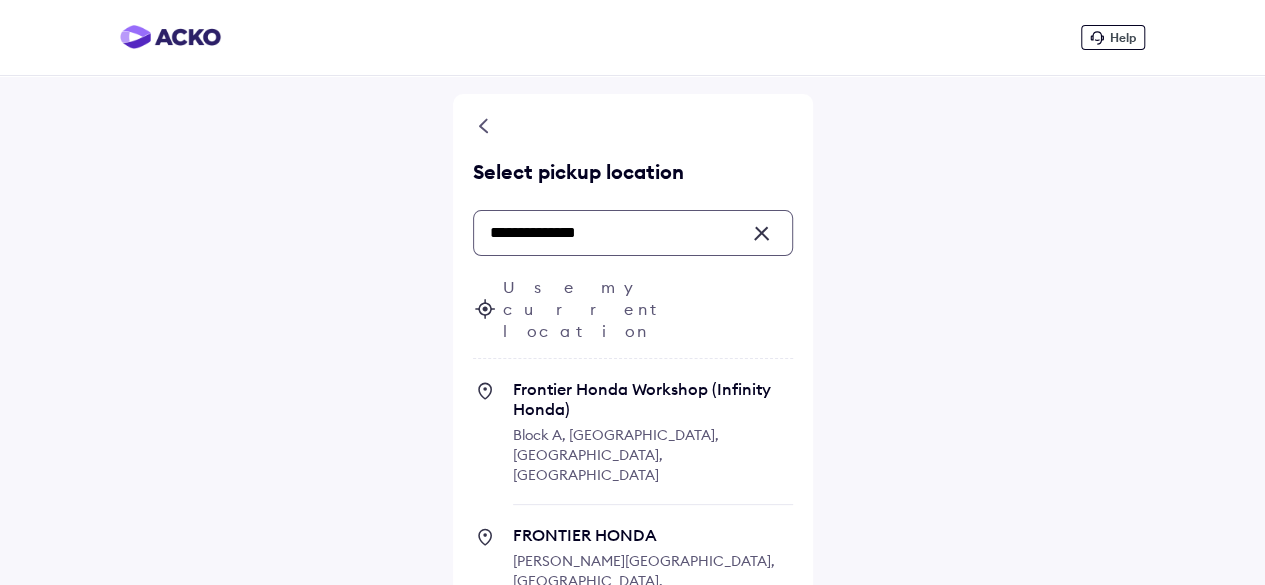 click on "Frontier Honda Workshop (Infinity Honda)" at bounding box center (653, 399) 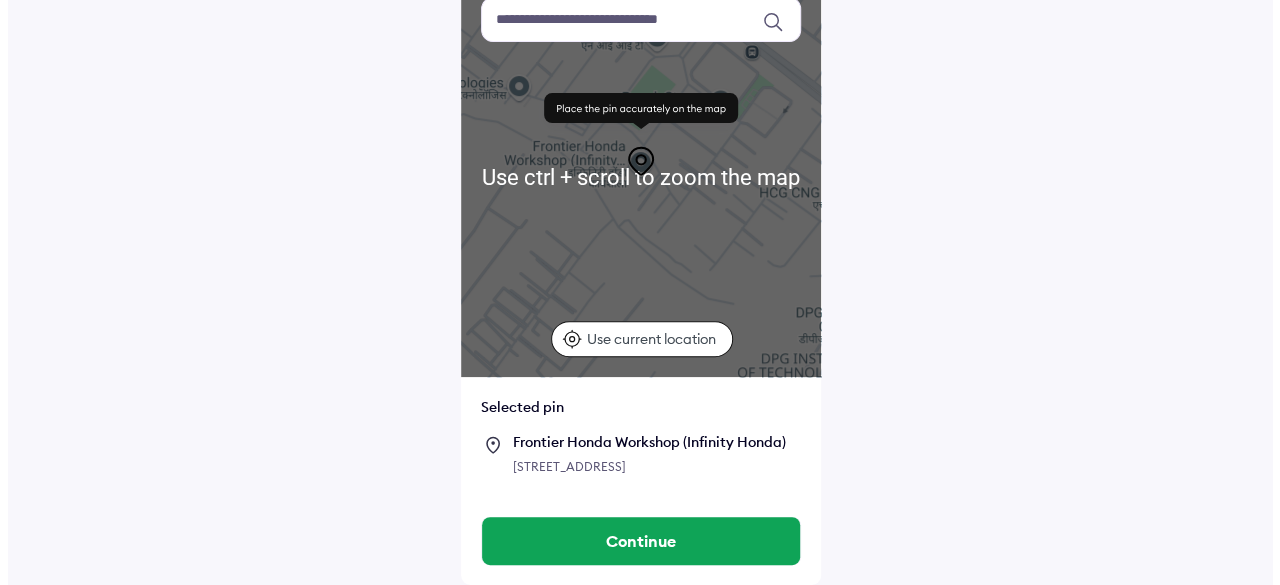 scroll, scrollTop: 192, scrollLeft: 0, axis: vertical 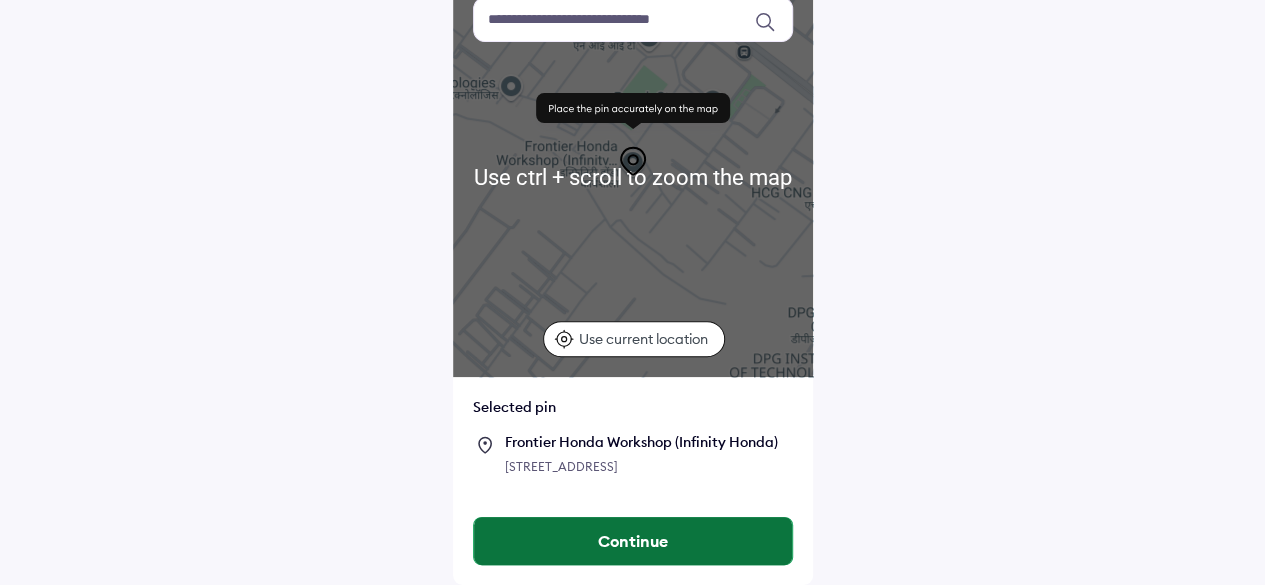 click on "Continue" at bounding box center [633, 541] 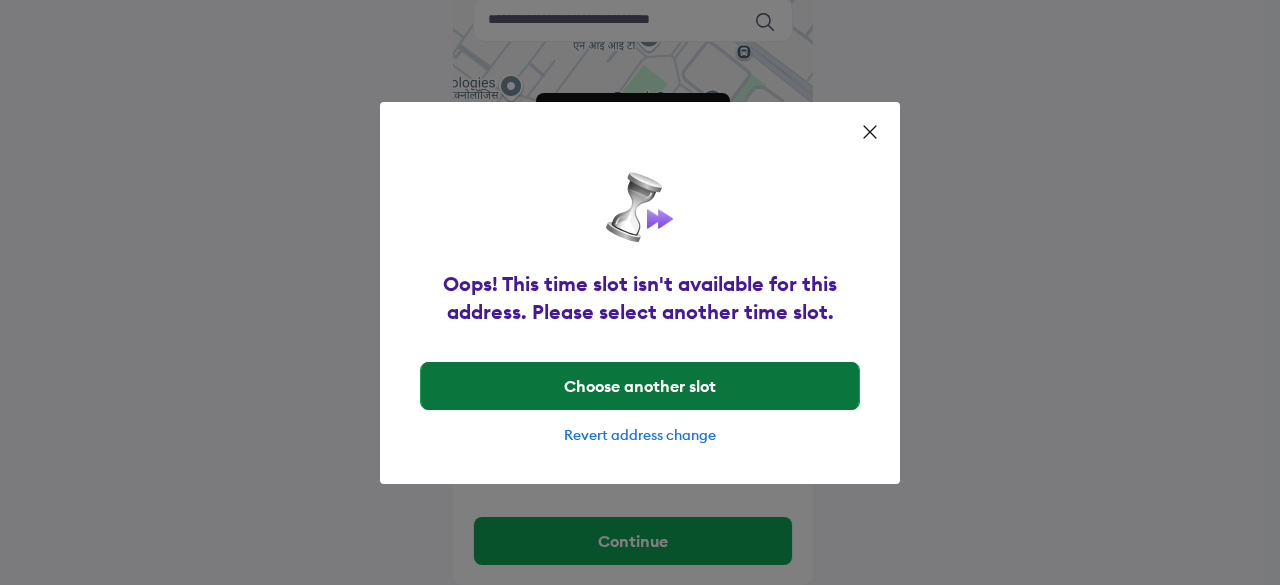 click on "Choose another slot" at bounding box center (640, 386) 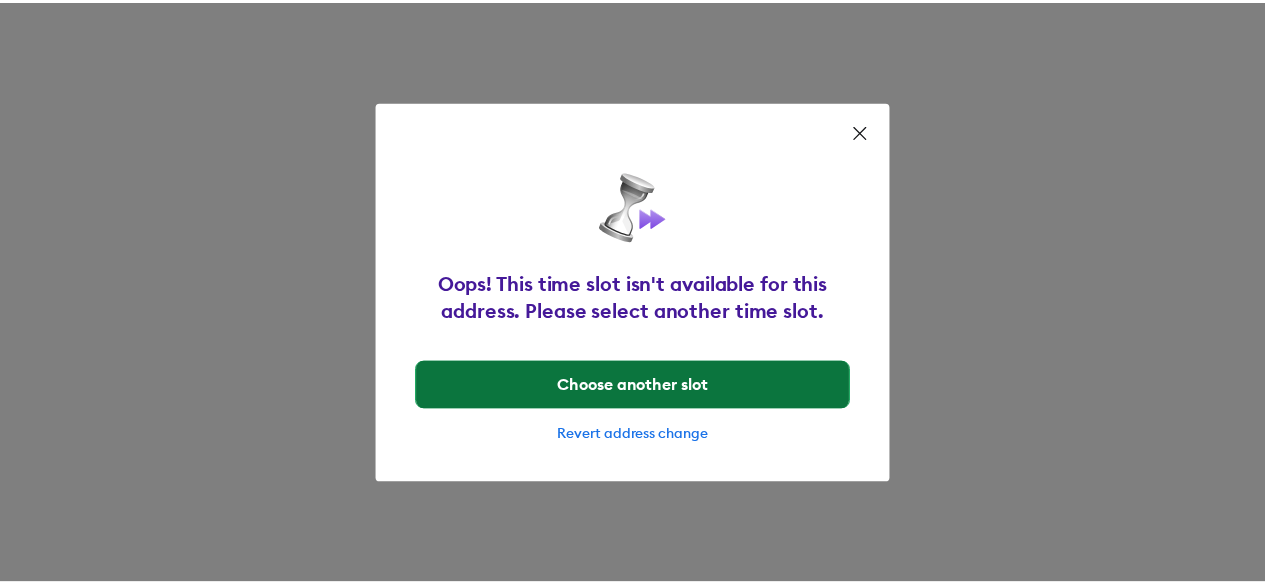 scroll, scrollTop: 0, scrollLeft: 0, axis: both 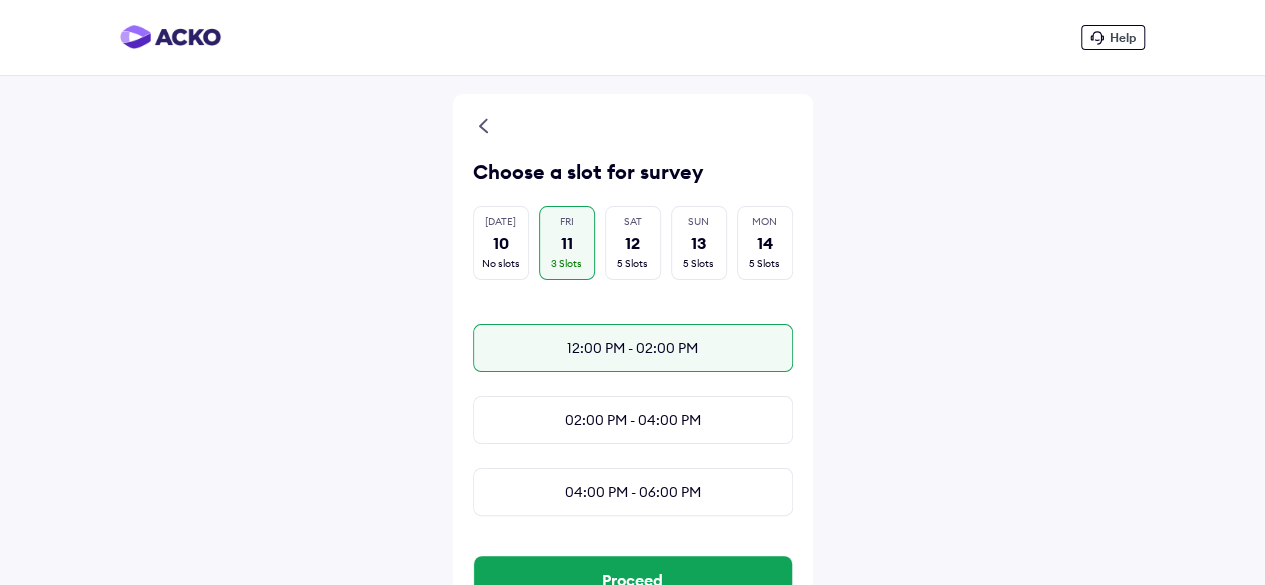 click on "12:00 PM - 02:00 PM" at bounding box center (633, 348) 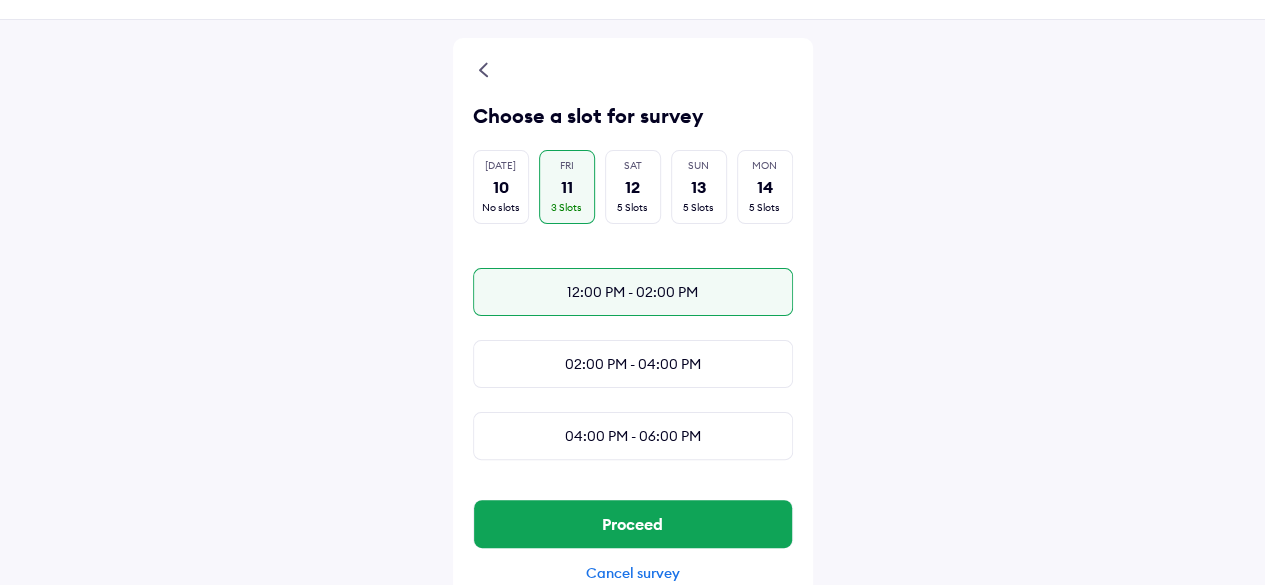scroll, scrollTop: 103, scrollLeft: 0, axis: vertical 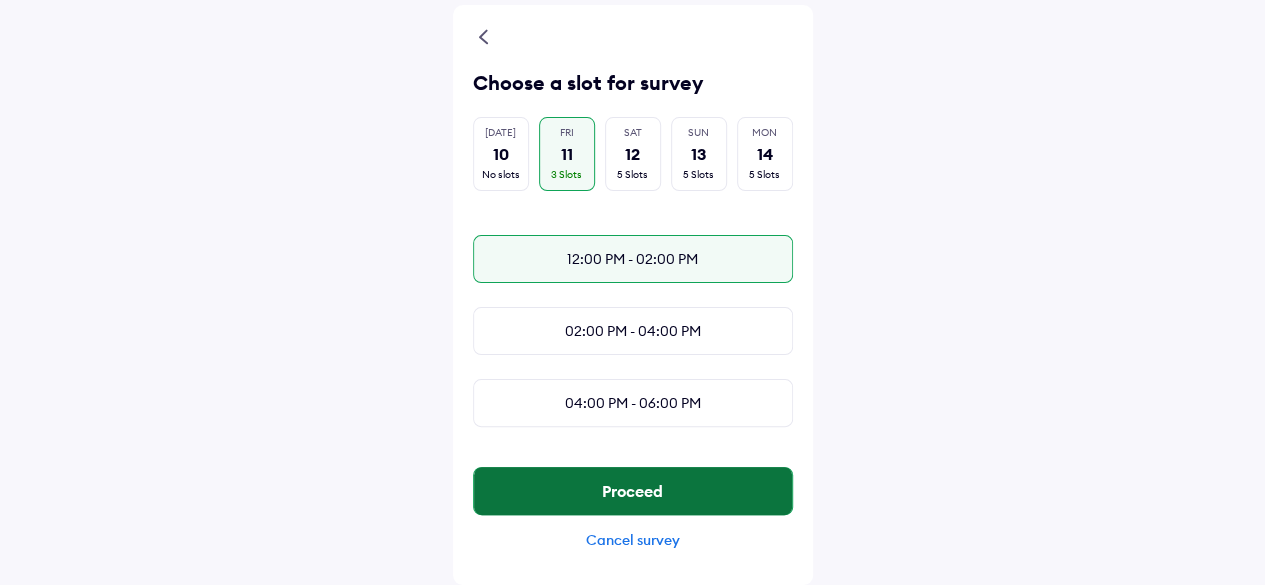 click on "Proceed" at bounding box center [633, 491] 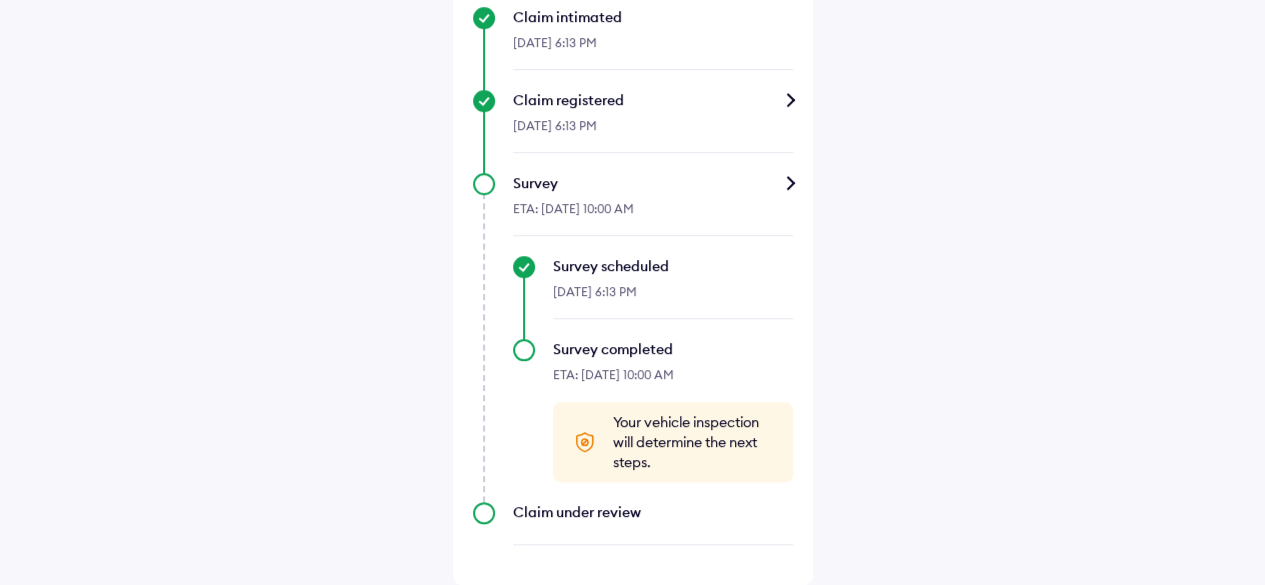 scroll, scrollTop: 668, scrollLeft: 0, axis: vertical 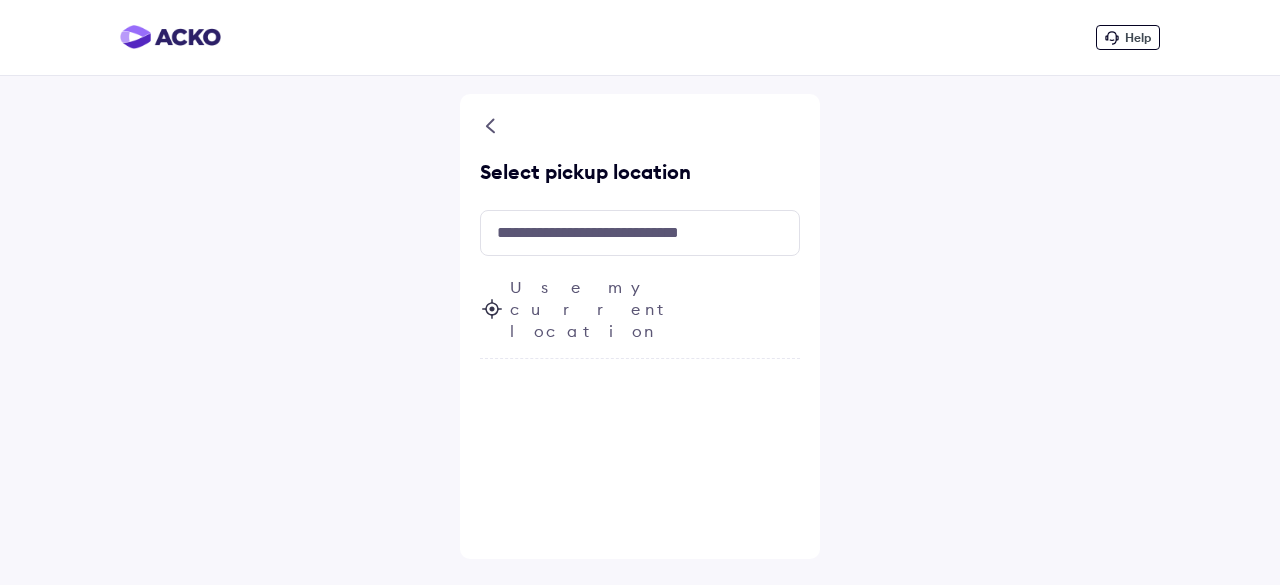 click on "Help Select pickup location Use my current location" at bounding box center (640, 292) 